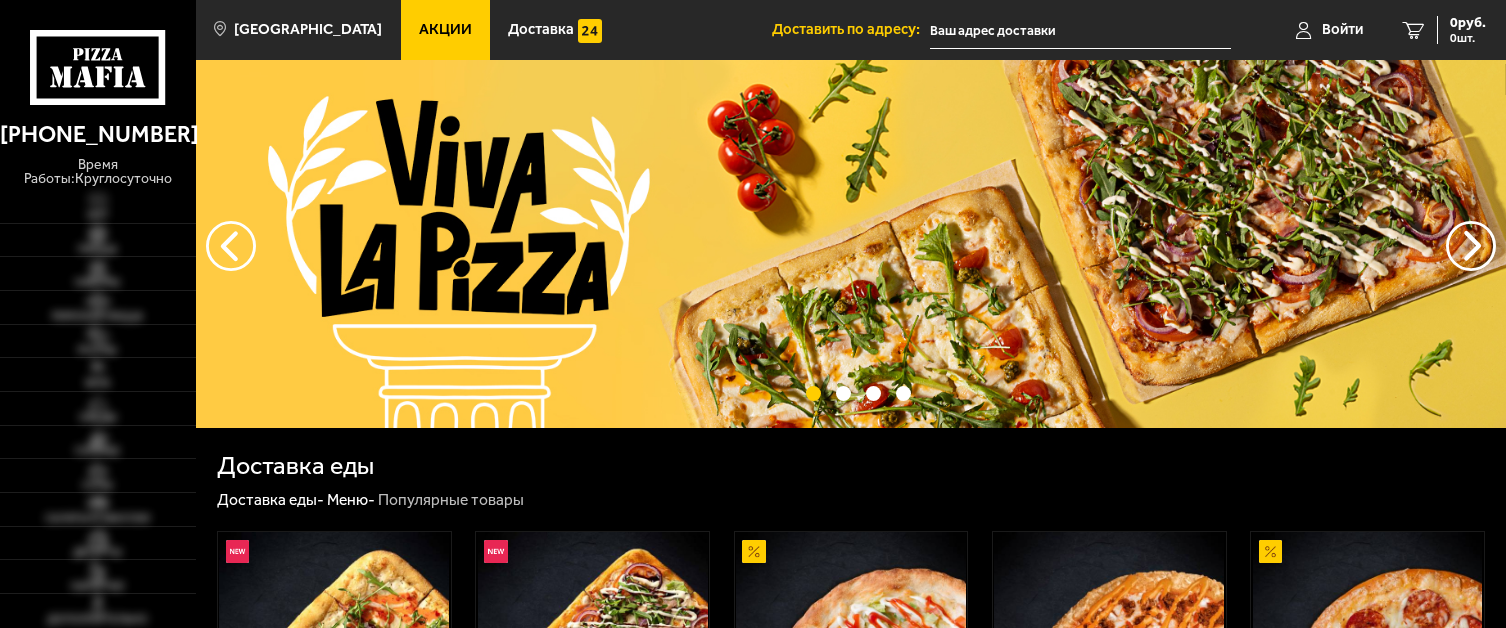 scroll, scrollTop: 0, scrollLeft: 0, axis: both 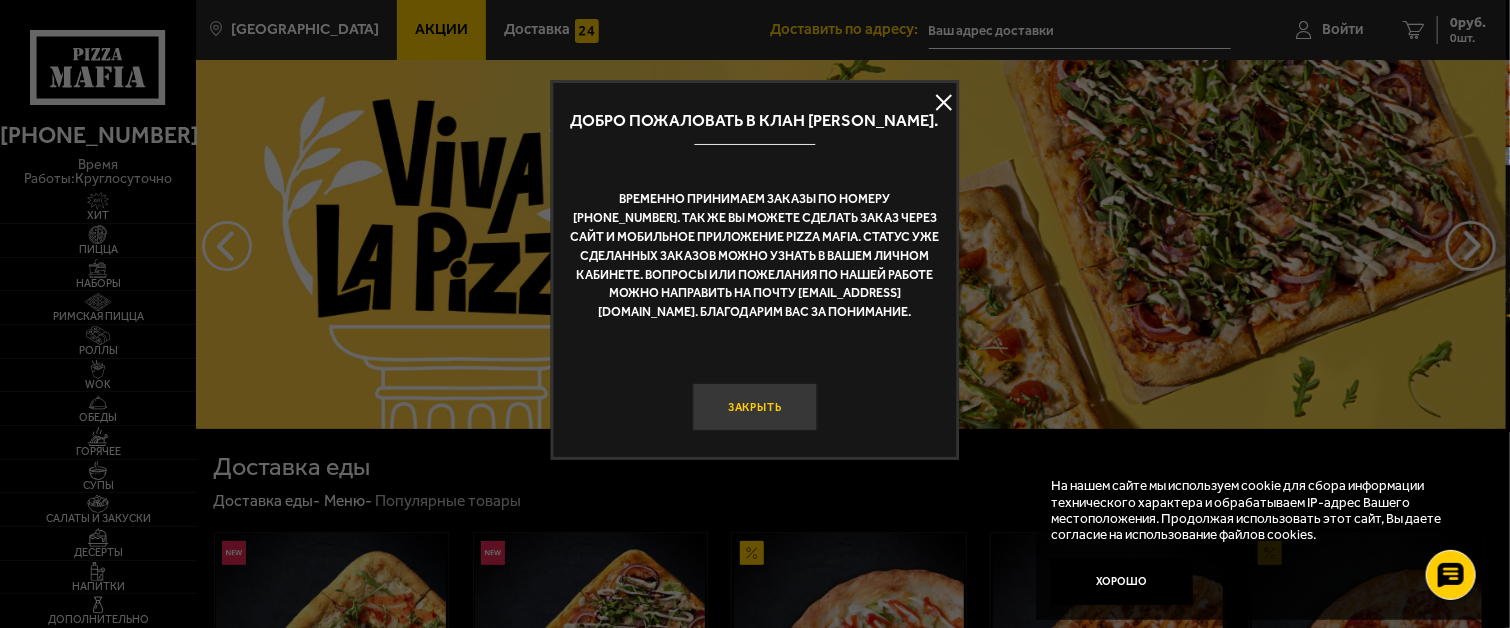 click on "Закрыть" at bounding box center (755, 406) 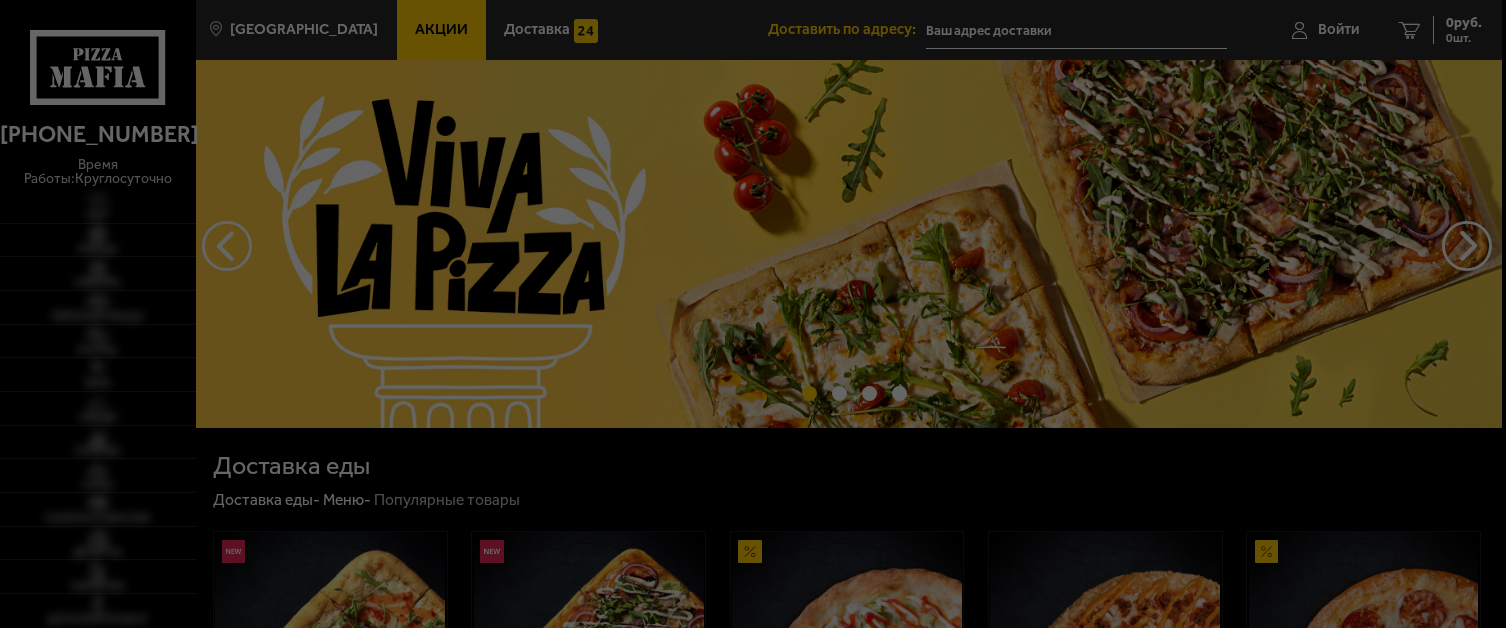 scroll, scrollTop: 0, scrollLeft: 0, axis: both 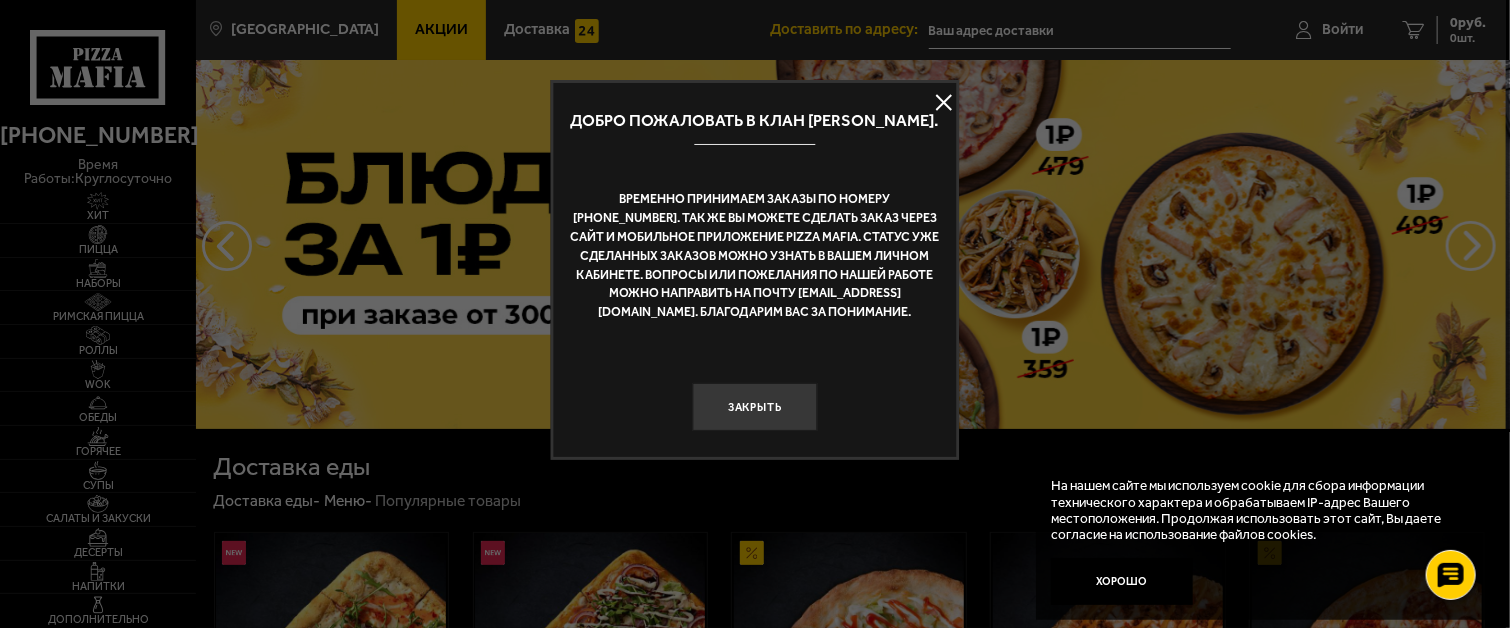 click at bounding box center (944, 103) 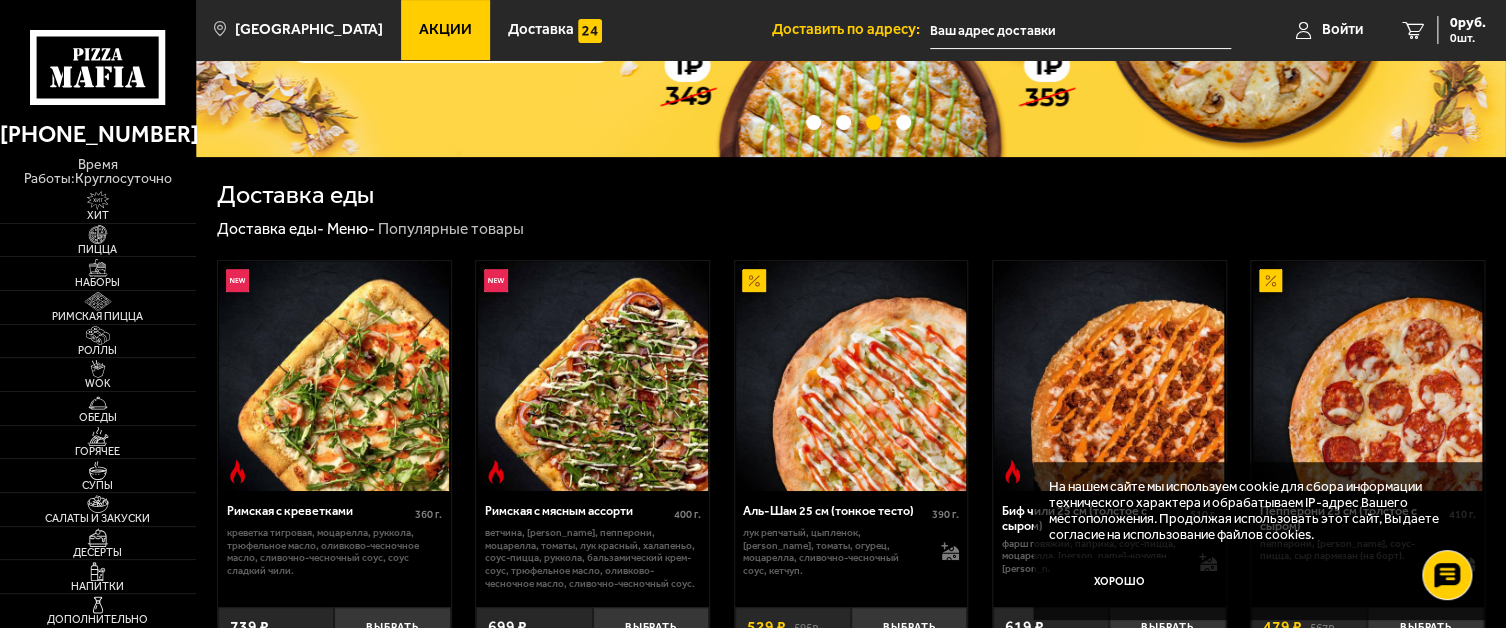 scroll, scrollTop: 400, scrollLeft: 0, axis: vertical 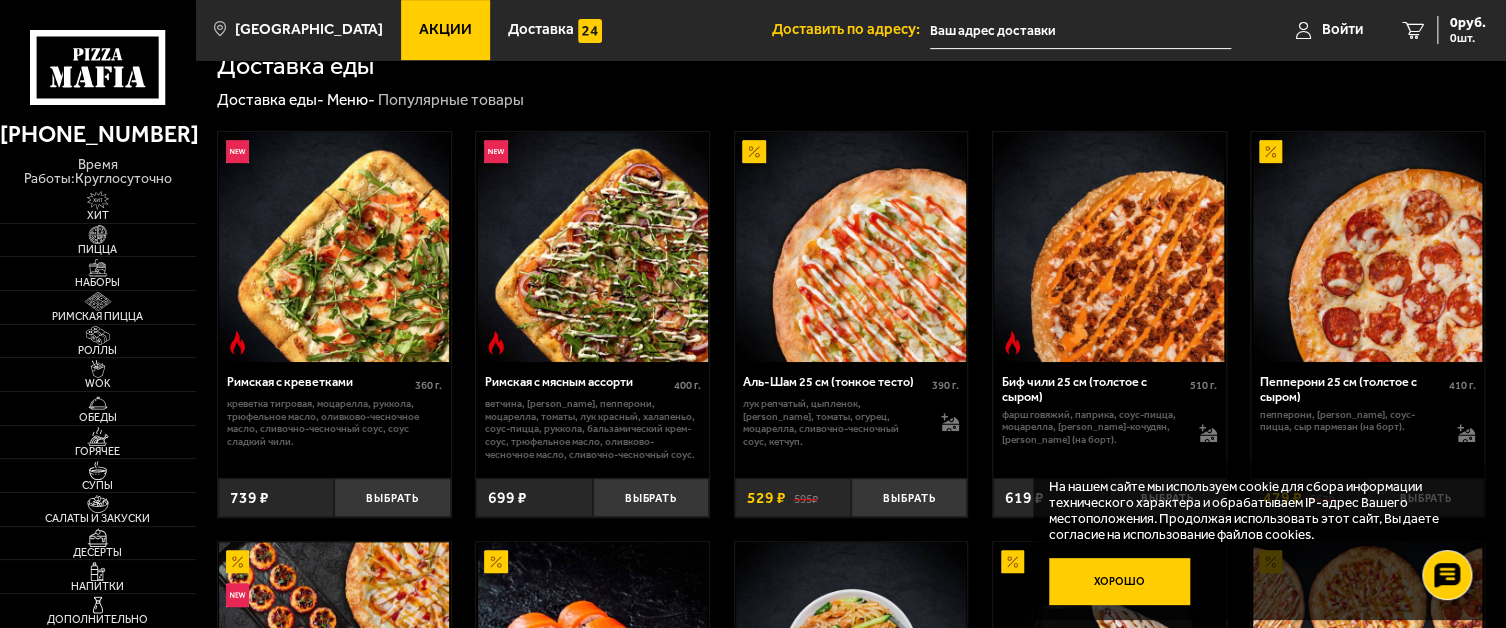 click on "Хорошо" at bounding box center [1119, 581] 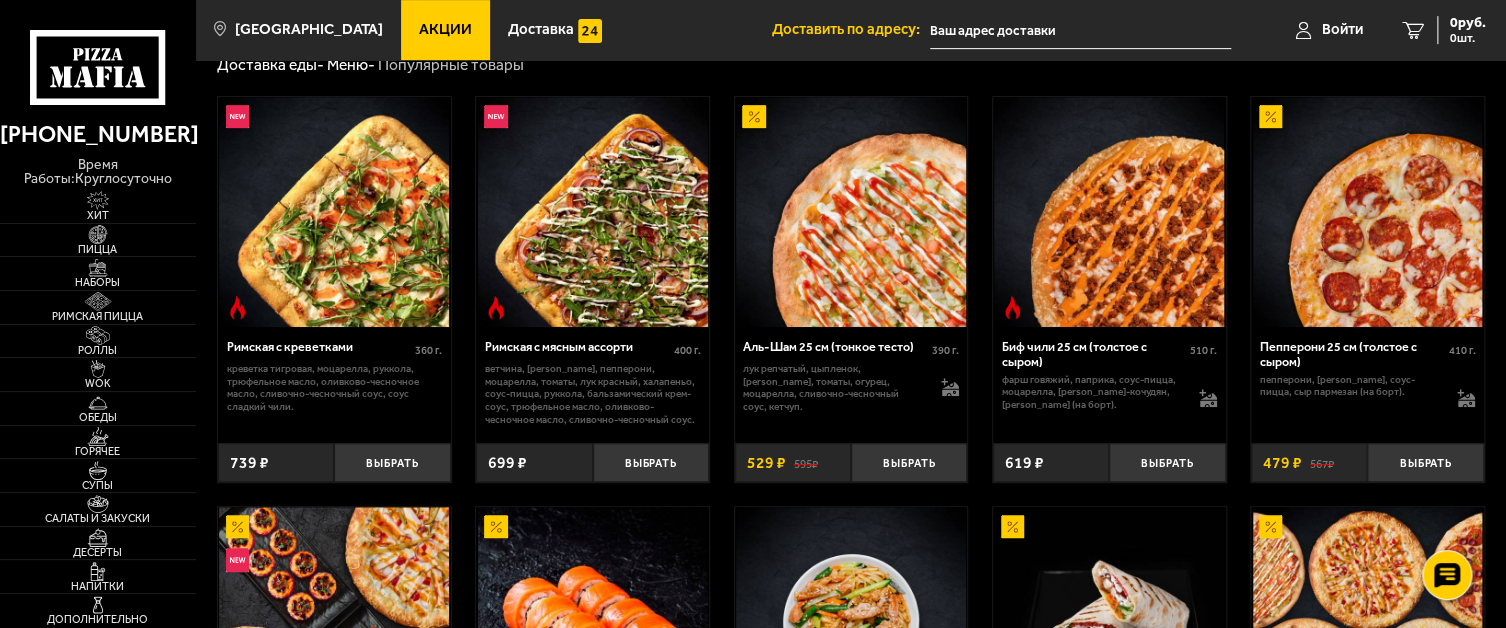 scroll, scrollTop: 300, scrollLeft: 0, axis: vertical 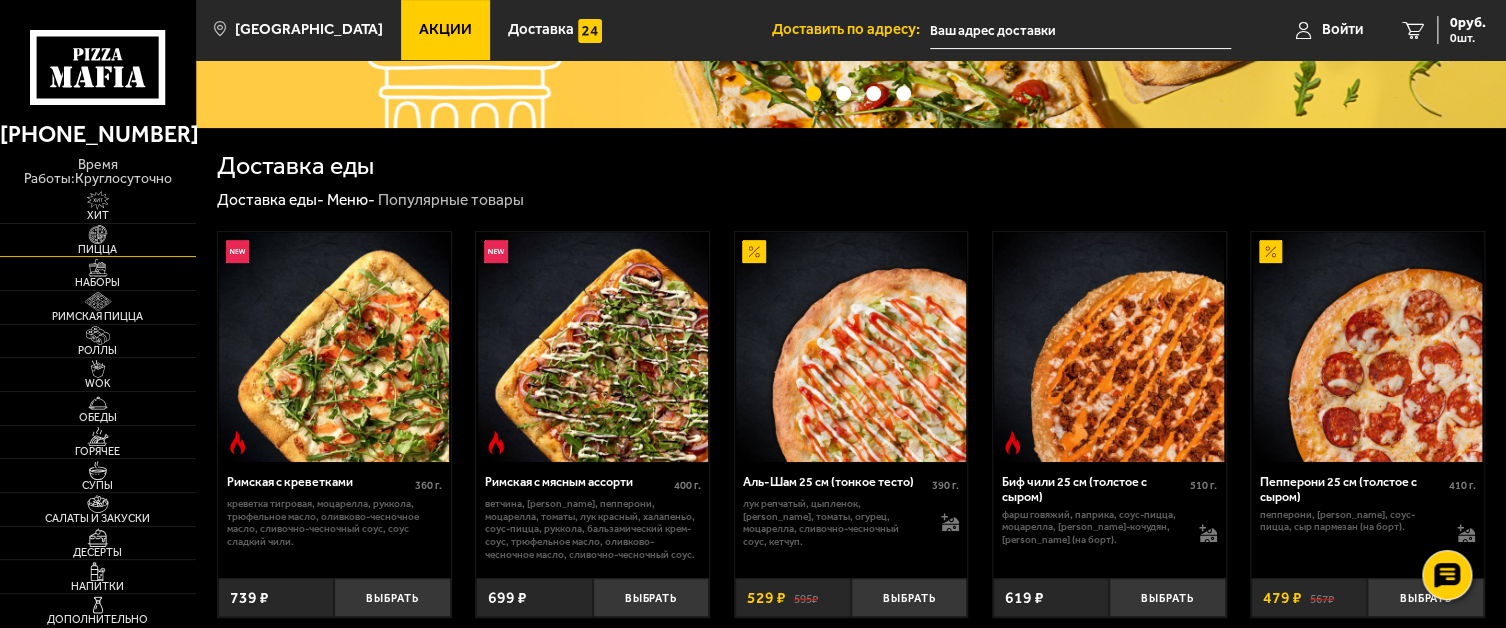 click on "Пицца" at bounding box center (98, 249) 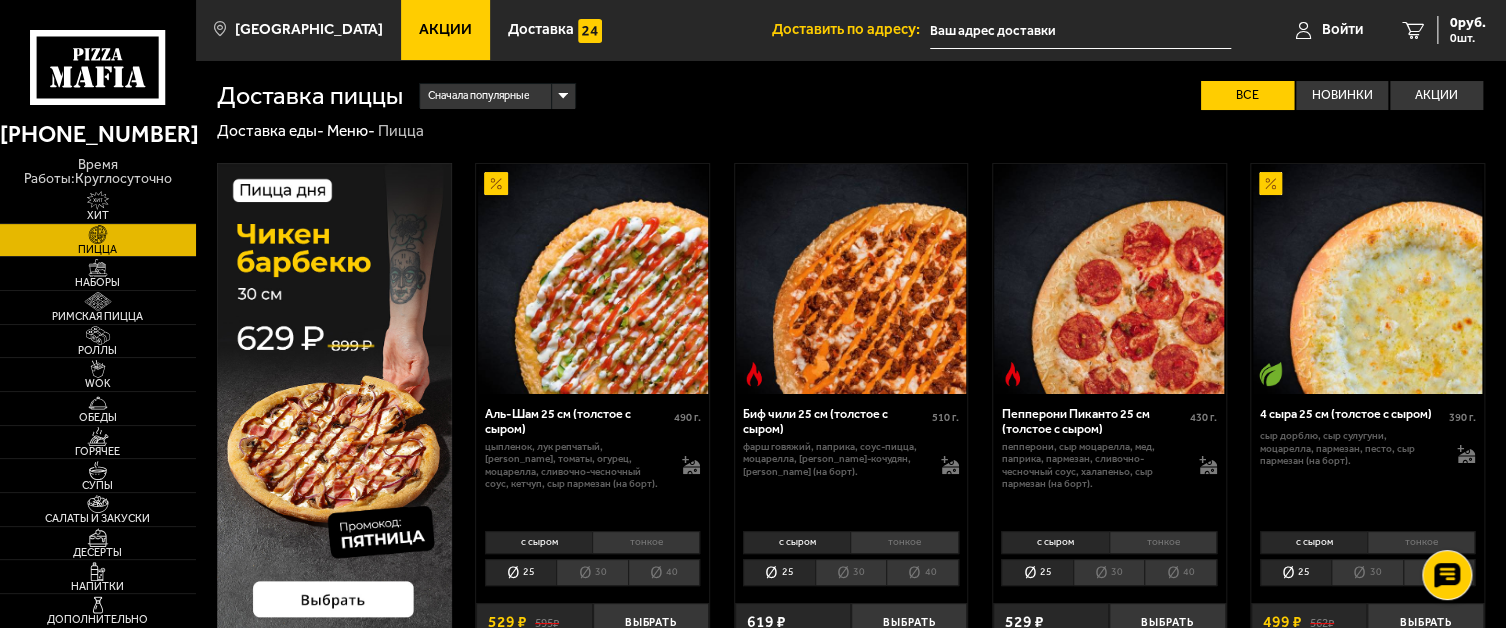 scroll, scrollTop: 100, scrollLeft: 0, axis: vertical 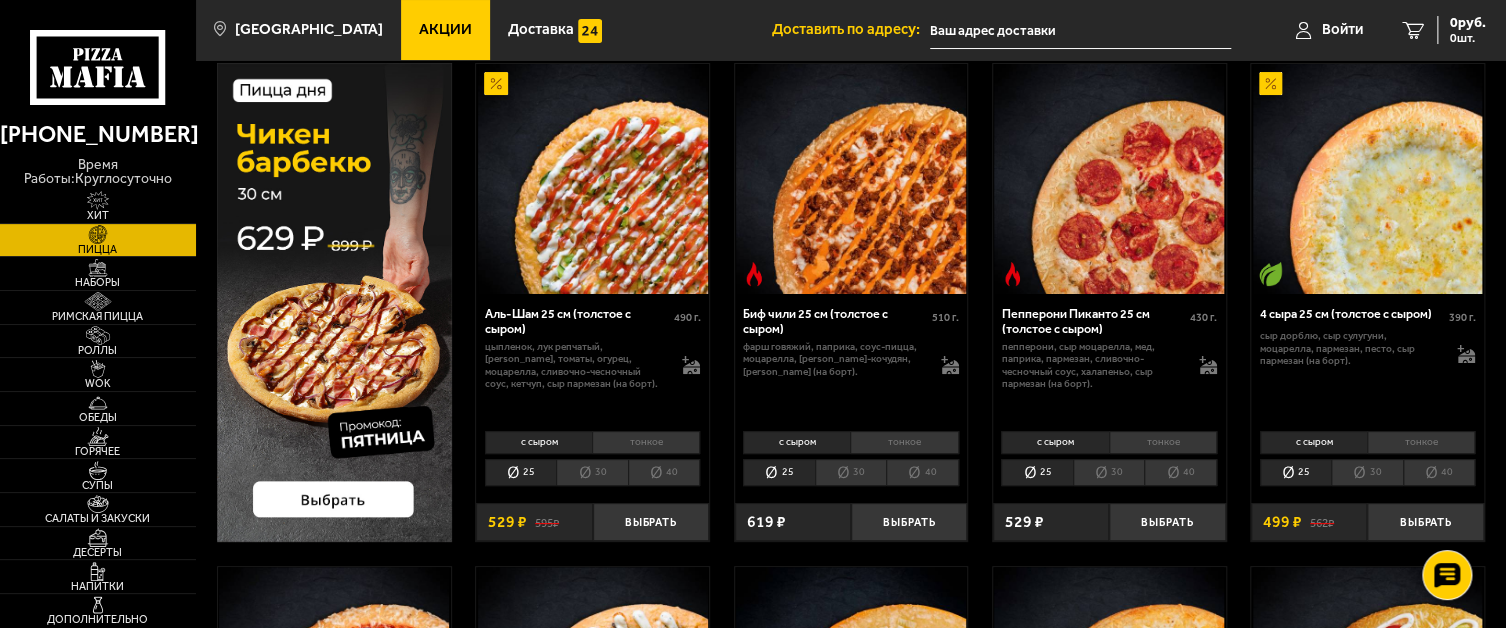 click at bounding box center (334, 302) 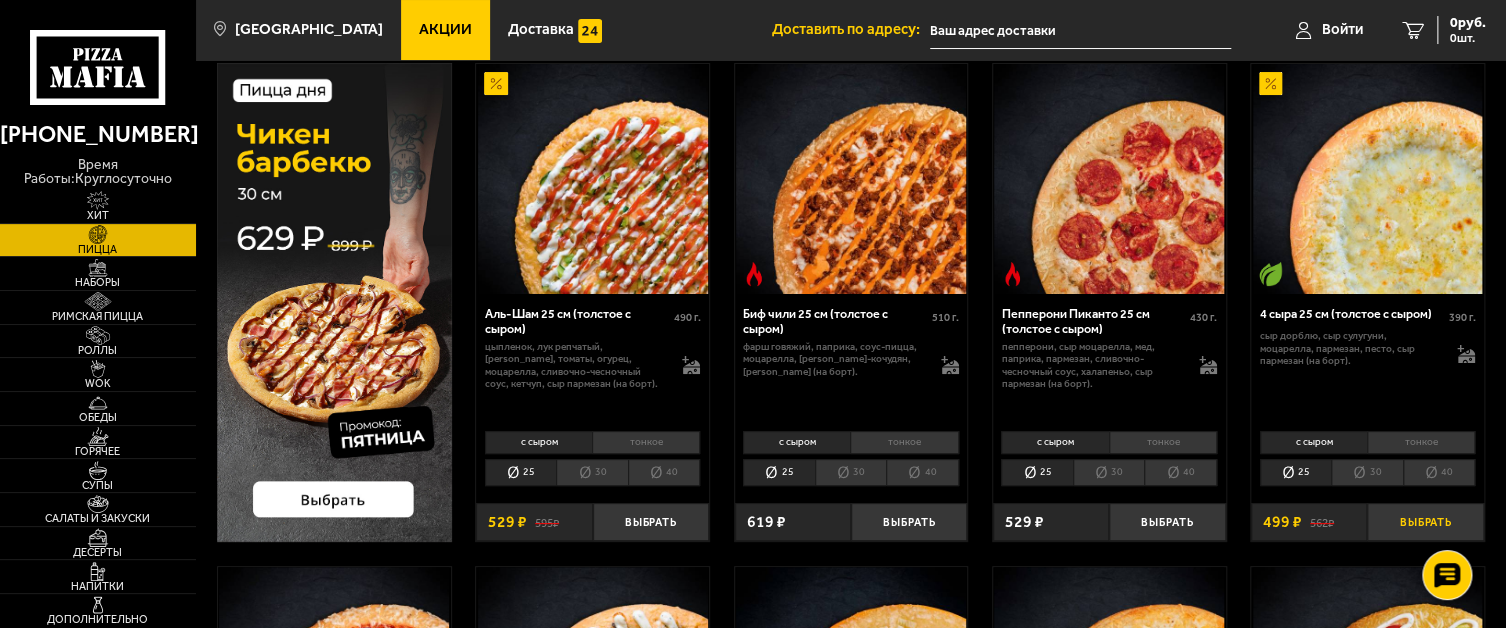 click on "Выбрать" at bounding box center (1425, 522) 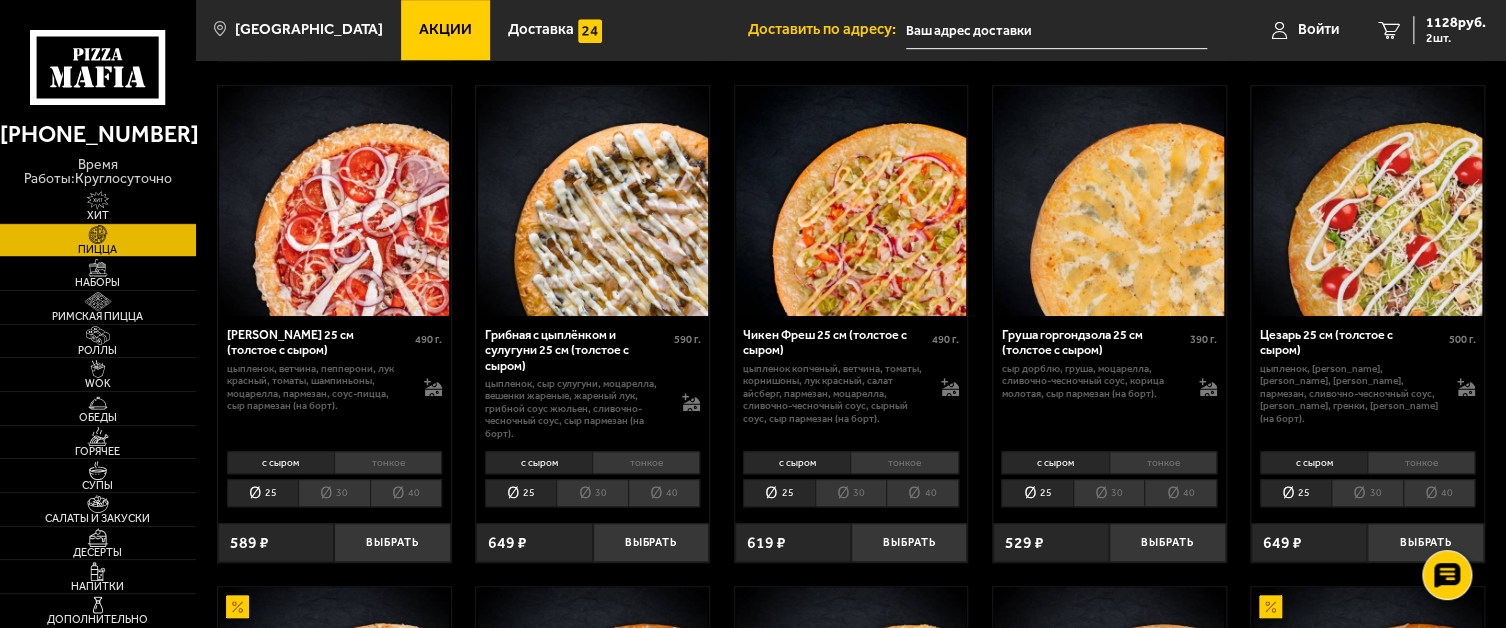 scroll, scrollTop: 600, scrollLeft: 0, axis: vertical 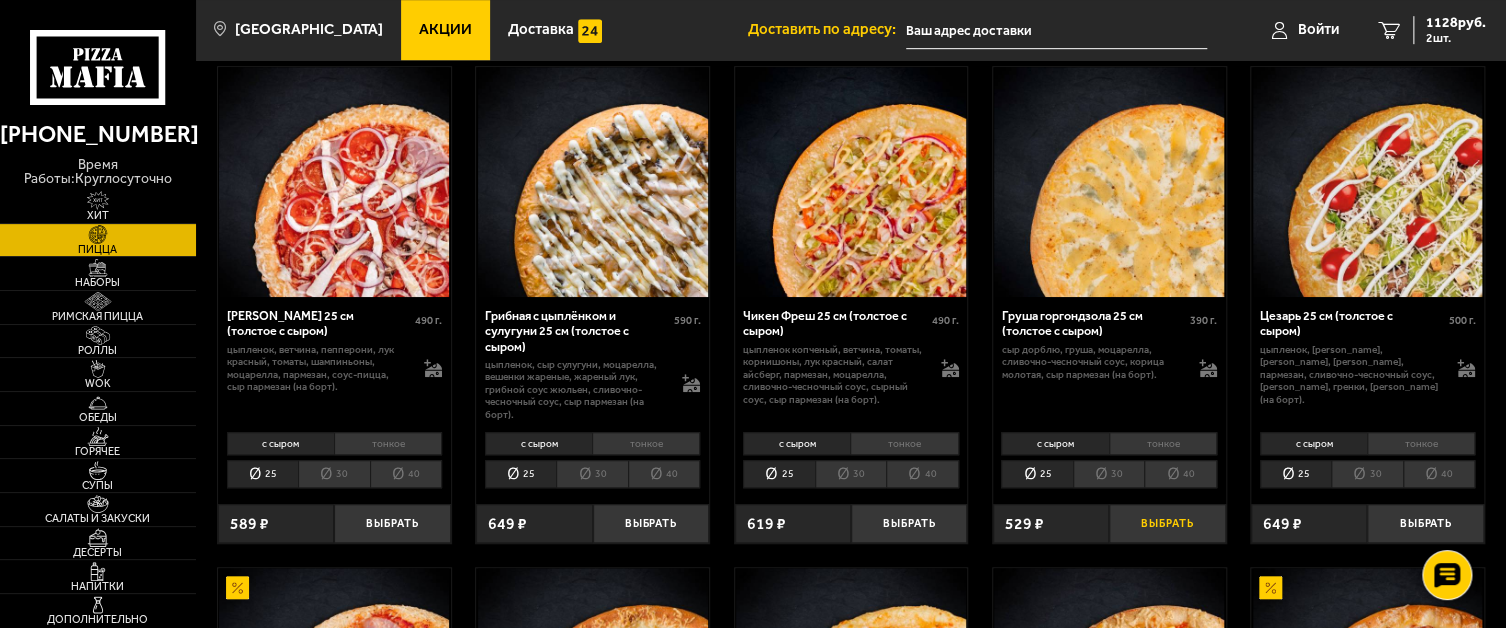 click on "Выбрать" at bounding box center (1167, 523) 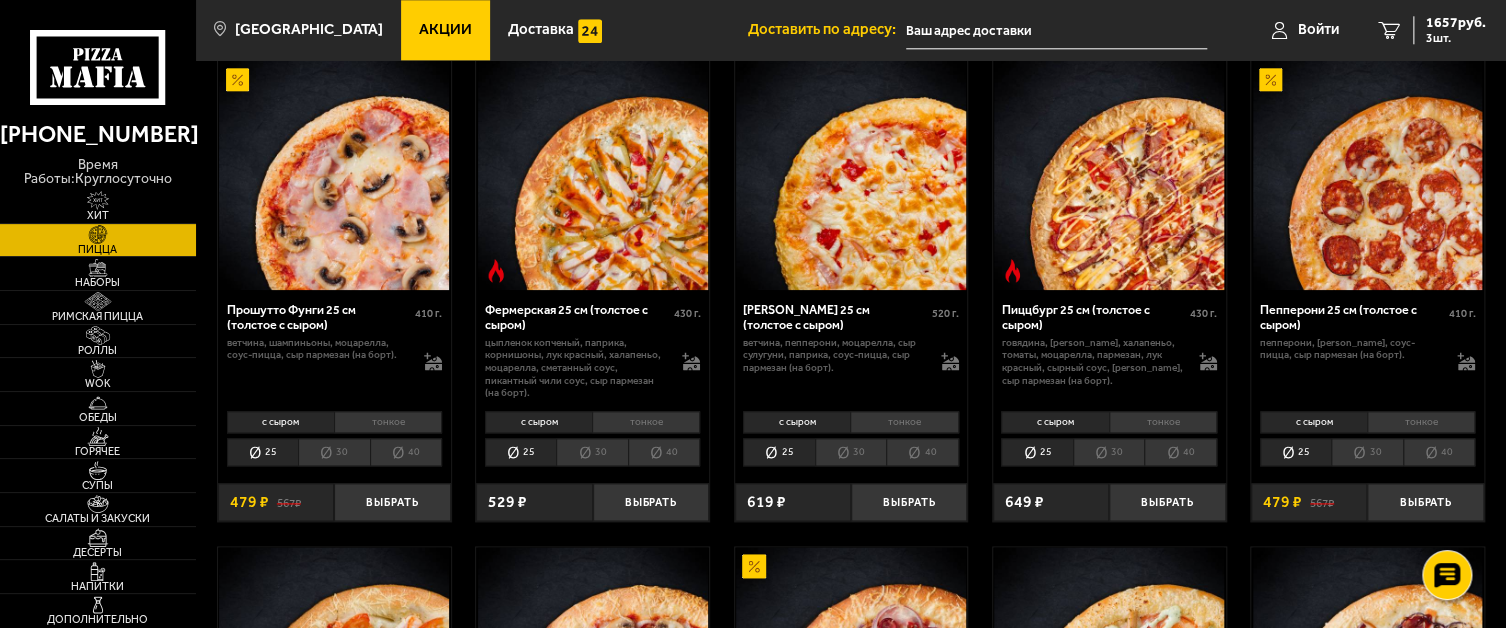 scroll, scrollTop: 1200, scrollLeft: 0, axis: vertical 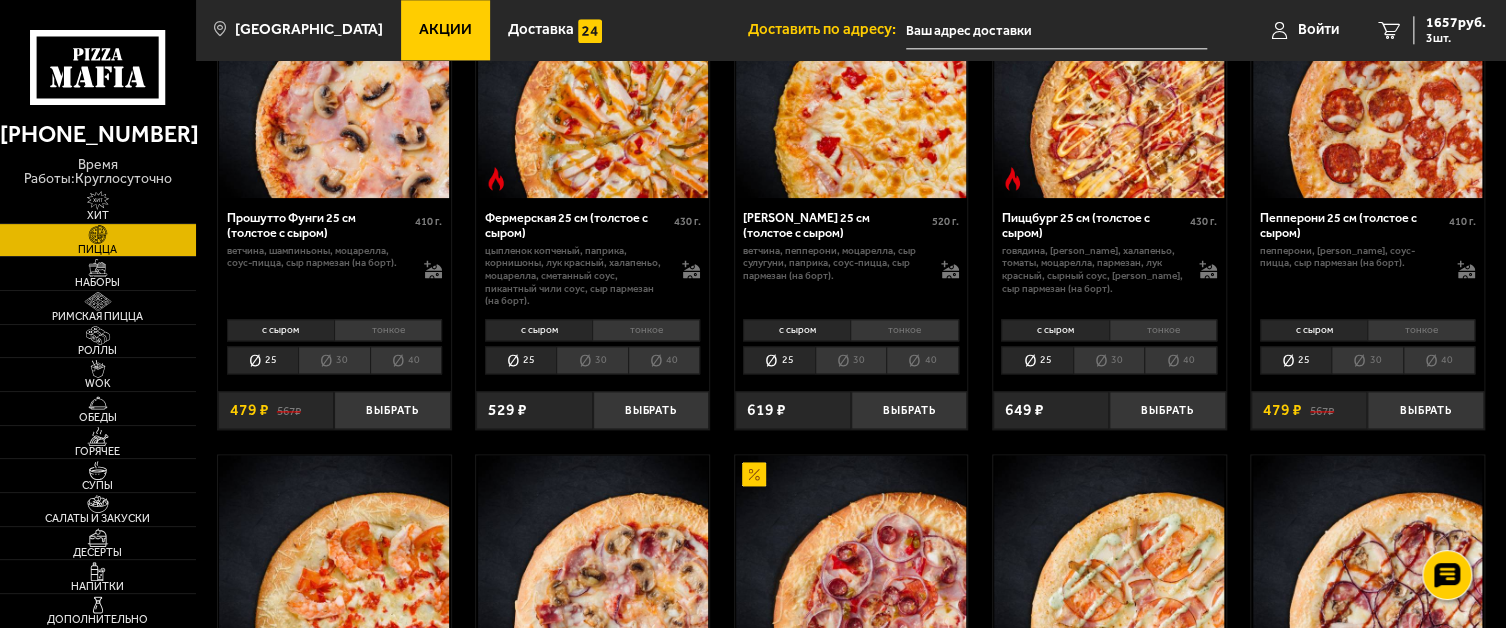click on "30" at bounding box center [592, 360] 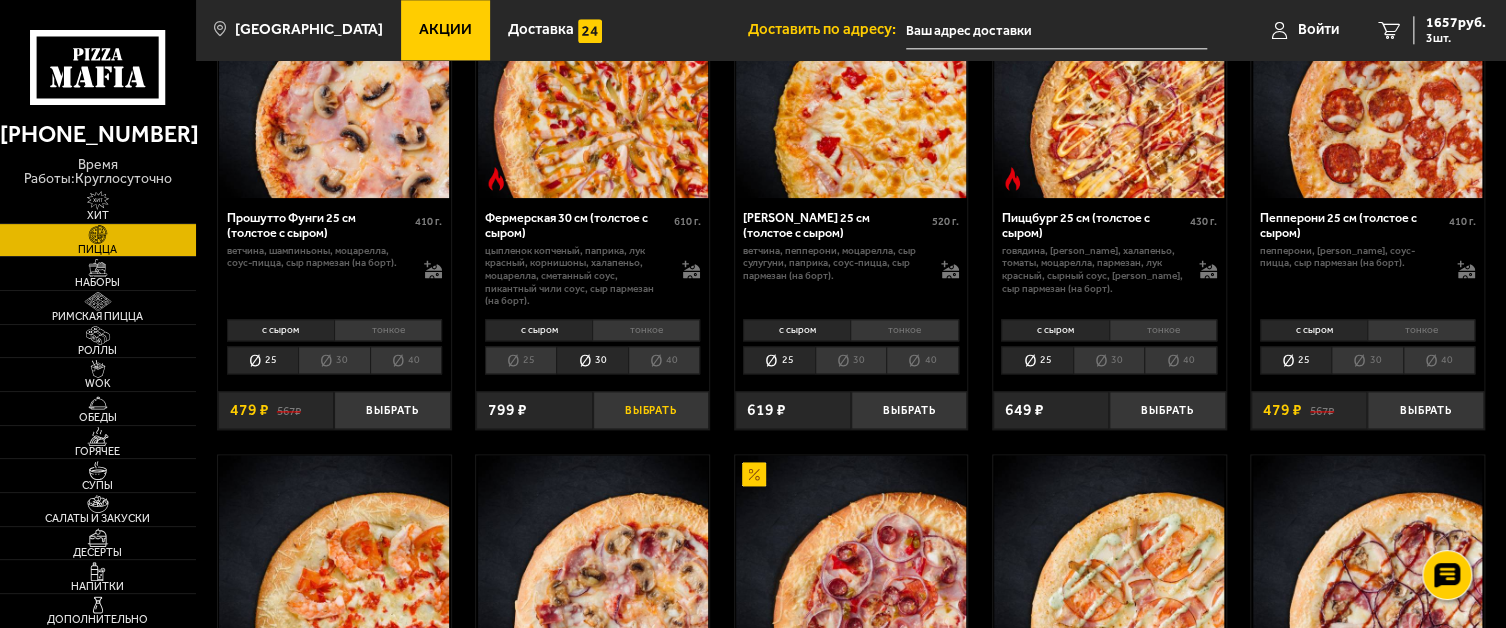 click on "Выбрать" at bounding box center (651, 410) 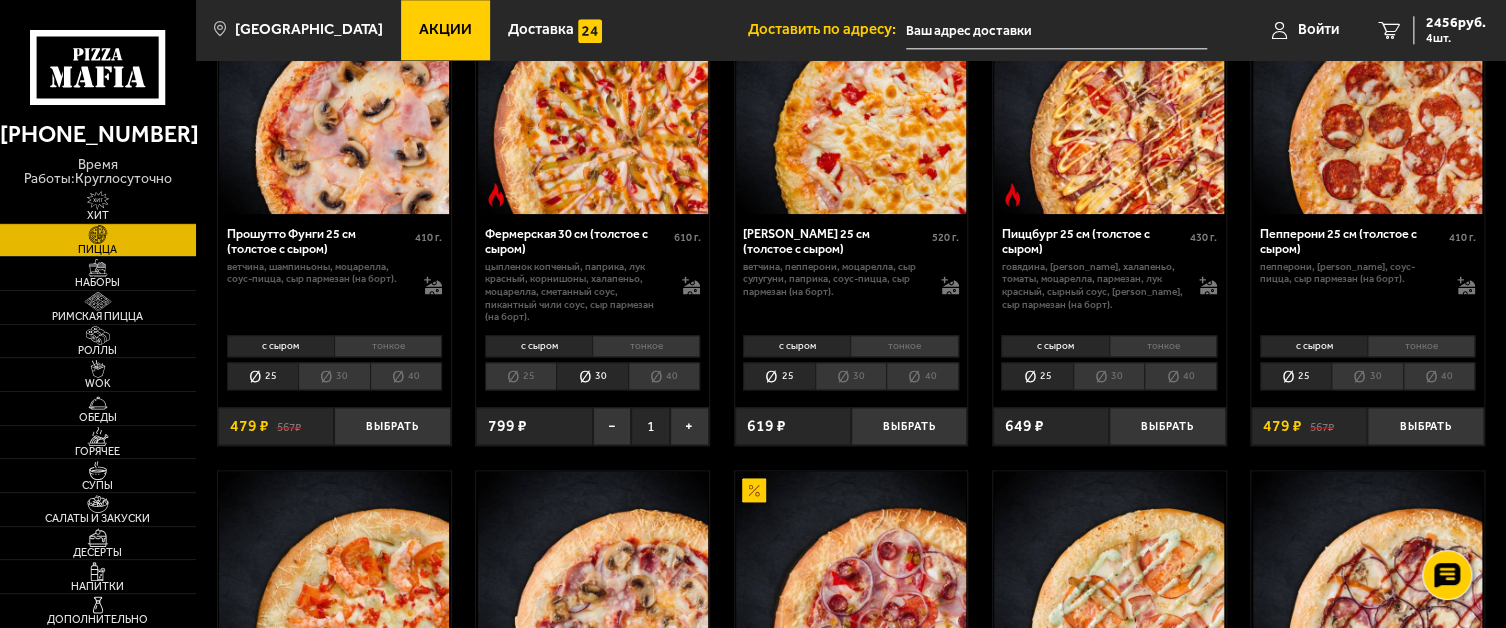 scroll, scrollTop: 1100, scrollLeft: 0, axis: vertical 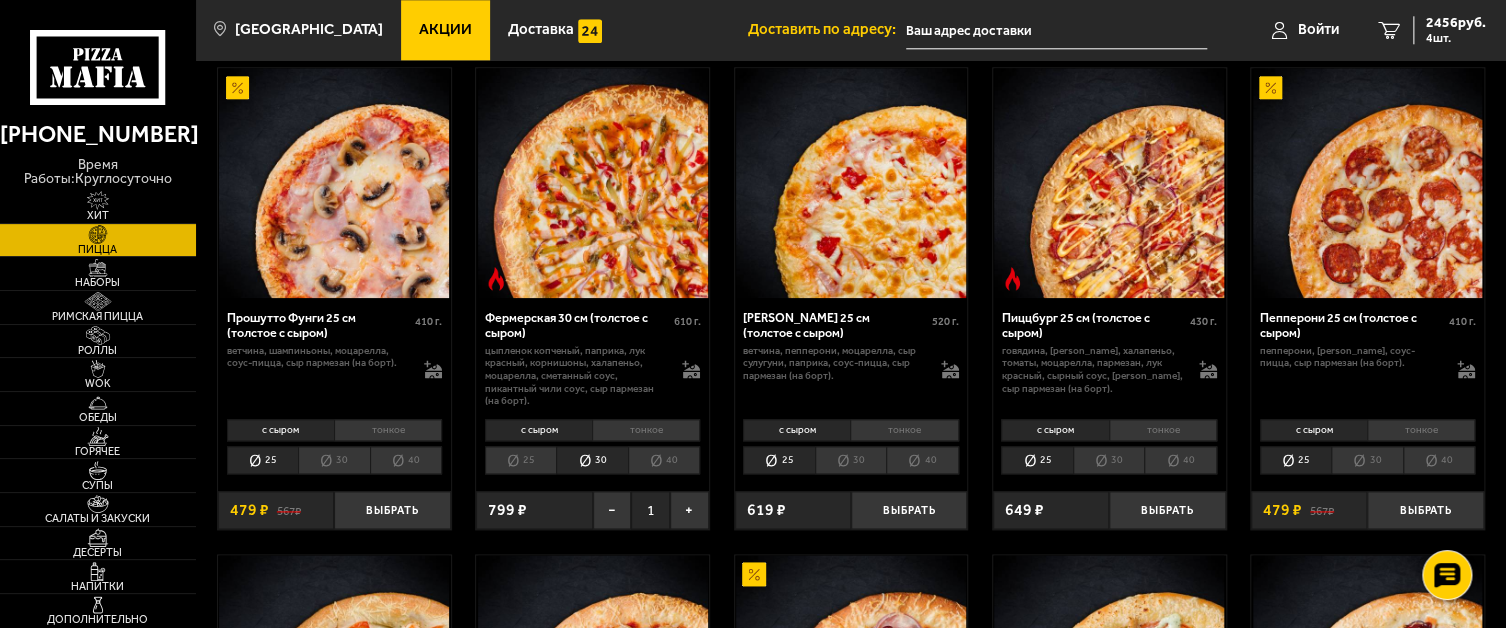 click on "30" at bounding box center [851, 460] 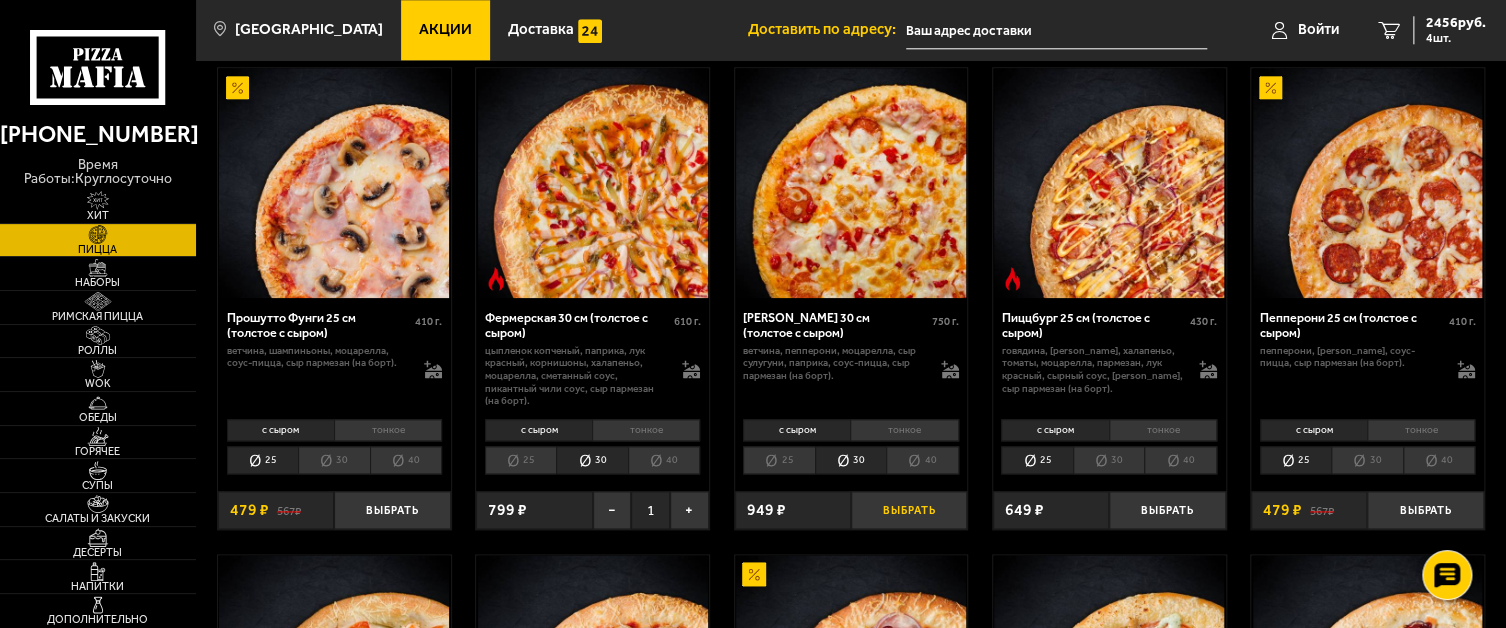click on "Выбрать" at bounding box center (909, 510) 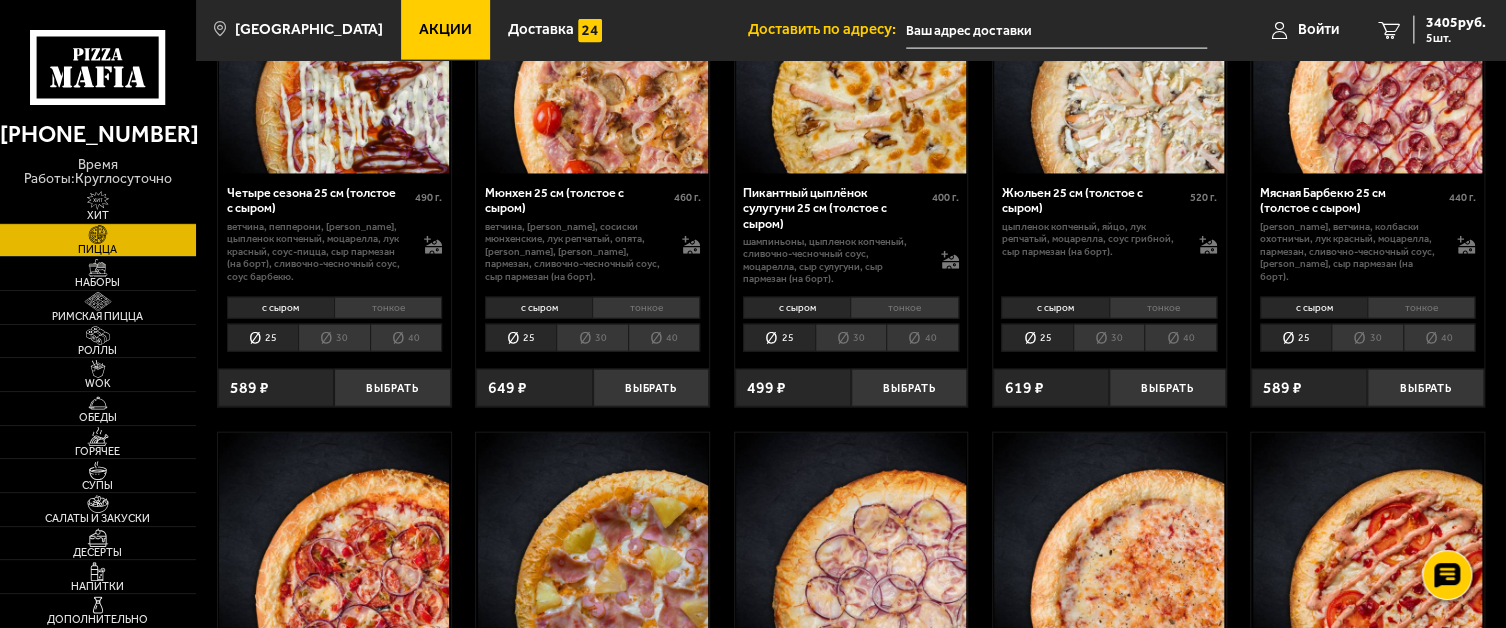 scroll, scrollTop: 2200, scrollLeft: 0, axis: vertical 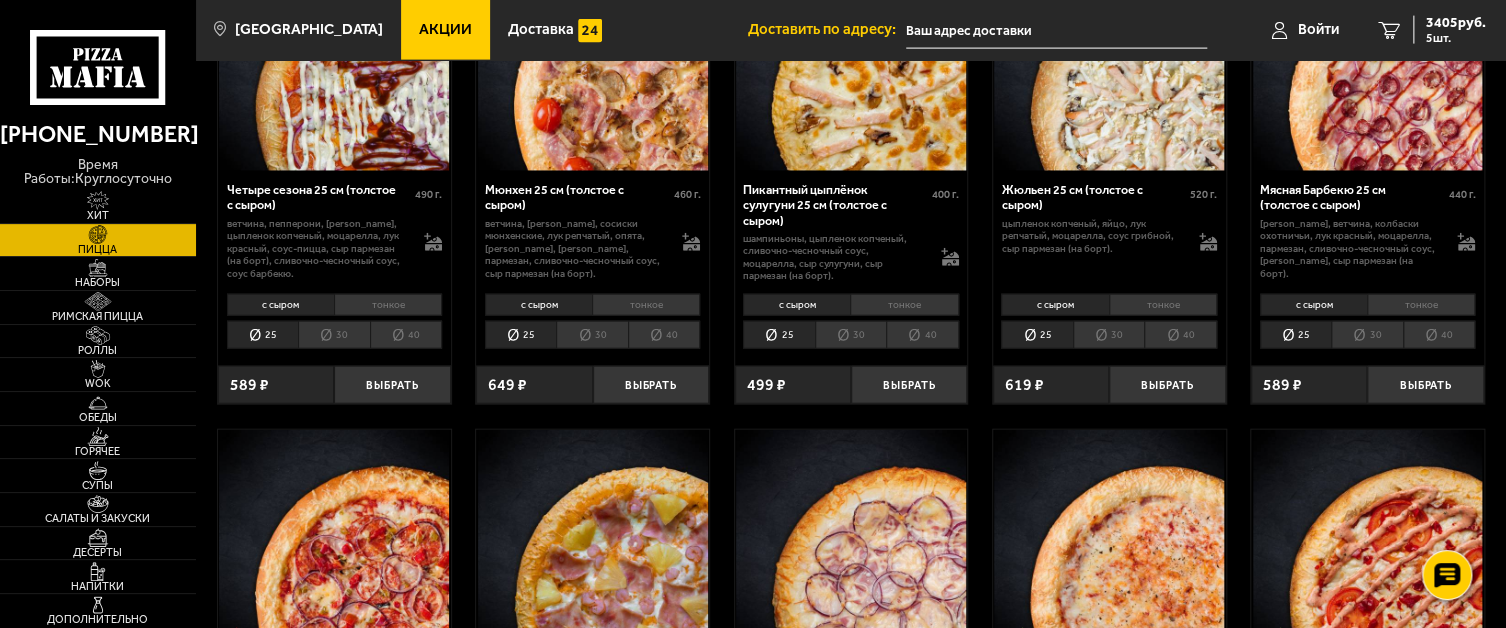 click on "30" at bounding box center (1109, 335) 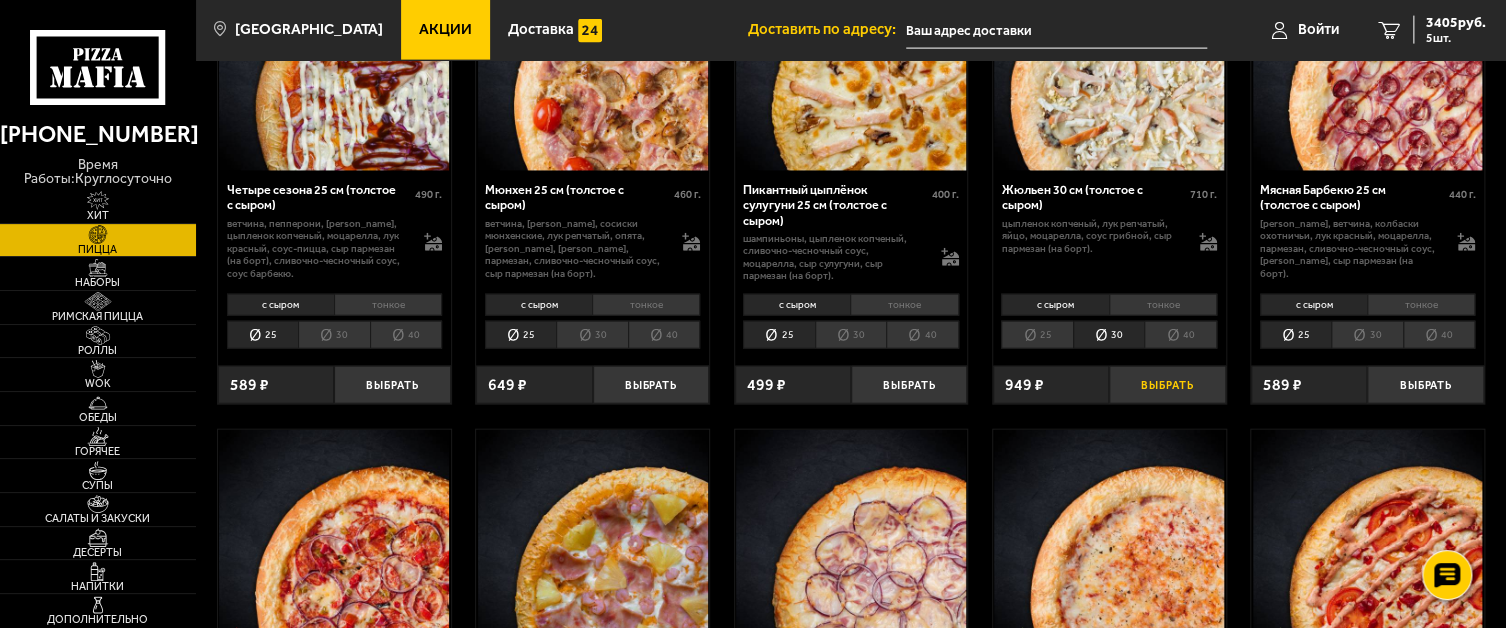 click on "Выбрать" at bounding box center [1167, 385] 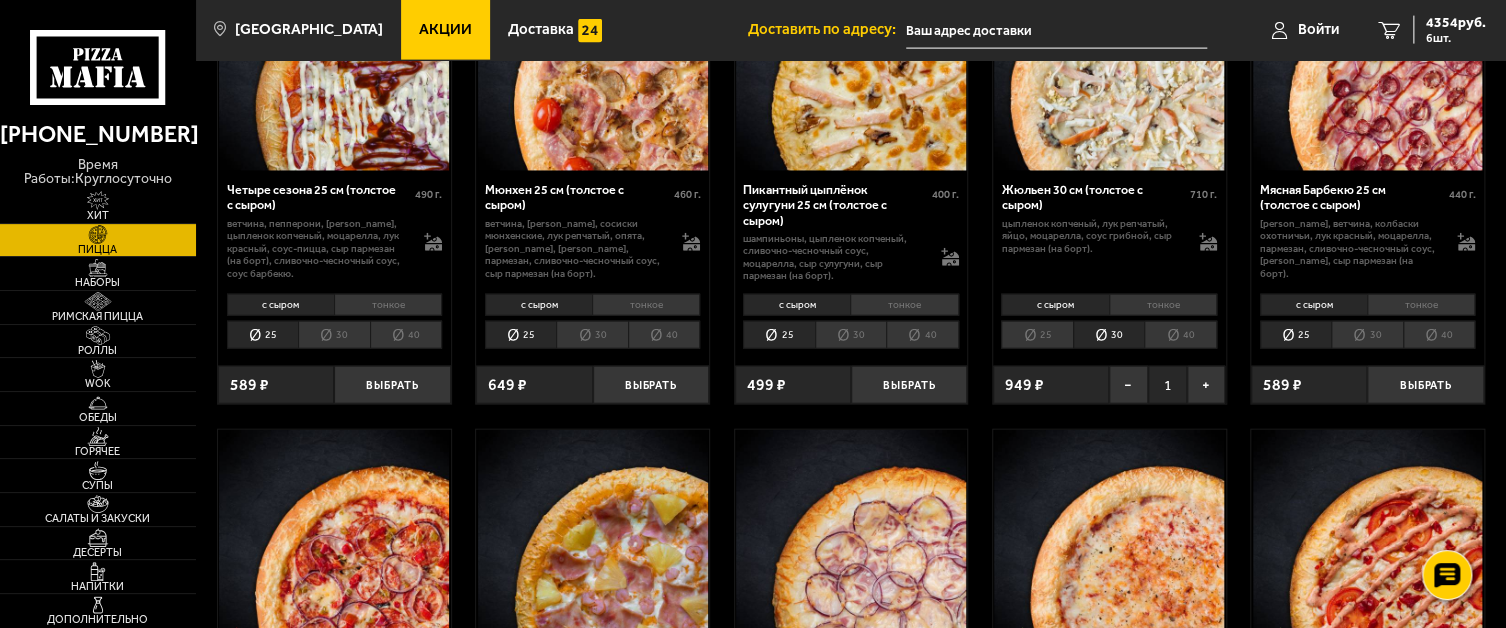 scroll, scrollTop: 2500, scrollLeft: 0, axis: vertical 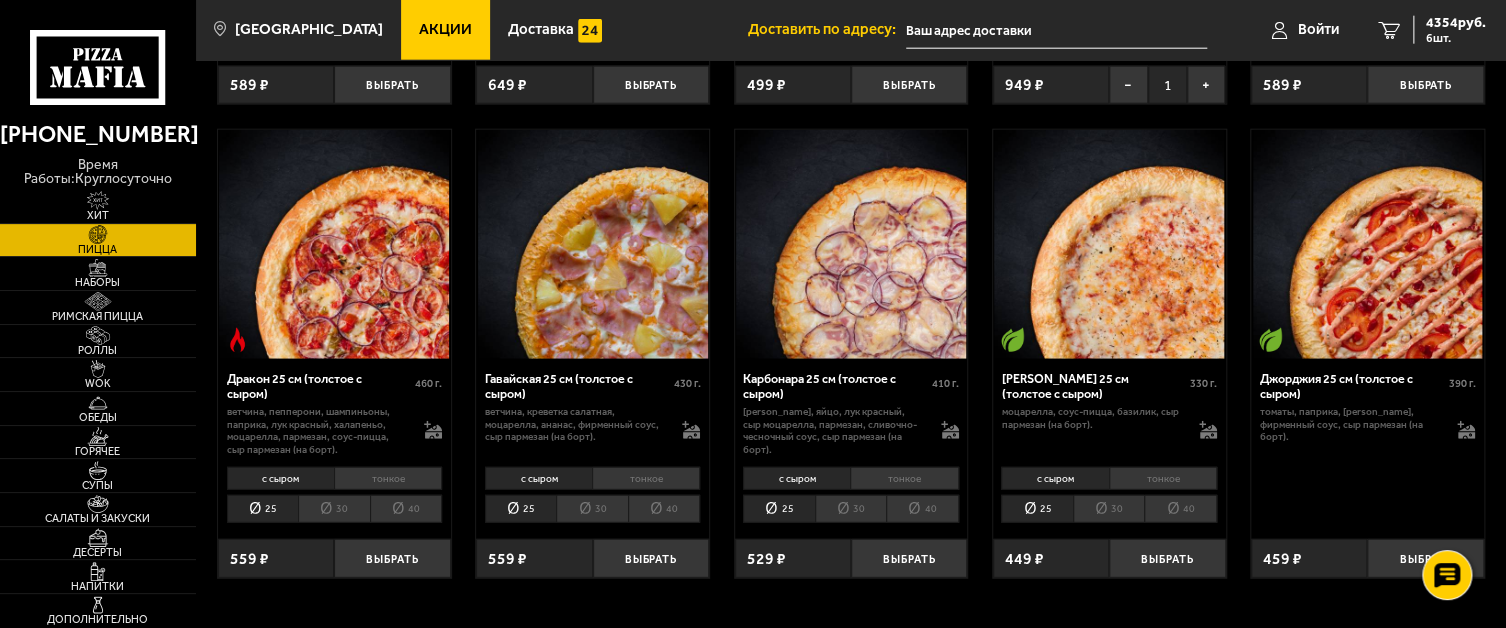 click on "30" at bounding box center [1109, 509] 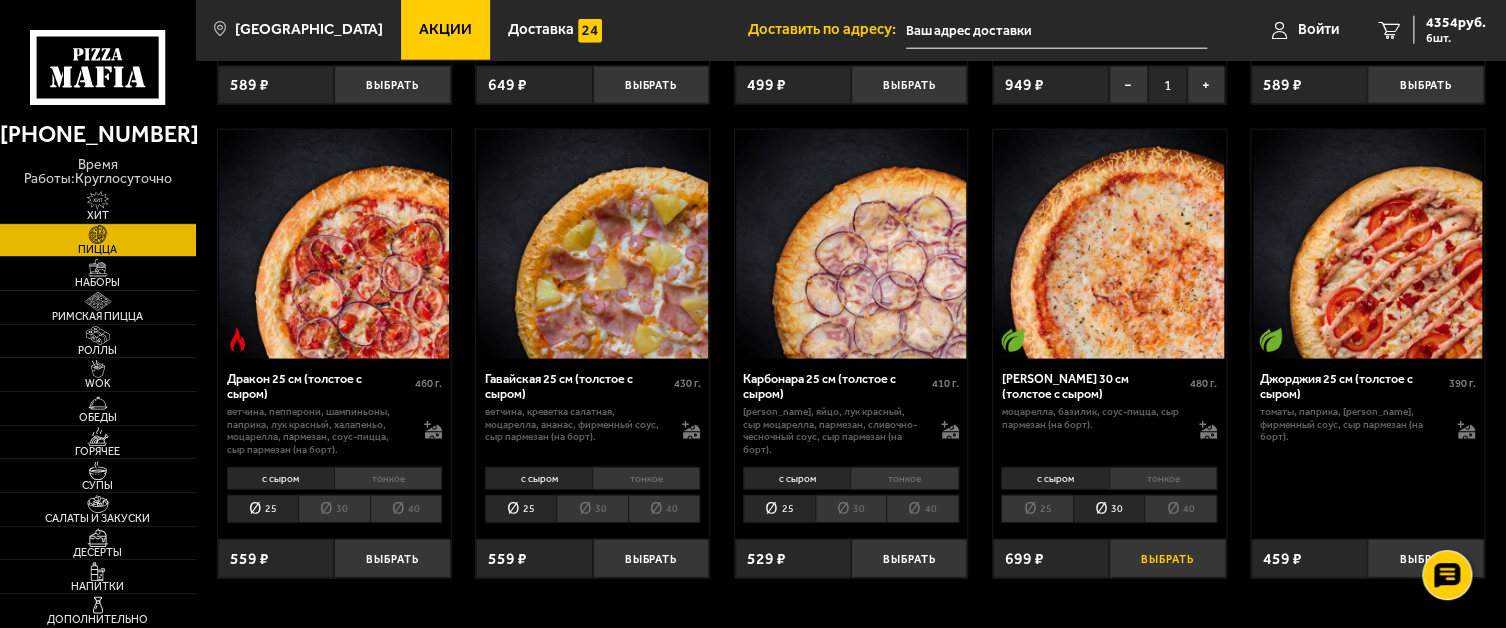 click on "Выбрать" at bounding box center (1167, 558) 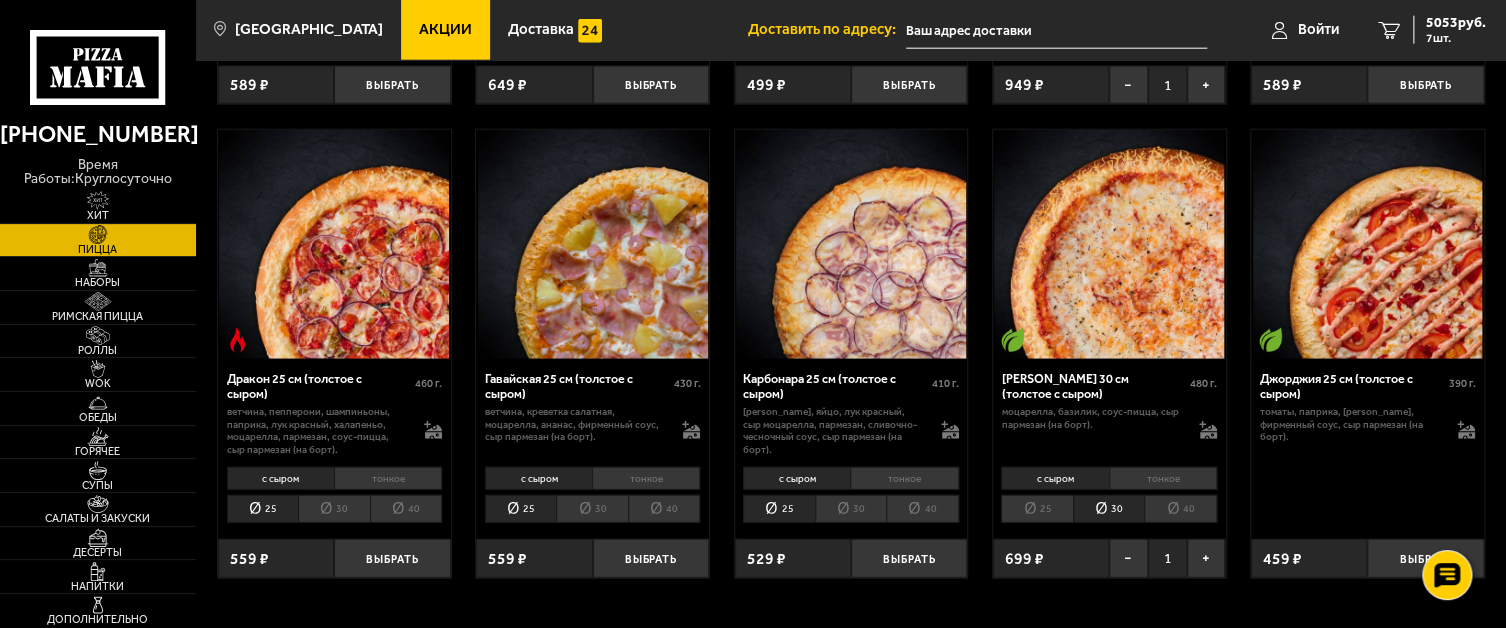 click on "30" at bounding box center (592, 509) 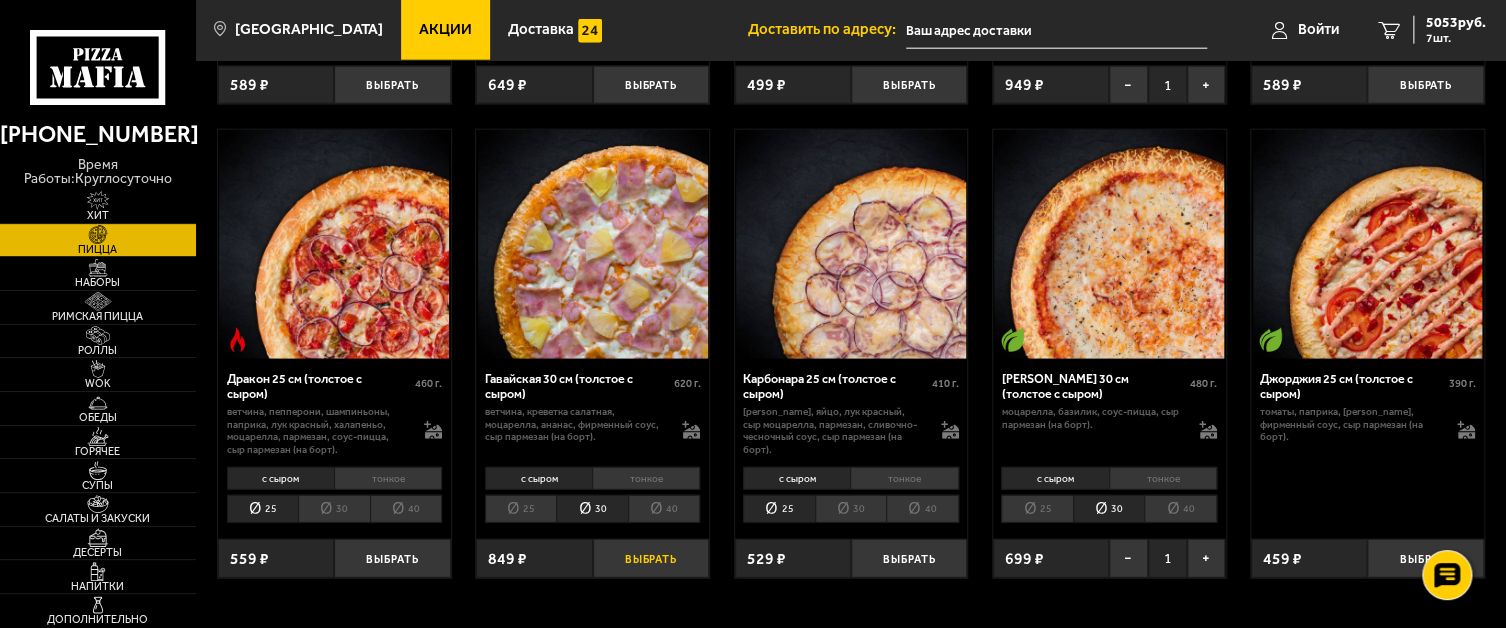 click on "Выбрать" at bounding box center (651, 558) 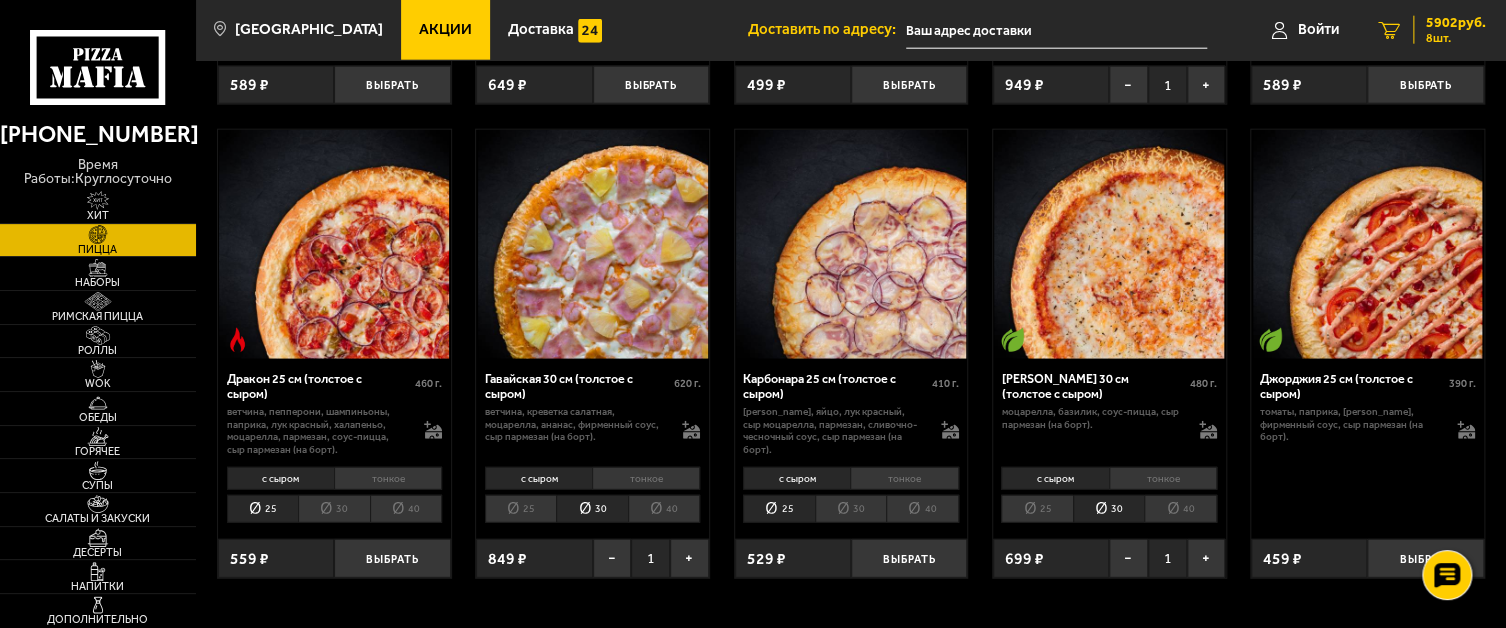 click on "5902  руб." at bounding box center [1456, 23] 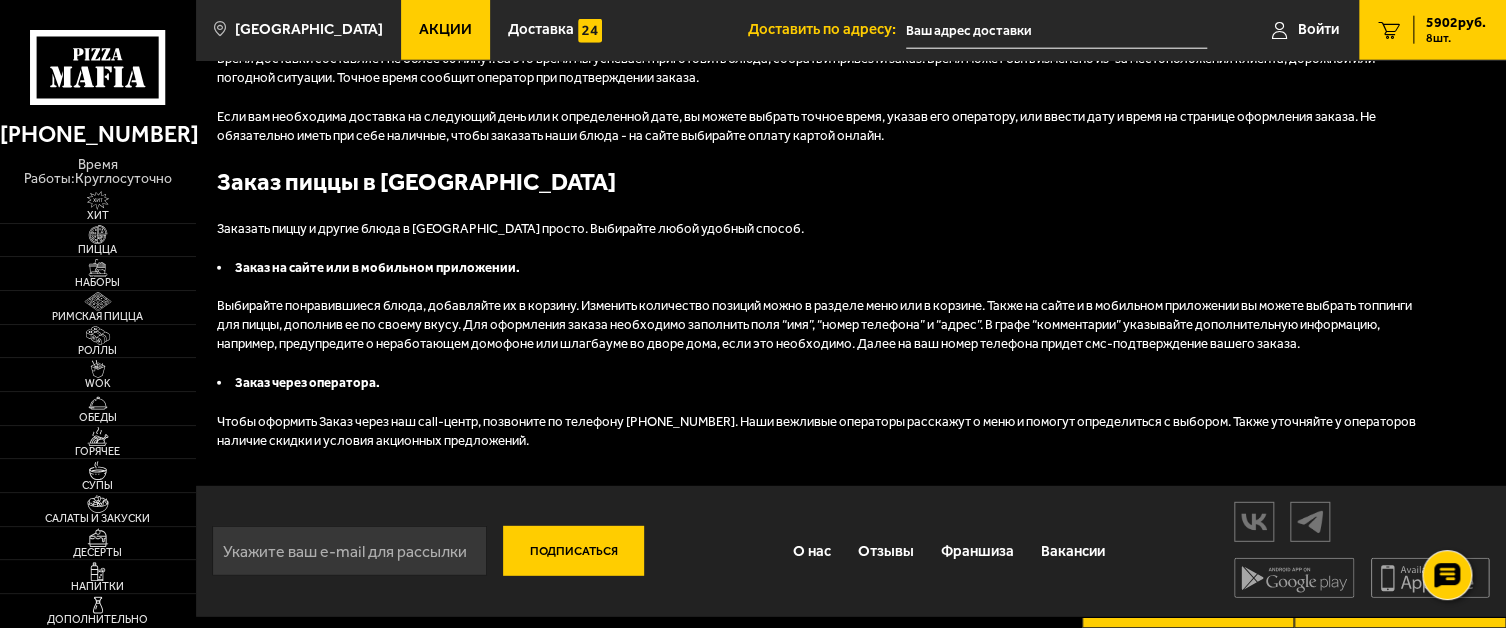 scroll, scrollTop: 0, scrollLeft: 0, axis: both 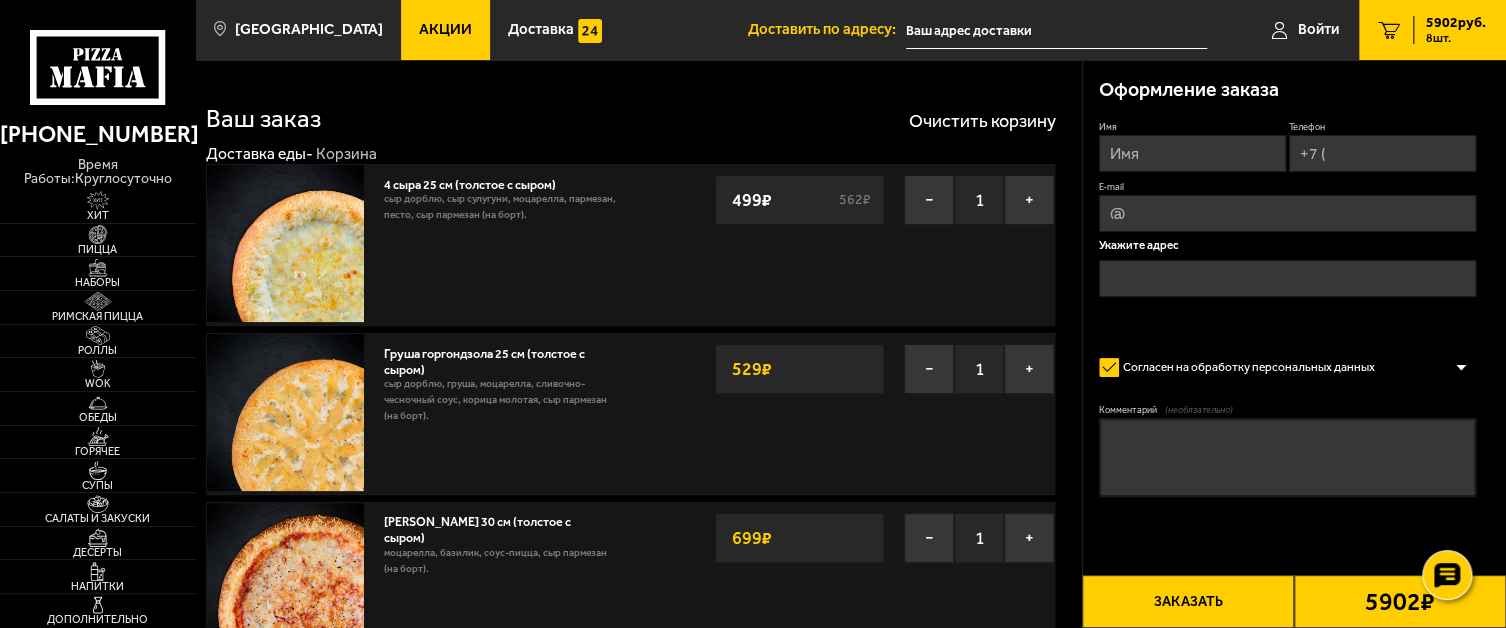 click at bounding box center [285, 243] 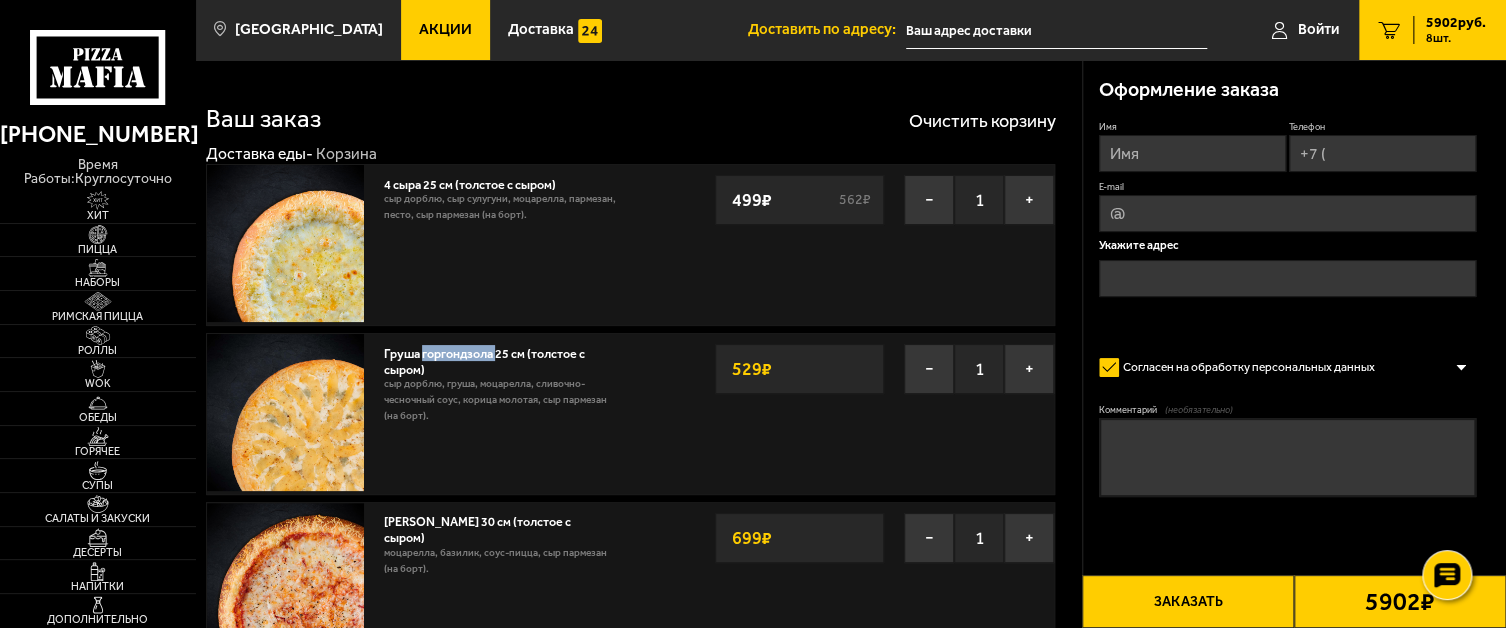 click on "Груша горгондзола 25 см (толстое с сыром)" at bounding box center [484, 359] 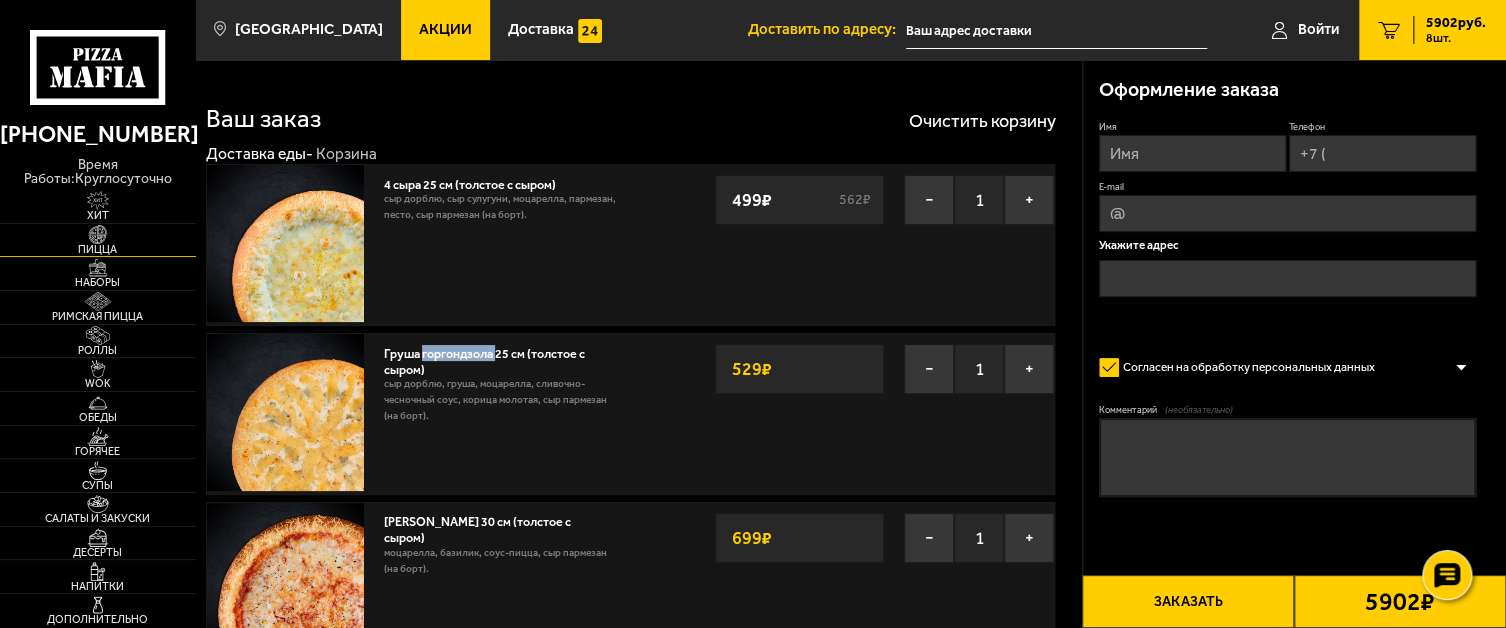 click at bounding box center (98, 234) 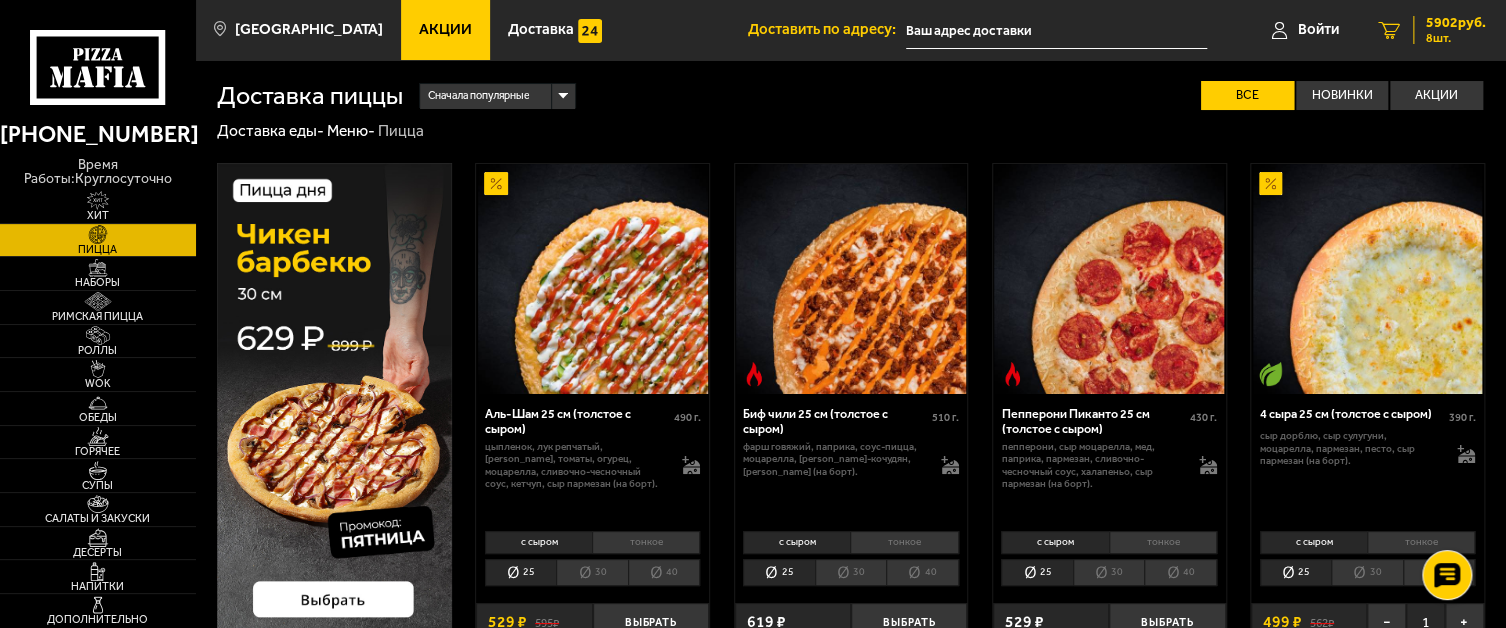 click on "8  шт." at bounding box center [1456, 38] 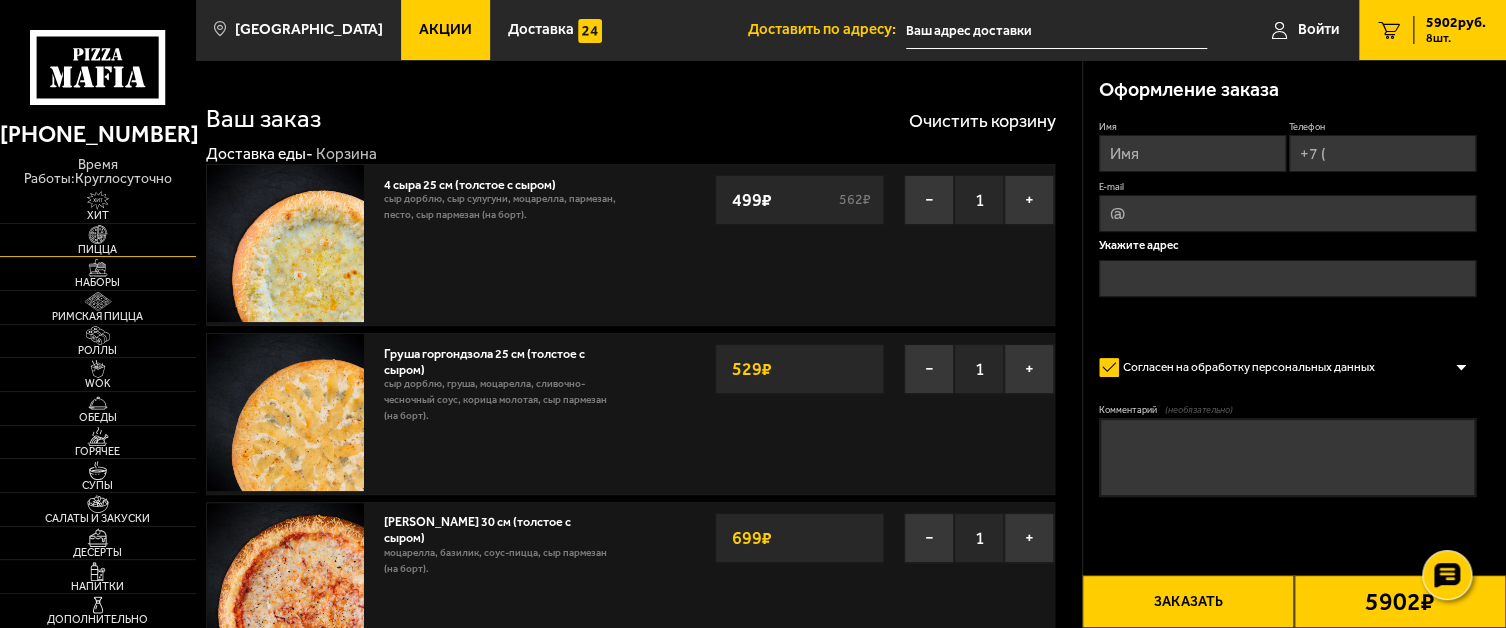 click at bounding box center (98, 234) 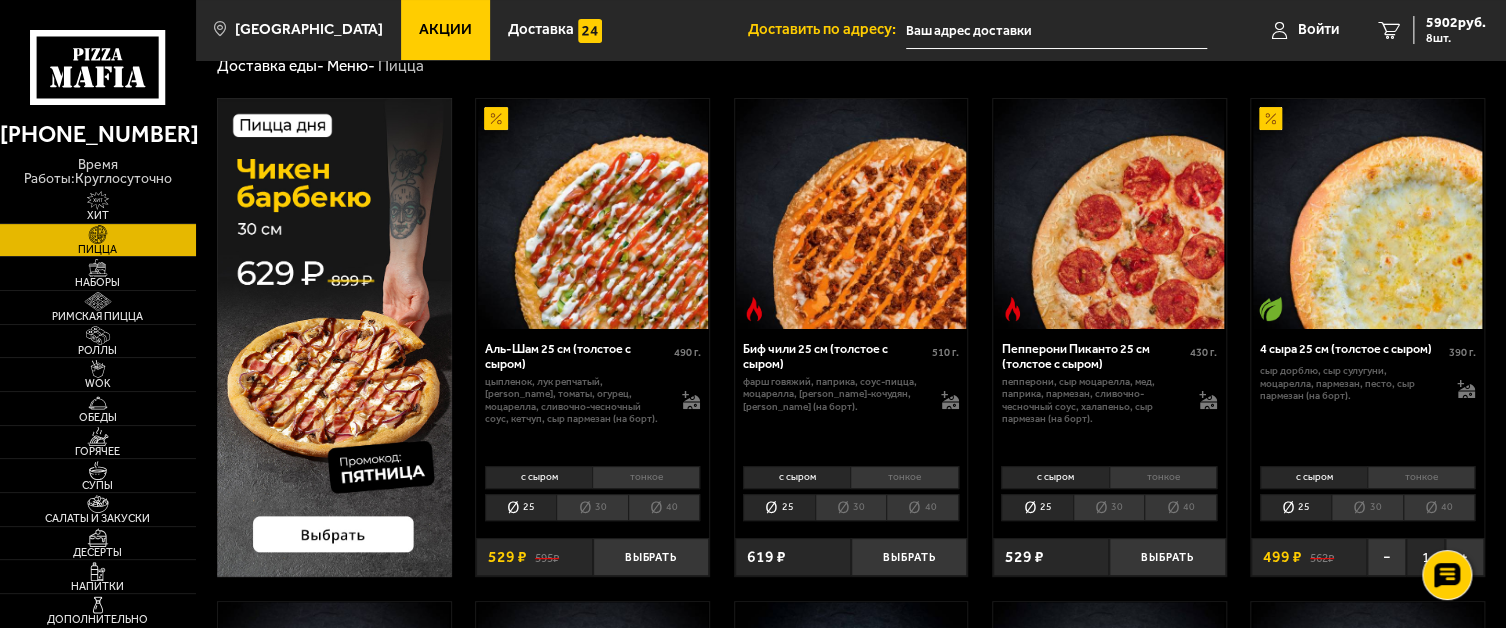 scroll, scrollTop: 100, scrollLeft: 0, axis: vertical 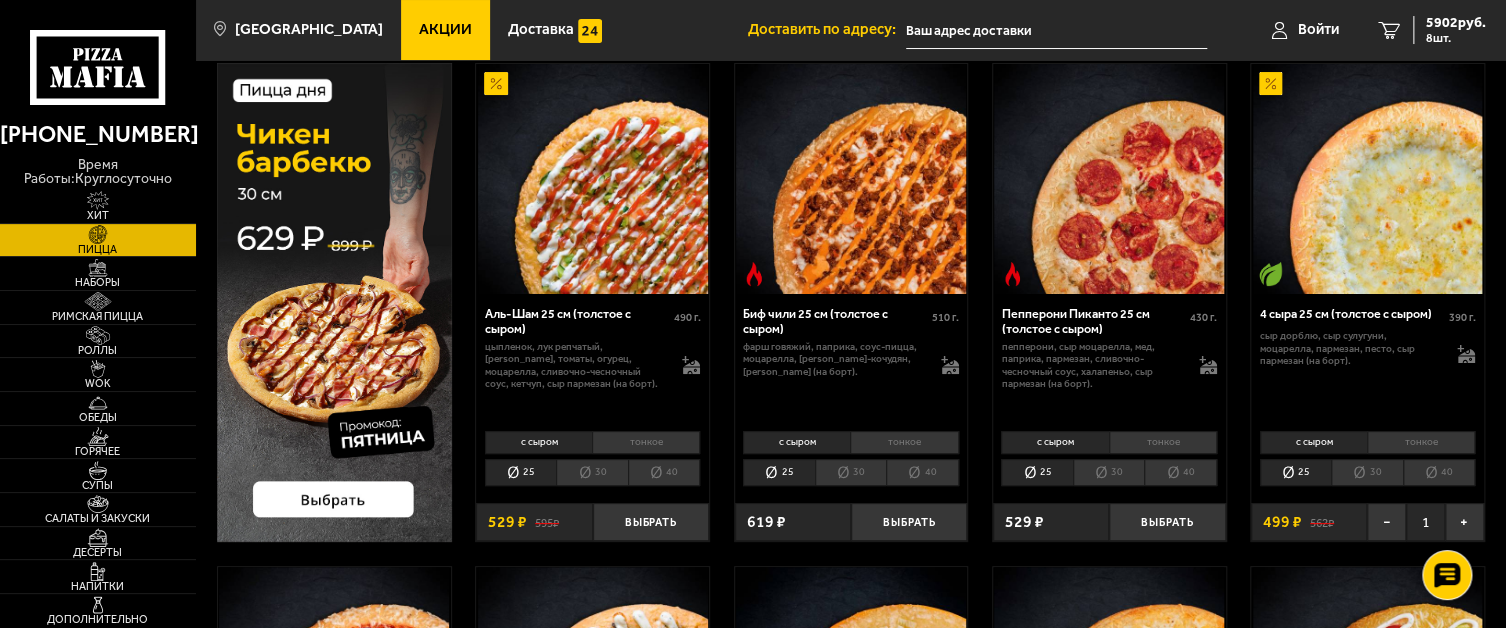 click on "30" at bounding box center (1367, 473) 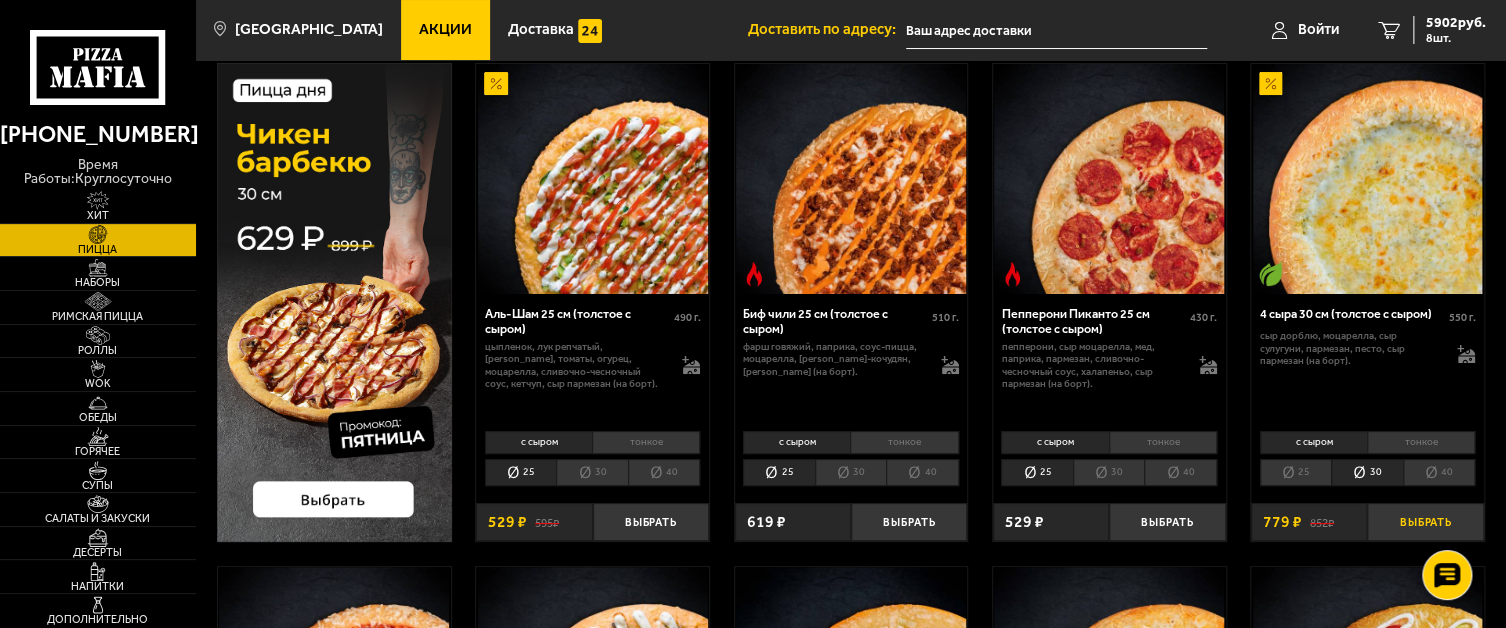 click on "Выбрать" at bounding box center [1425, 522] 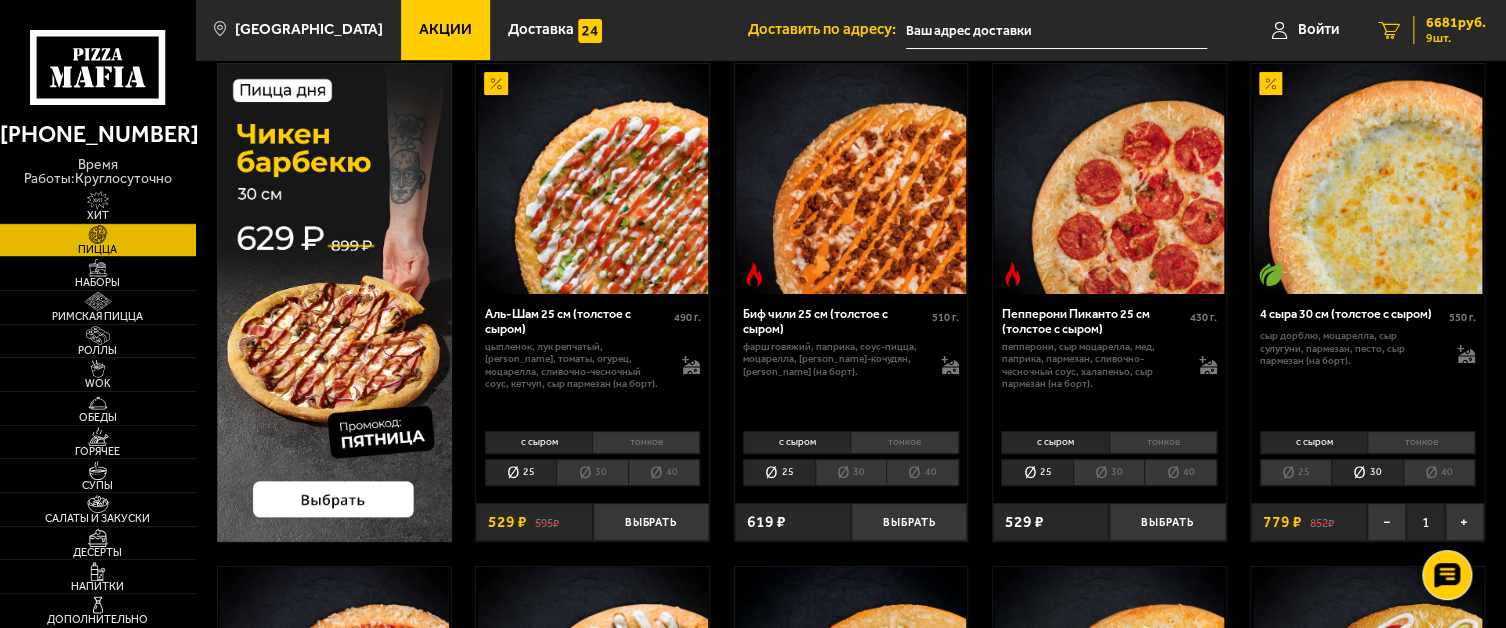 click on "6681  руб." at bounding box center (1456, 23) 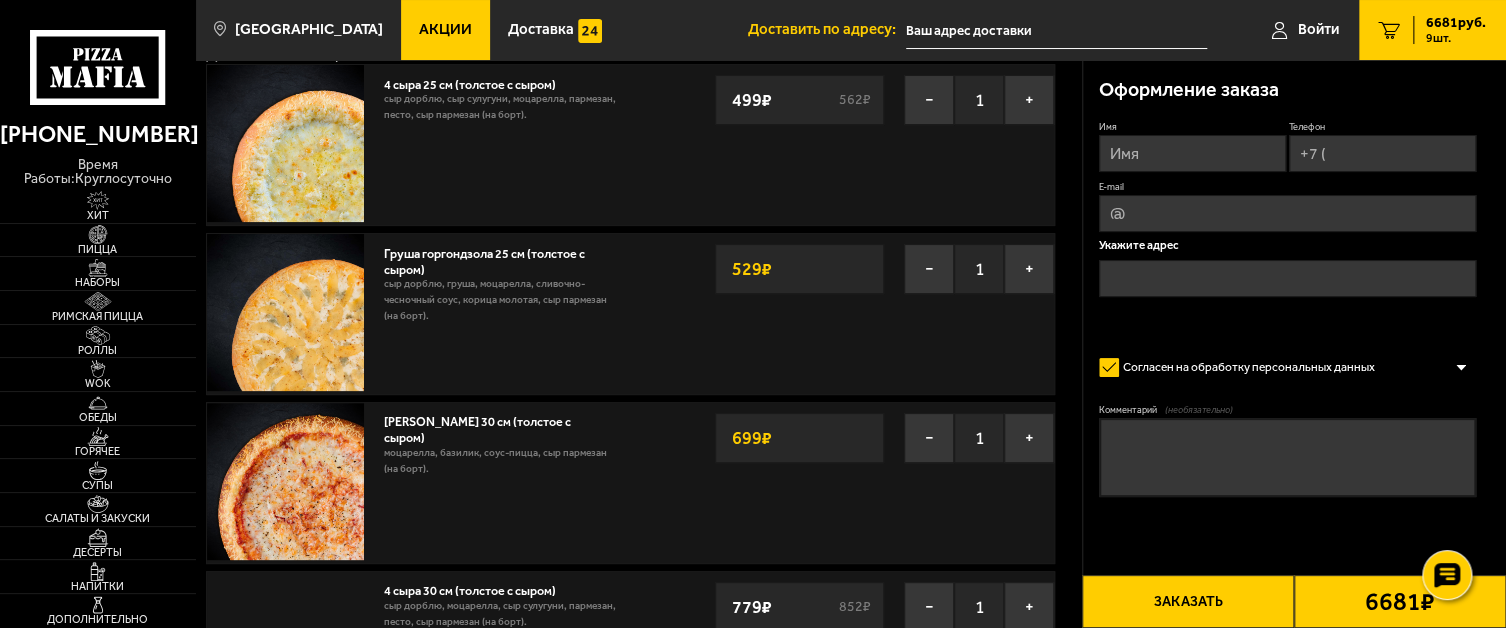 scroll, scrollTop: 0, scrollLeft: 0, axis: both 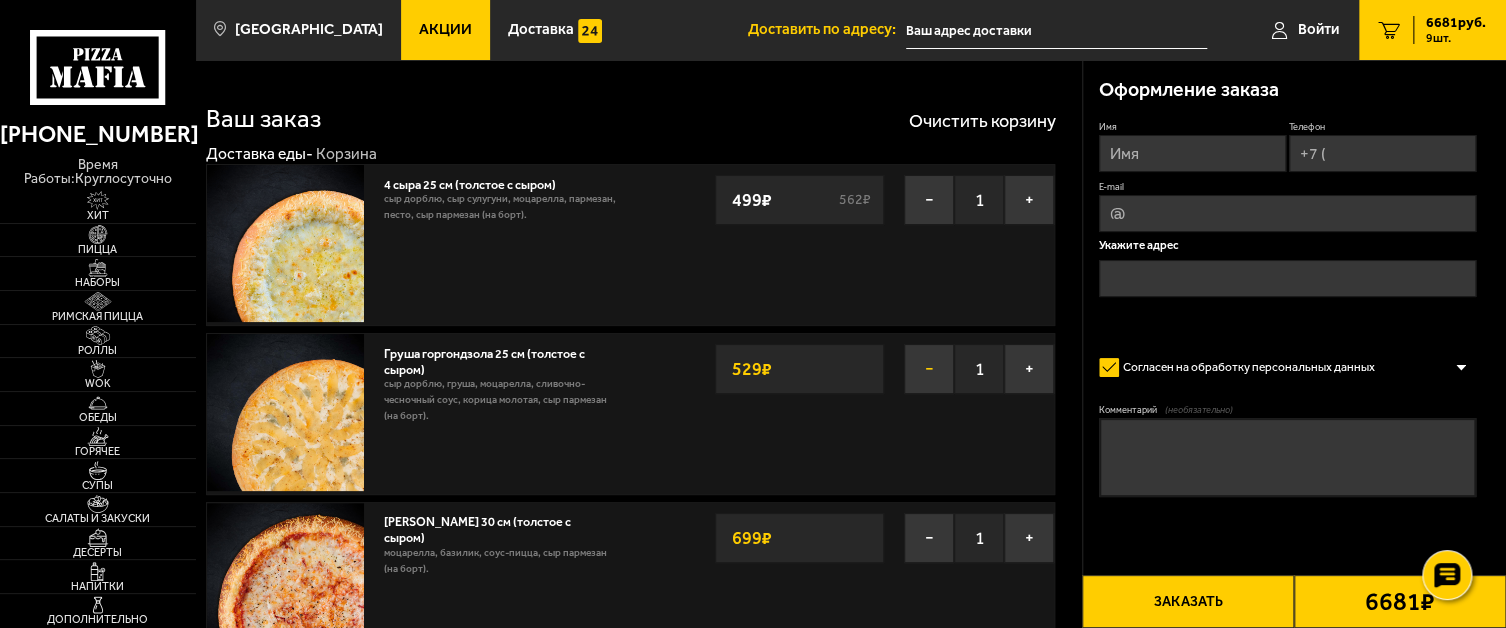 click on "−" at bounding box center [929, 369] 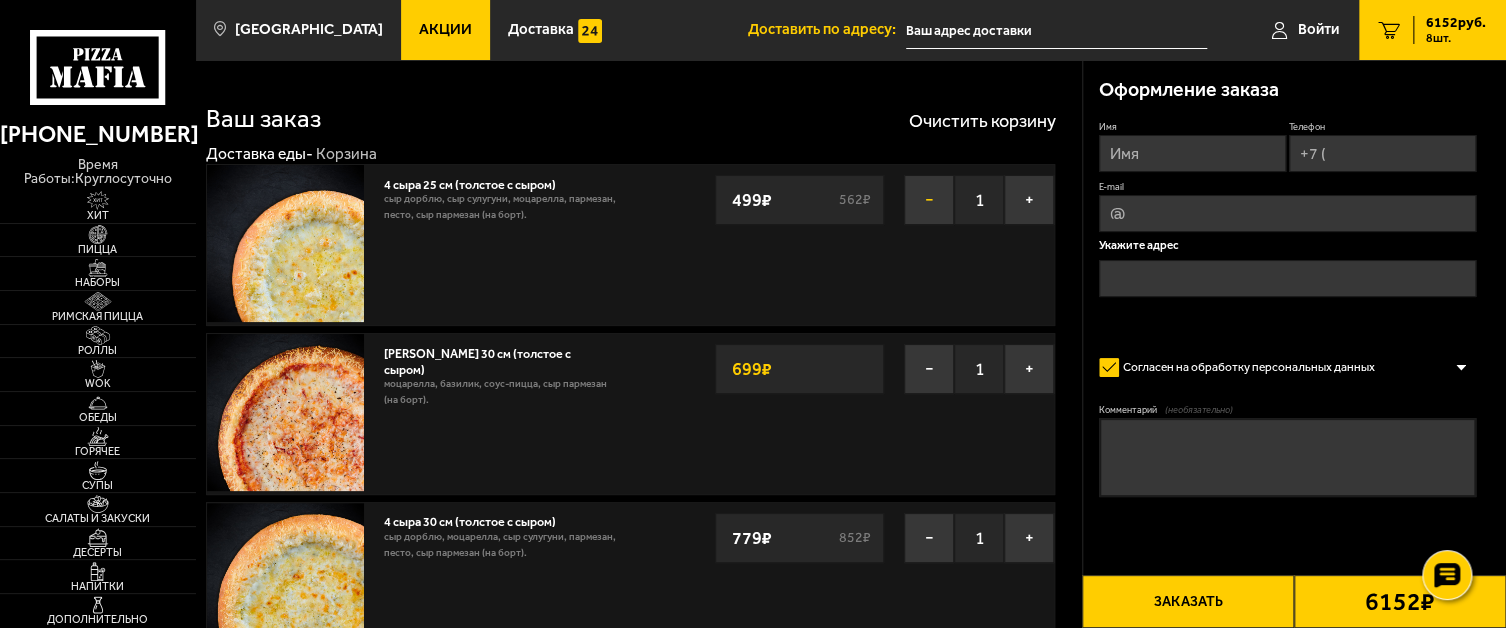 click on "−" at bounding box center (929, 200) 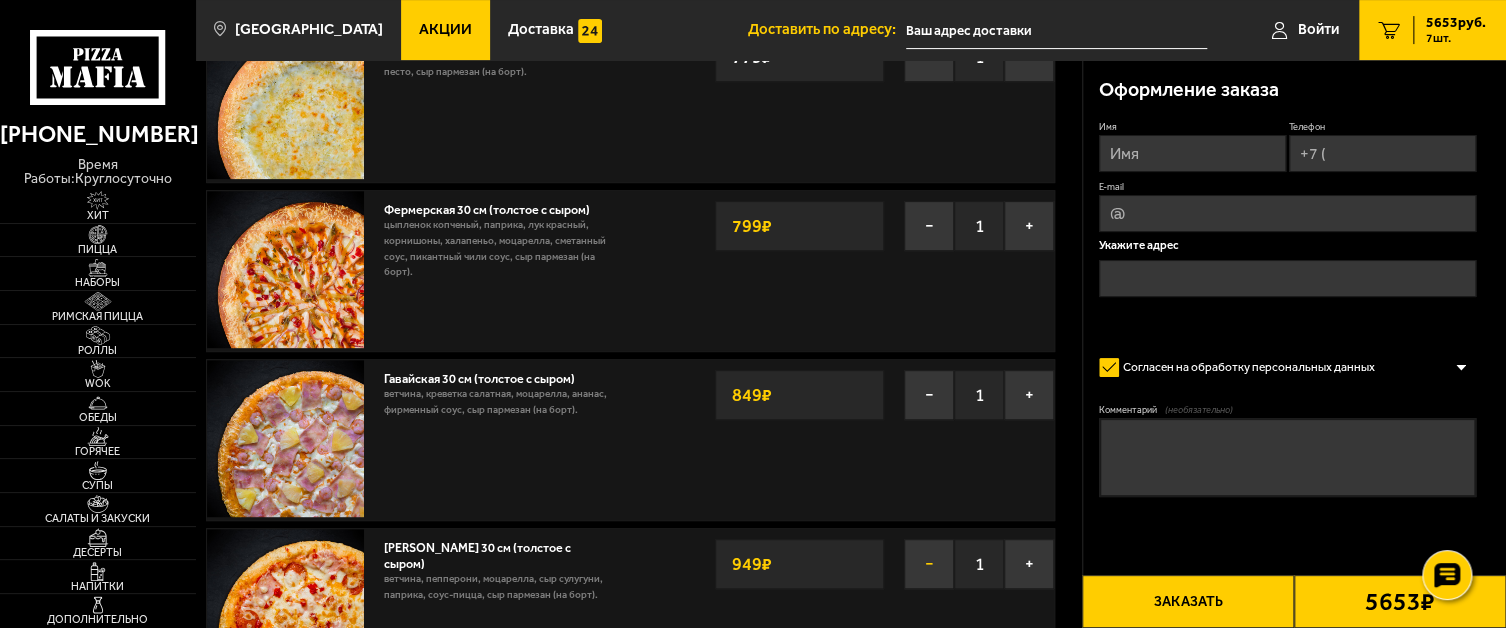 scroll, scrollTop: 300, scrollLeft: 0, axis: vertical 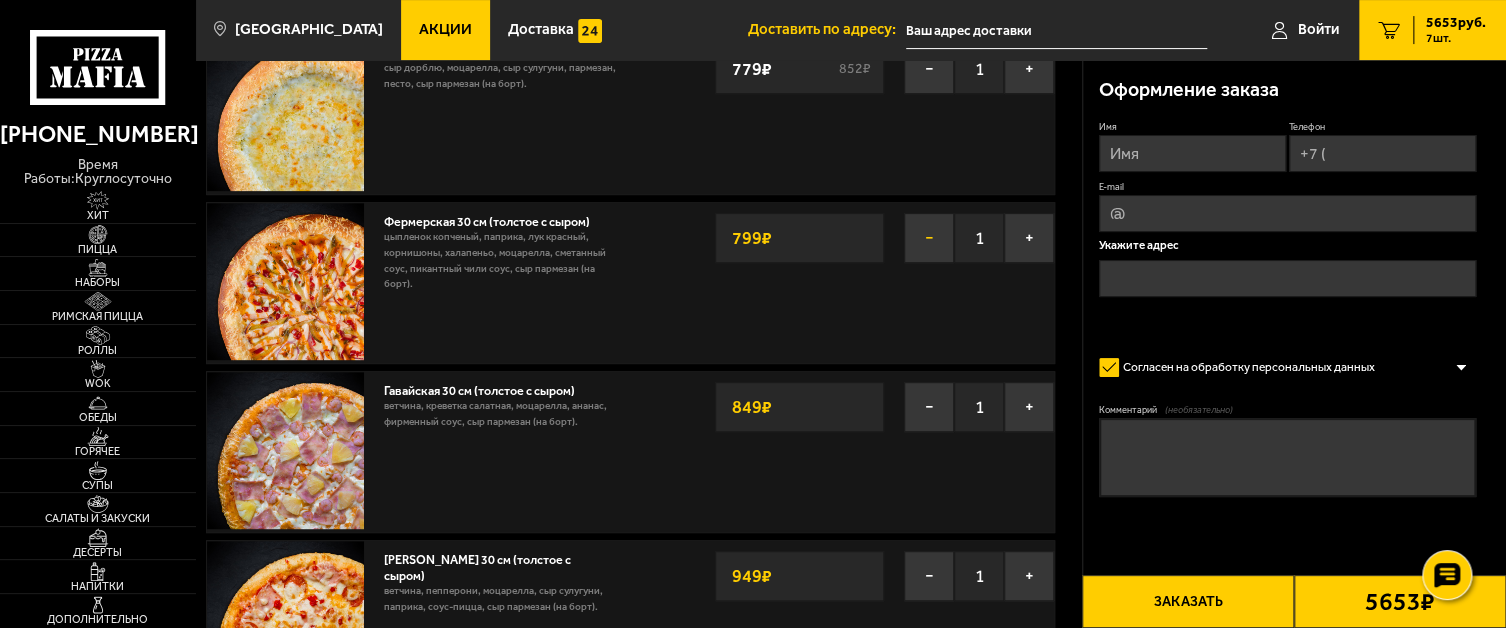 click on "−" at bounding box center [929, 238] 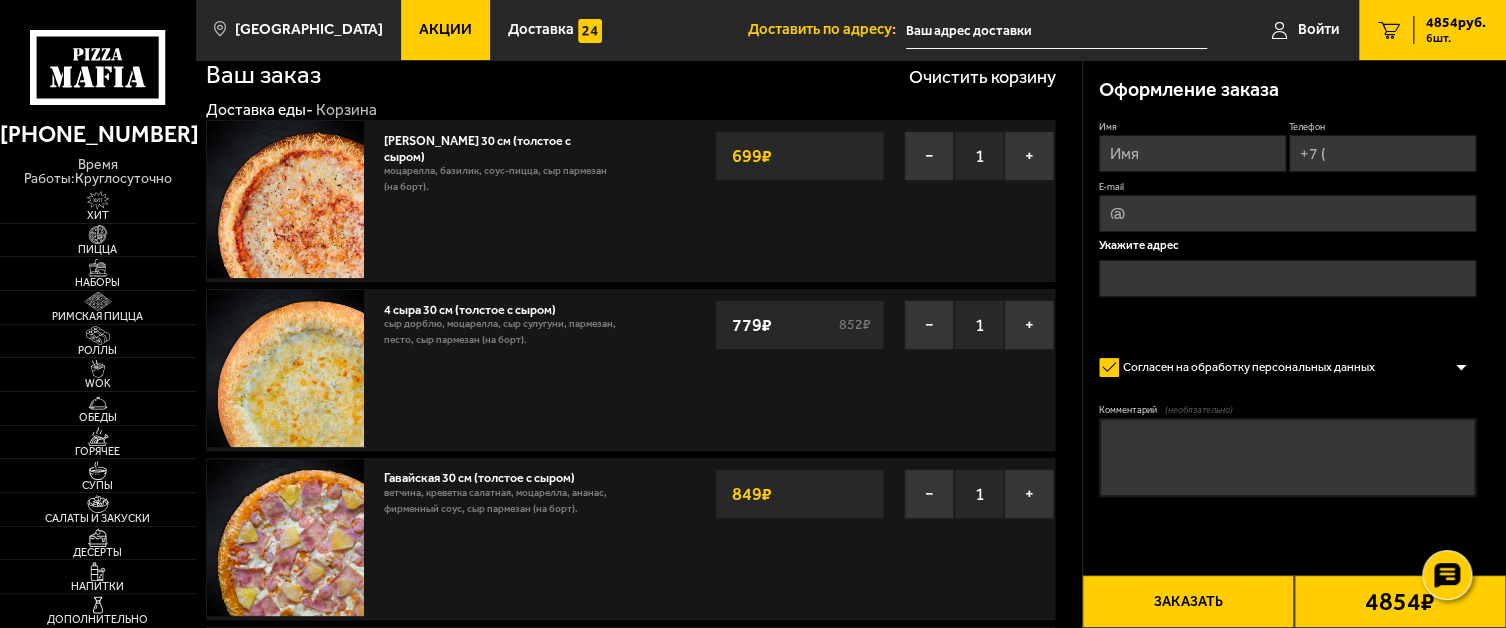 scroll, scrollTop: 0, scrollLeft: 0, axis: both 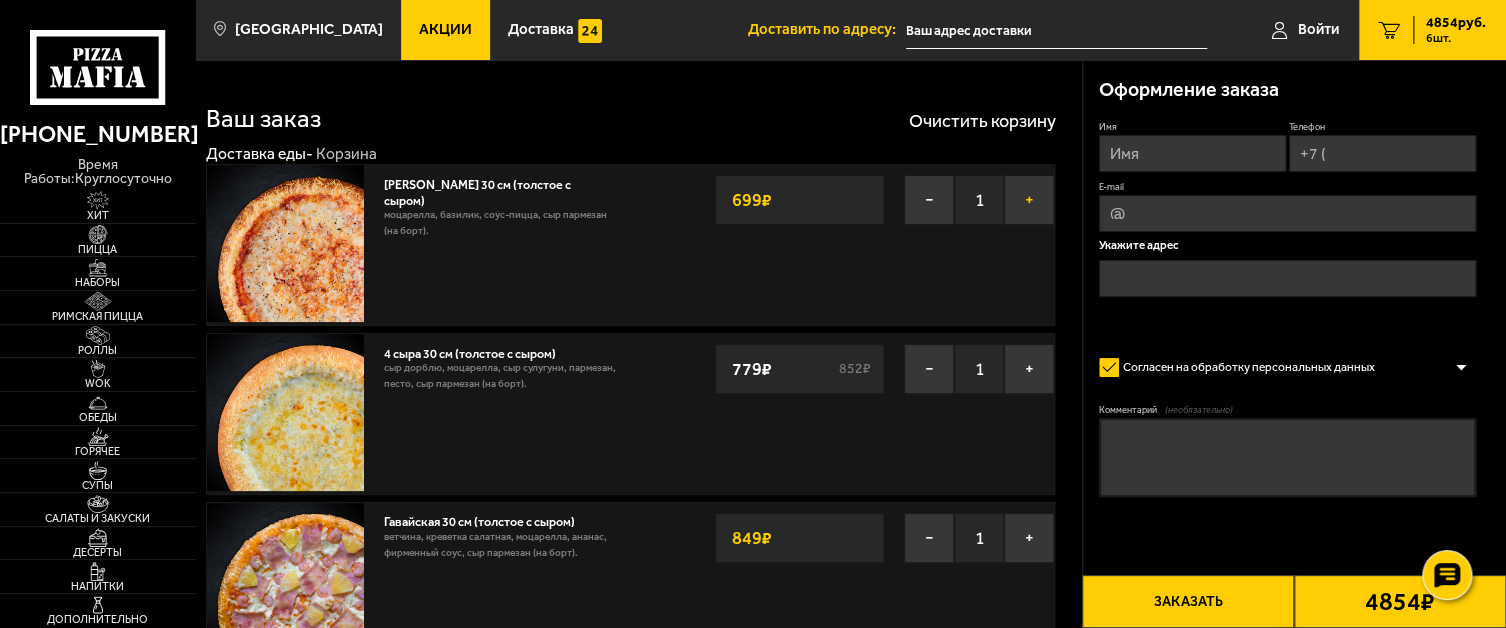 click on "+" at bounding box center [1029, 200] 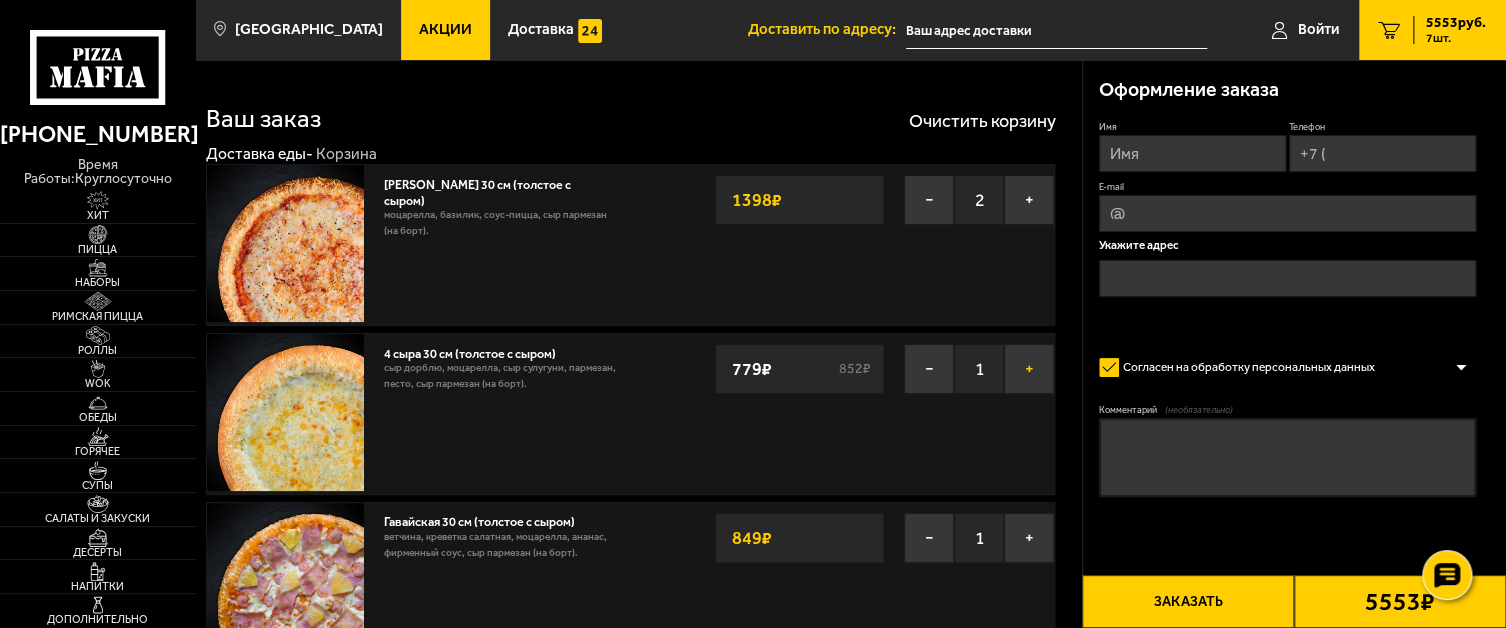 click on "+" at bounding box center [1029, 369] 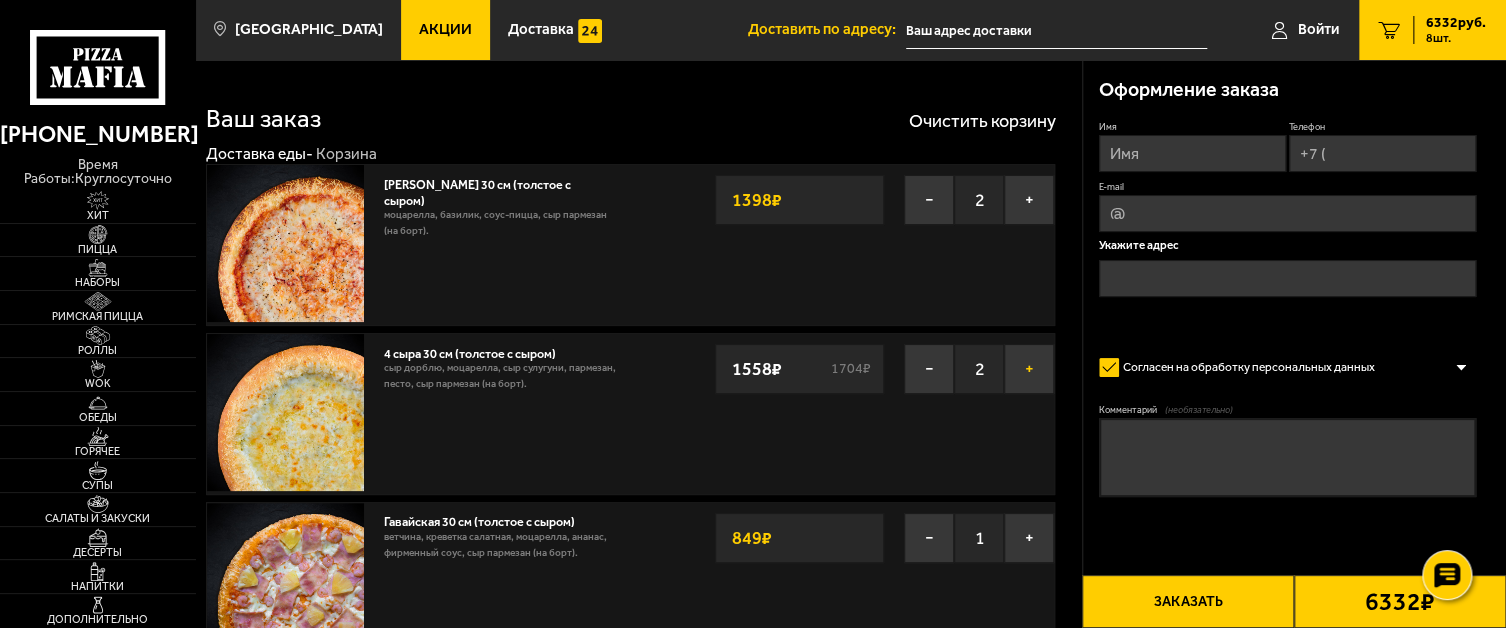 scroll, scrollTop: 200, scrollLeft: 0, axis: vertical 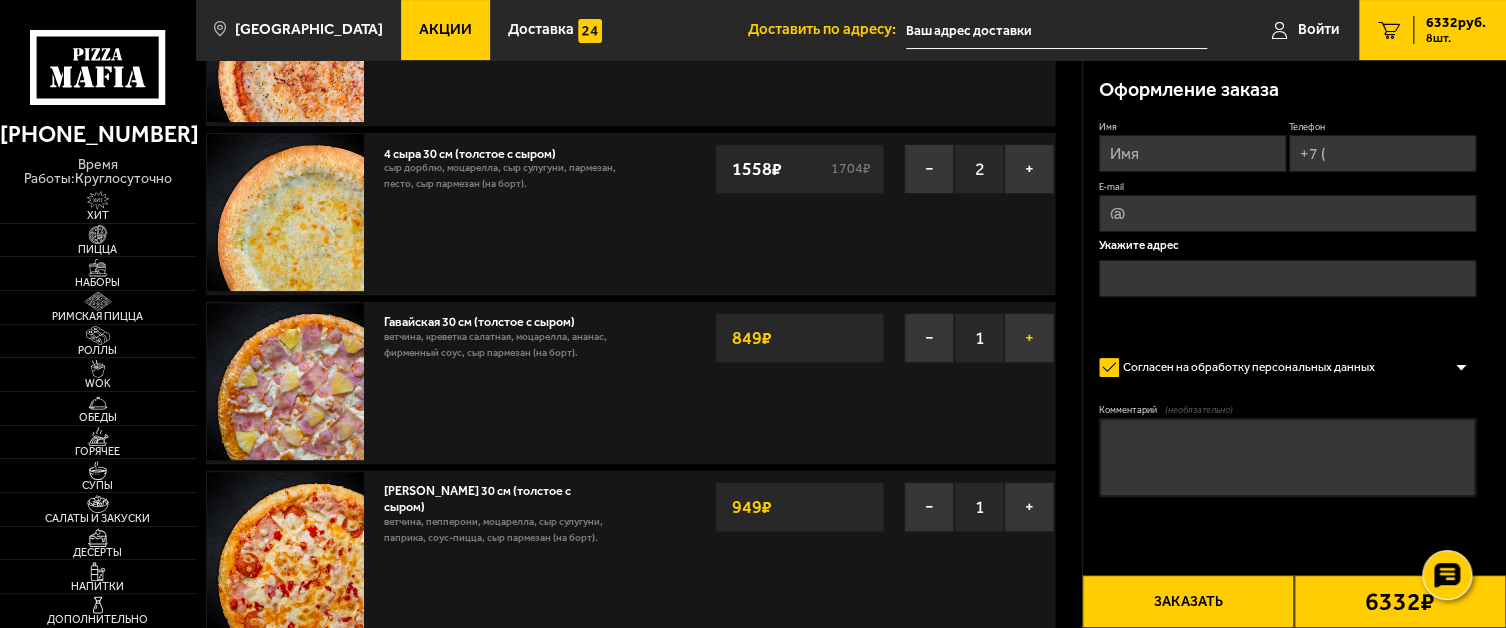 click on "+" at bounding box center [1029, 338] 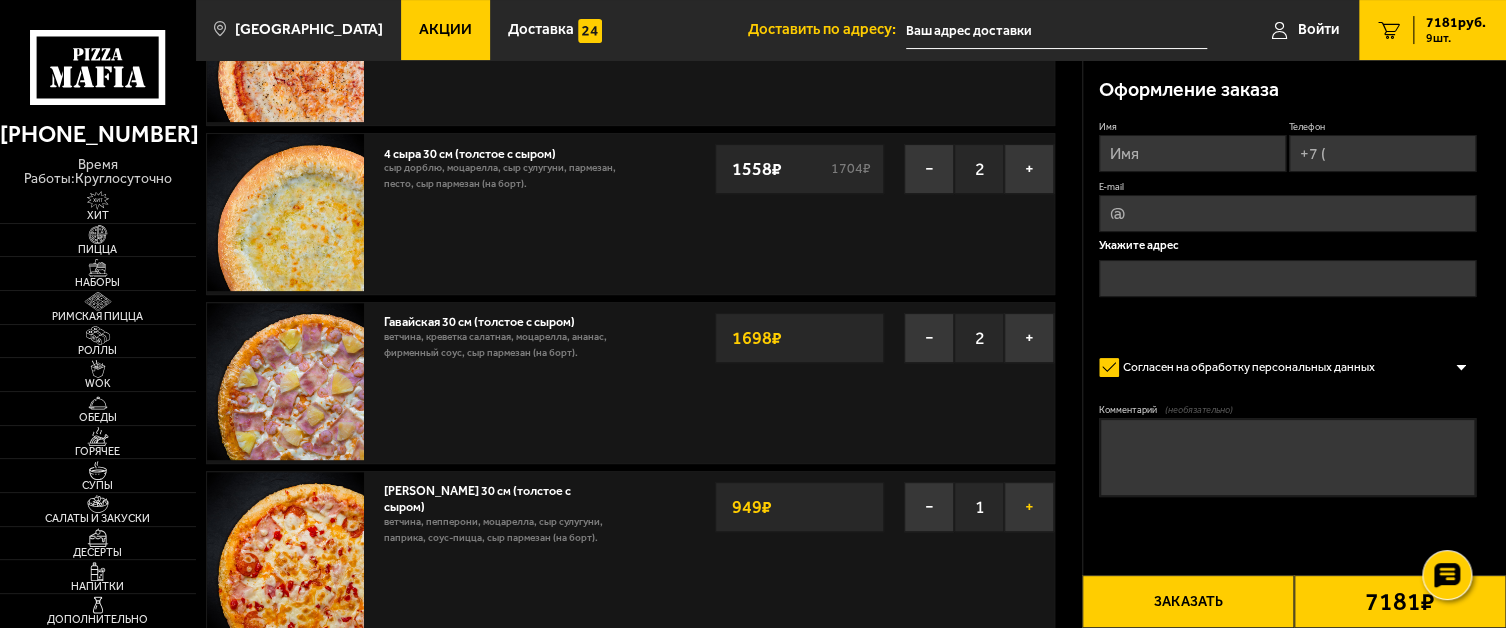 click on "+" at bounding box center [1029, 507] 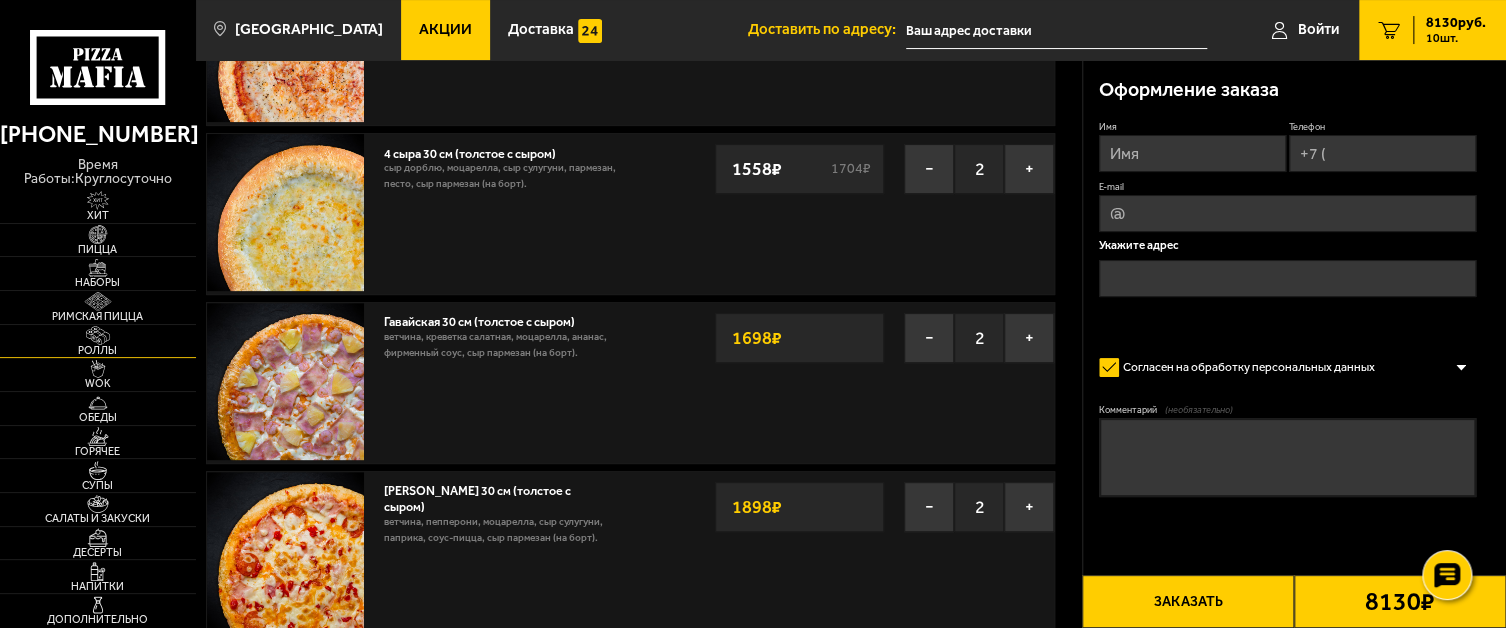 click at bounding box center (98, 335) 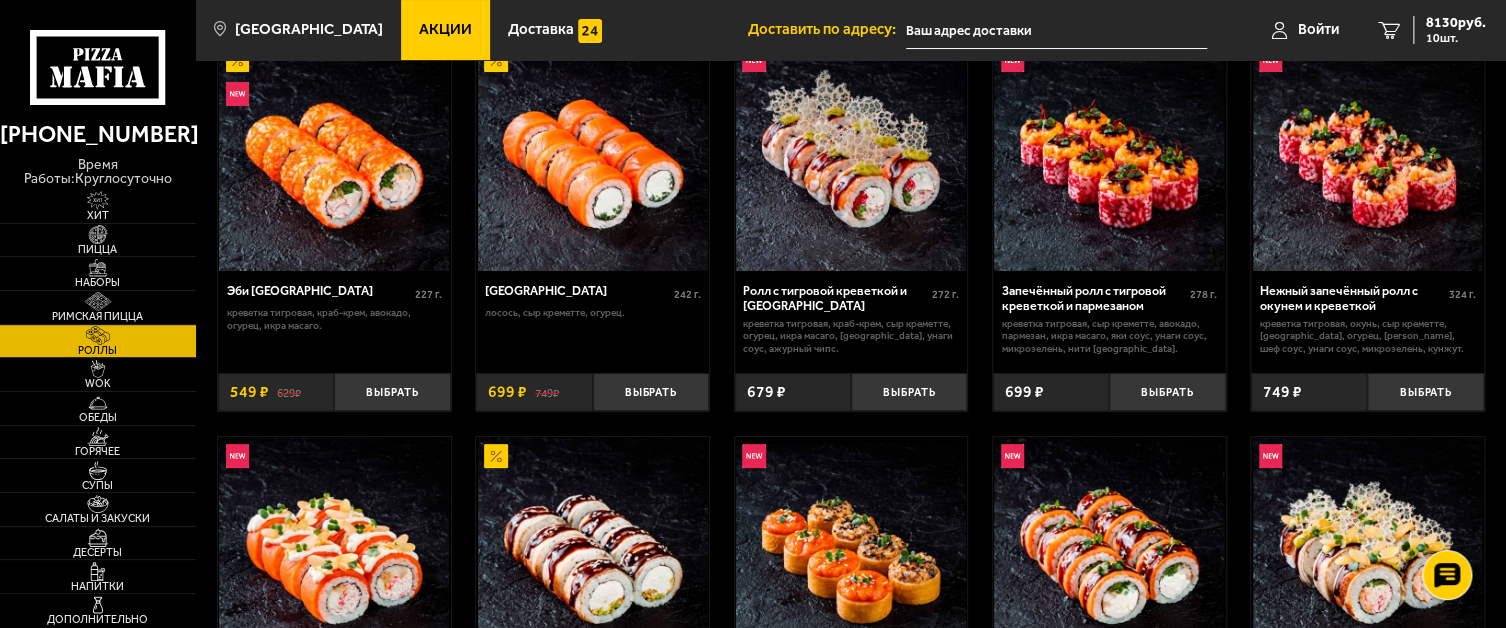 scroll, scrollTop: 0, scrollLeft: 0, axis: both 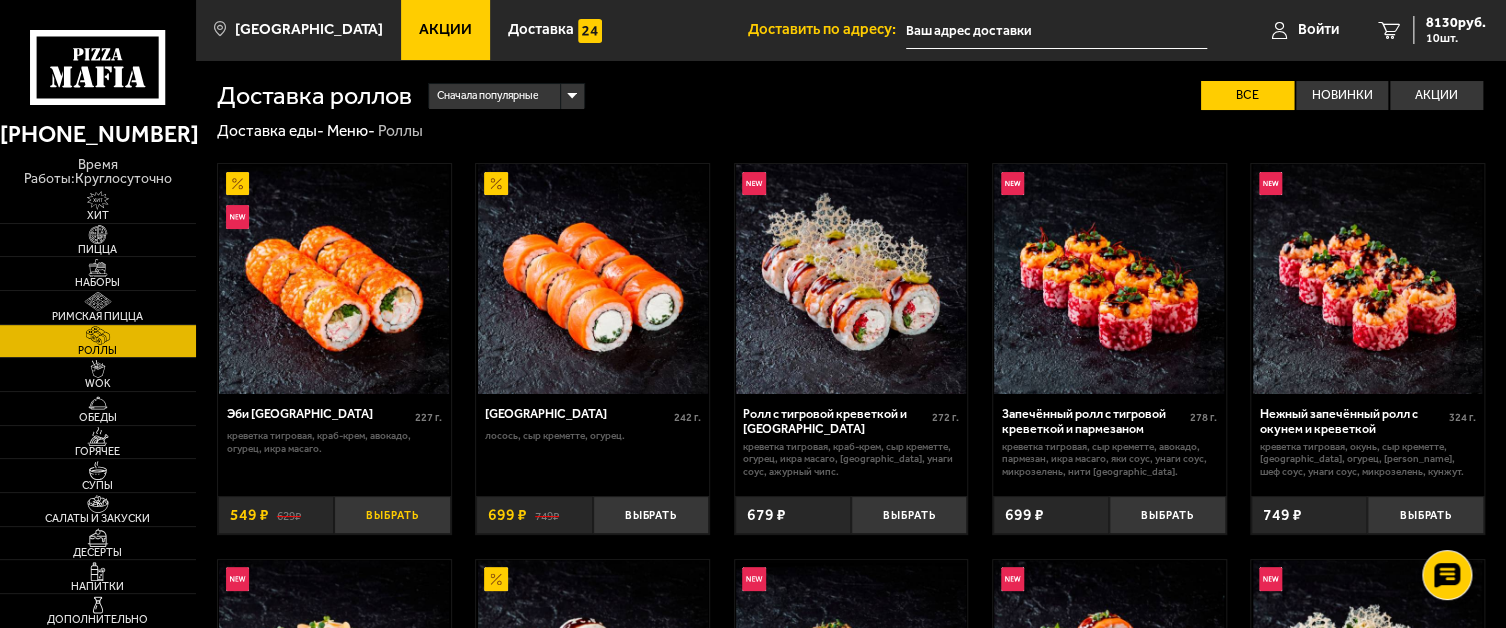 click on "Выбрать" at bounding box center [392, 515] 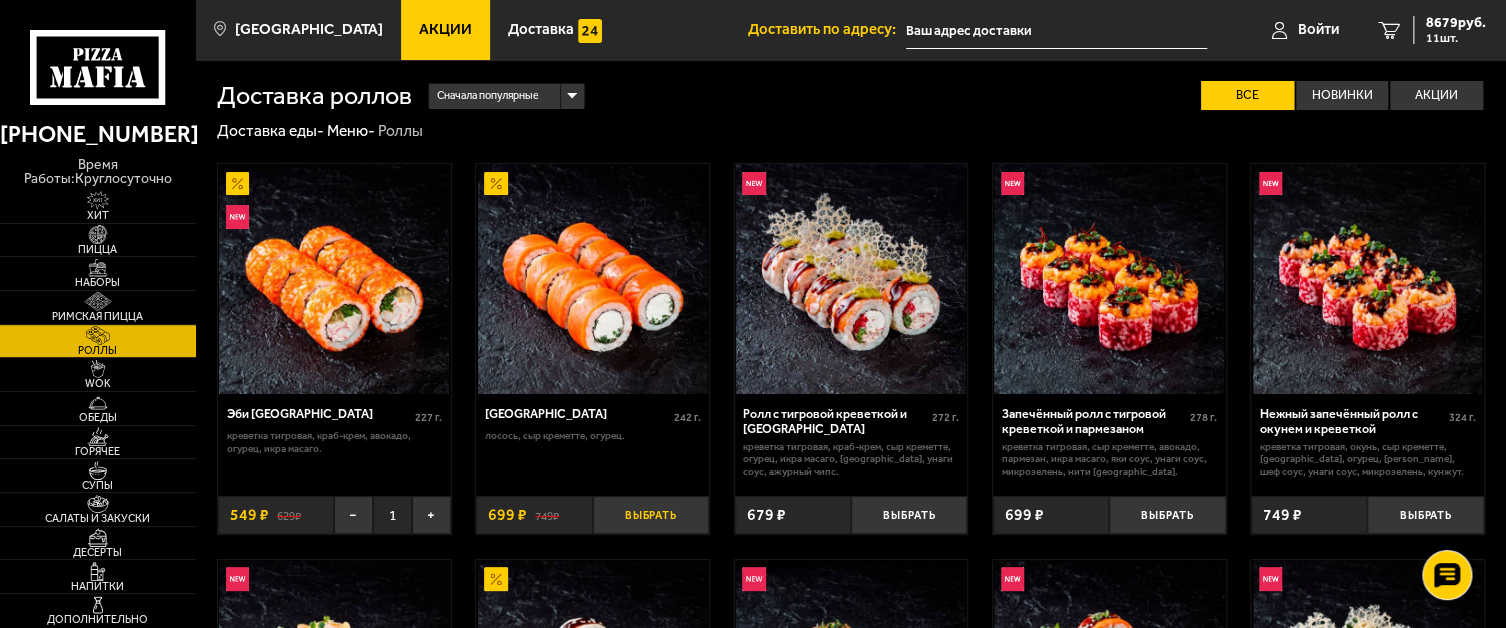 click on "Выбрать" at bounding box center [651, 515] 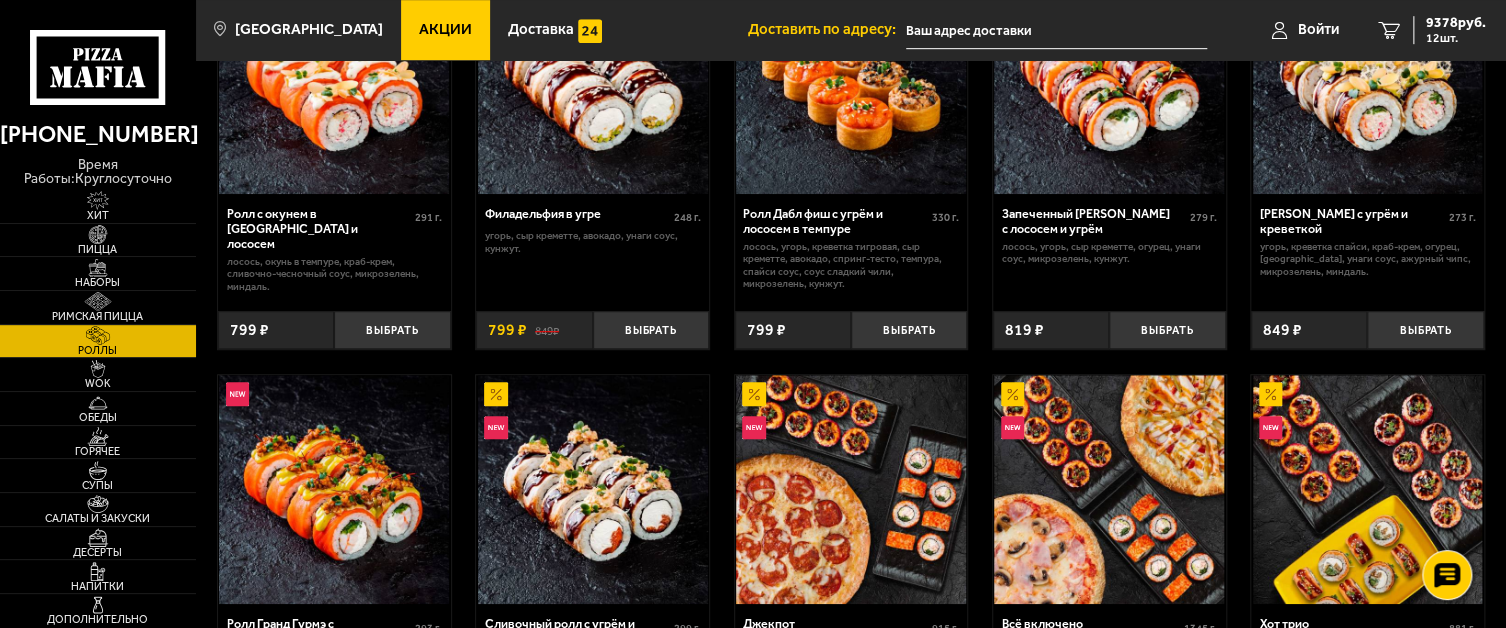 scroll, scrollTop: 600, scrollLeft: 0, axis: vertical 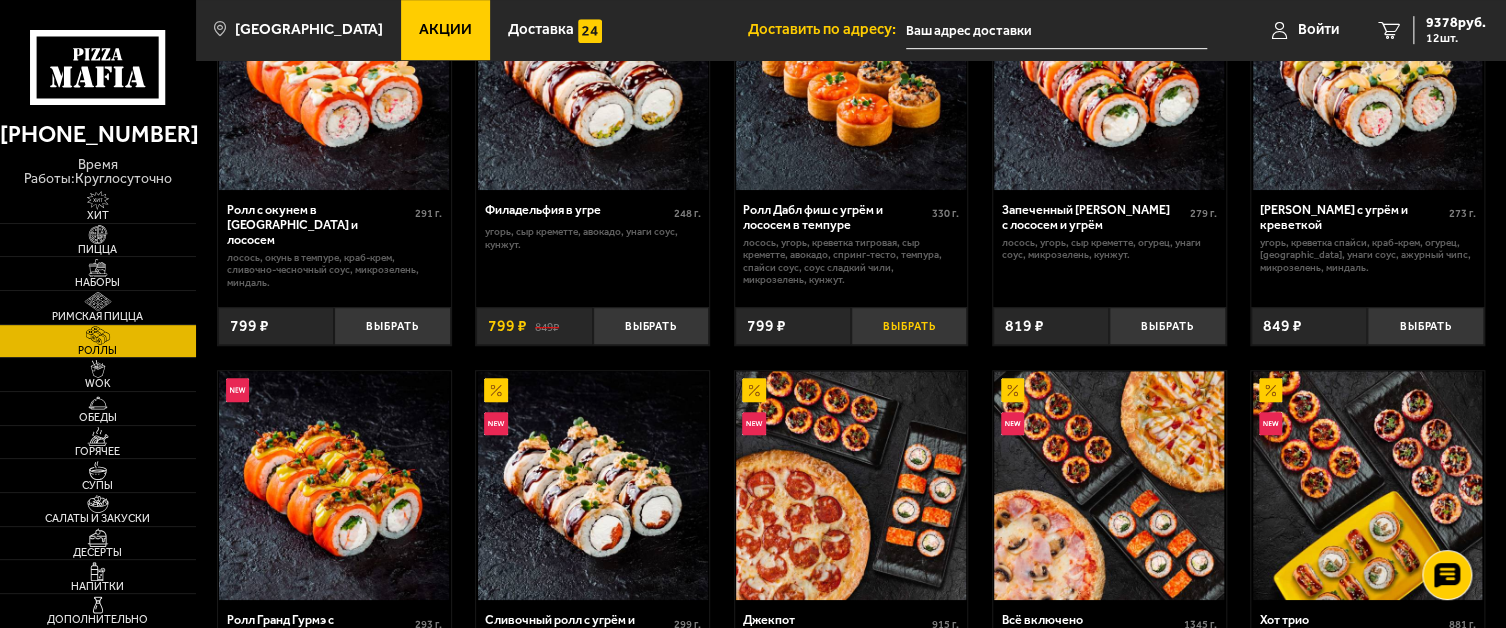 click on "Выбрать" at bounding box center [909, 326] 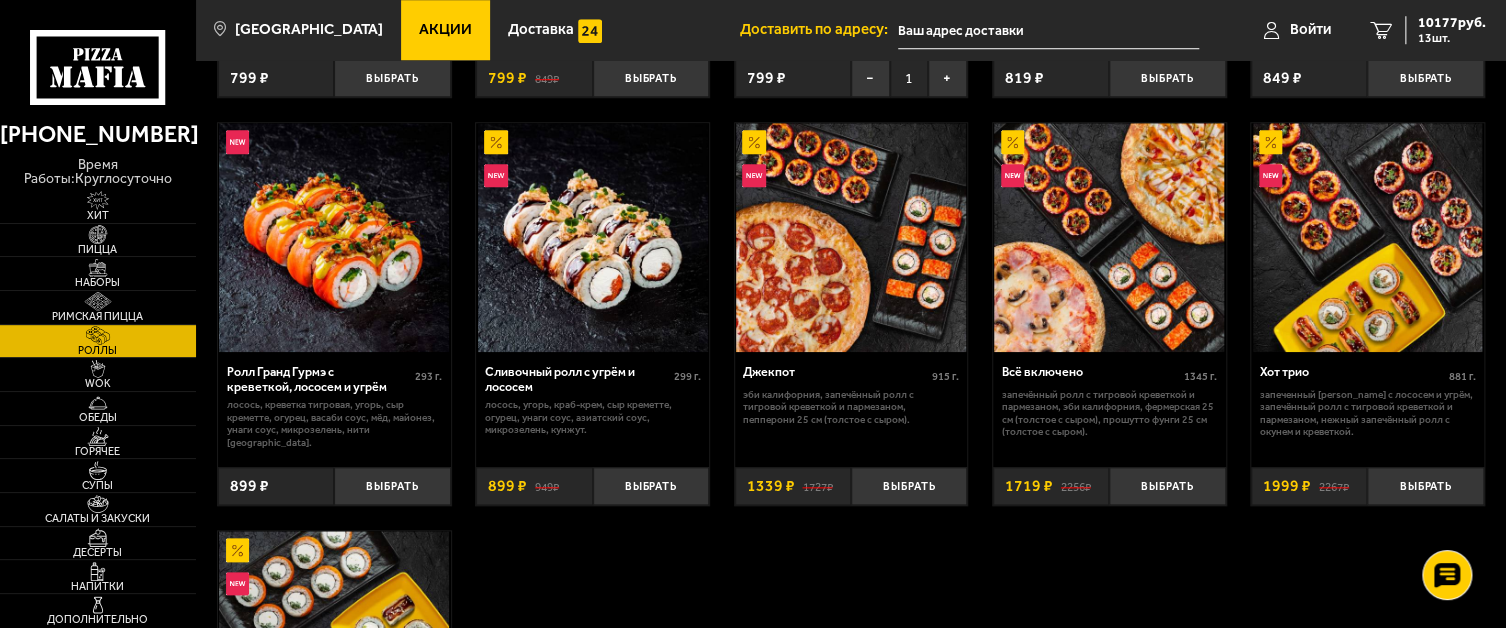 scroll, scrollTop: 900, scrollLeft: 0, axis: vertical 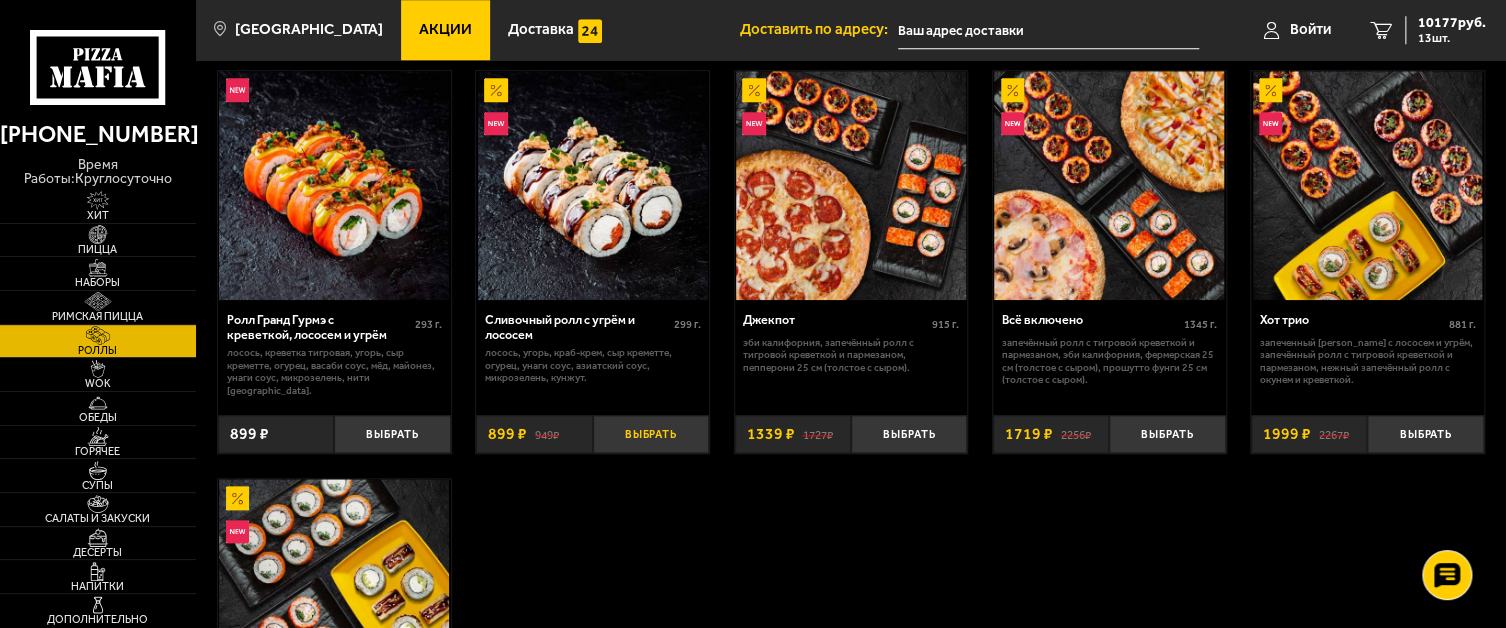click on "Выбрать" at bounding box center [651, 434] 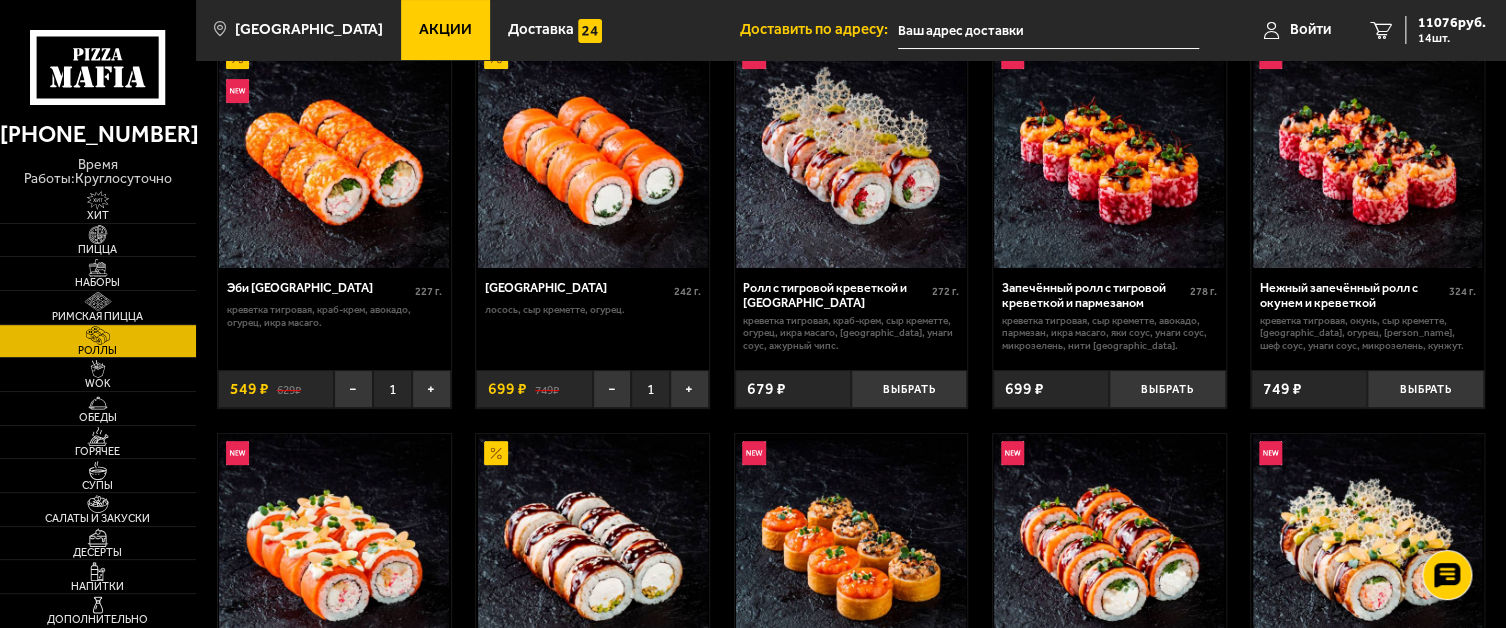 scroll, scrollTop: 0, scrollLeft: 0, axis: both 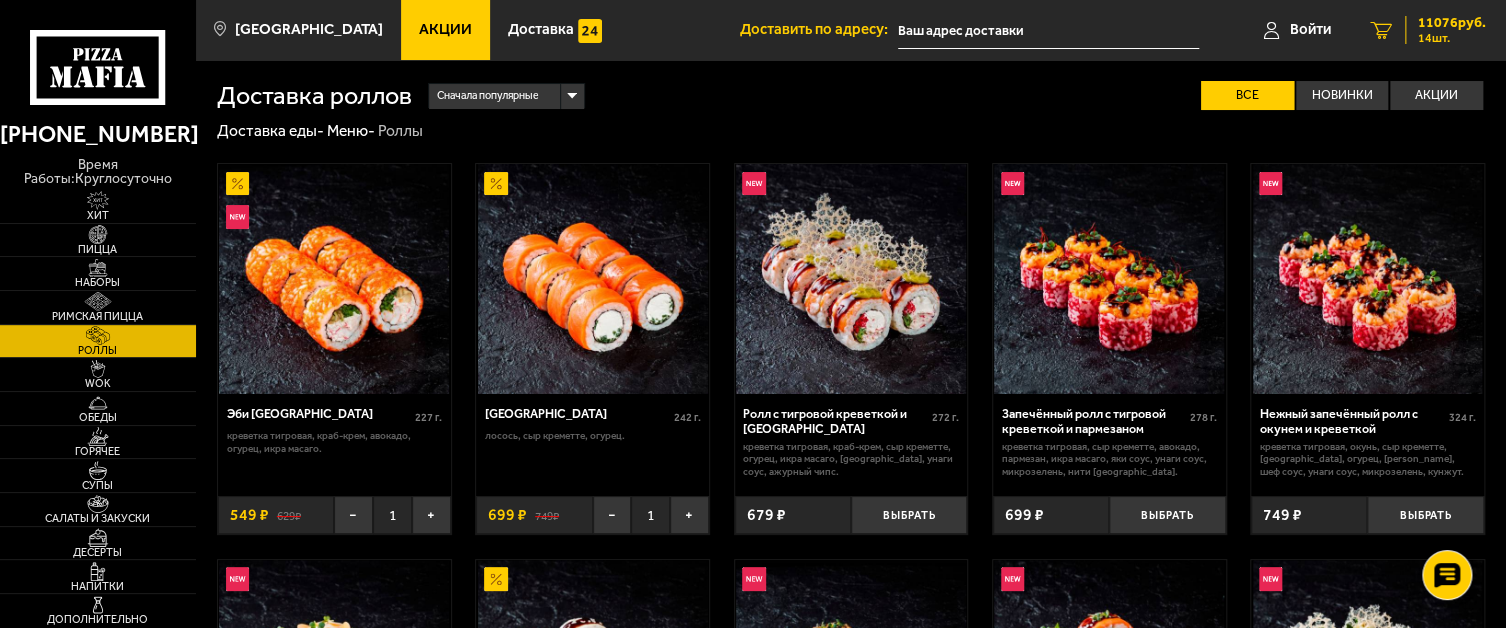 click on "11076  руб." at bounding box center (1452, 23) 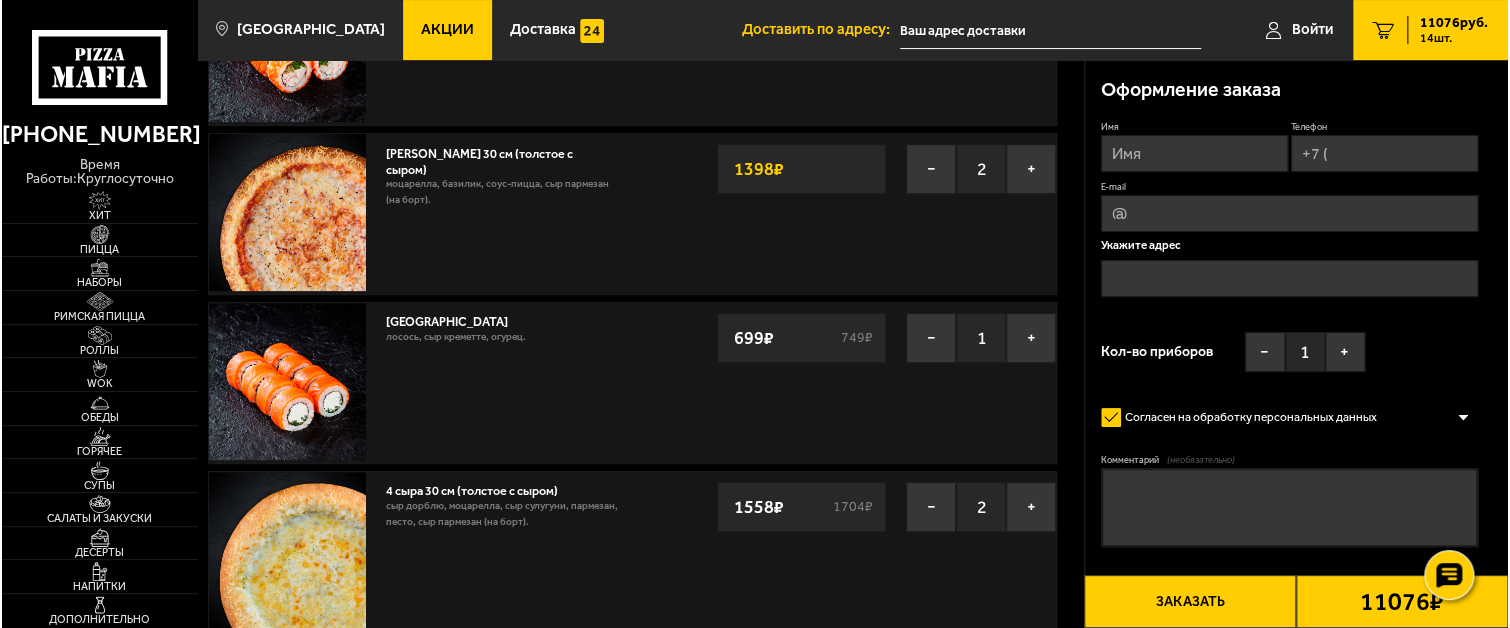 scroll, scrollTop: 0, scrollLeft: 0, axis: both 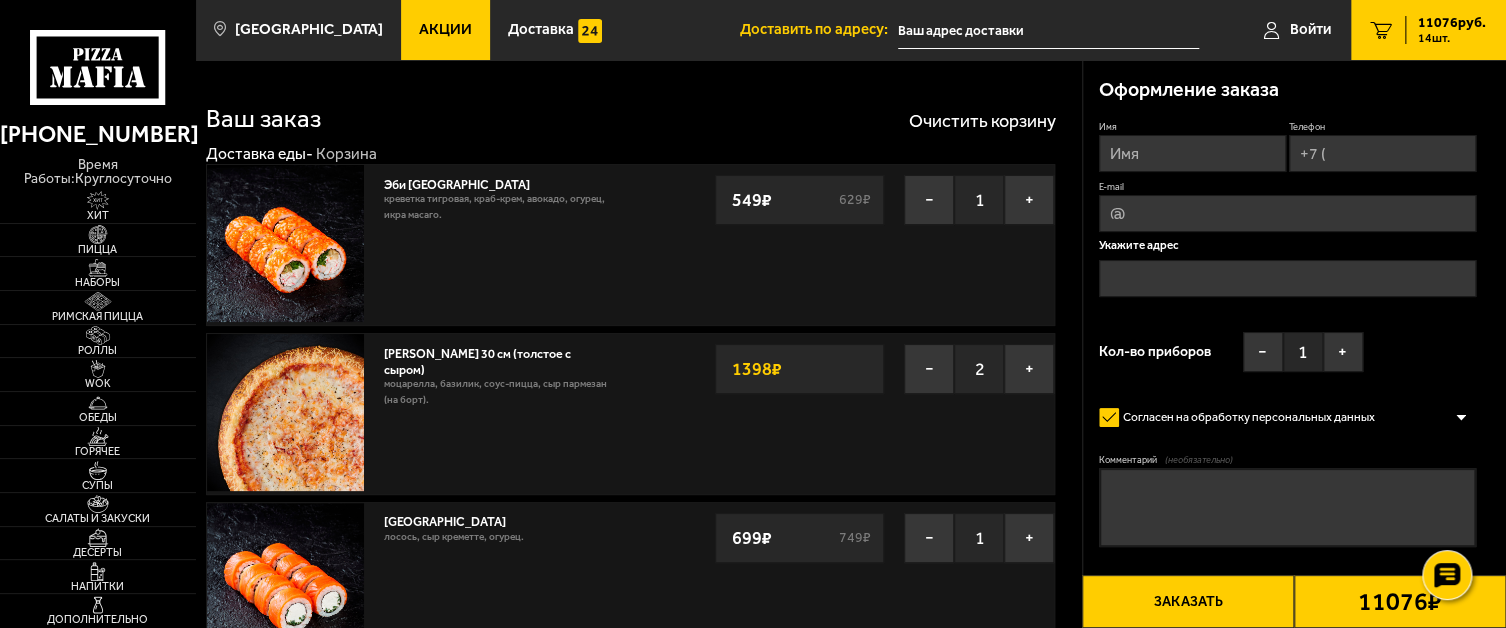 click on "Имя" at bounding box center (1192, 153) 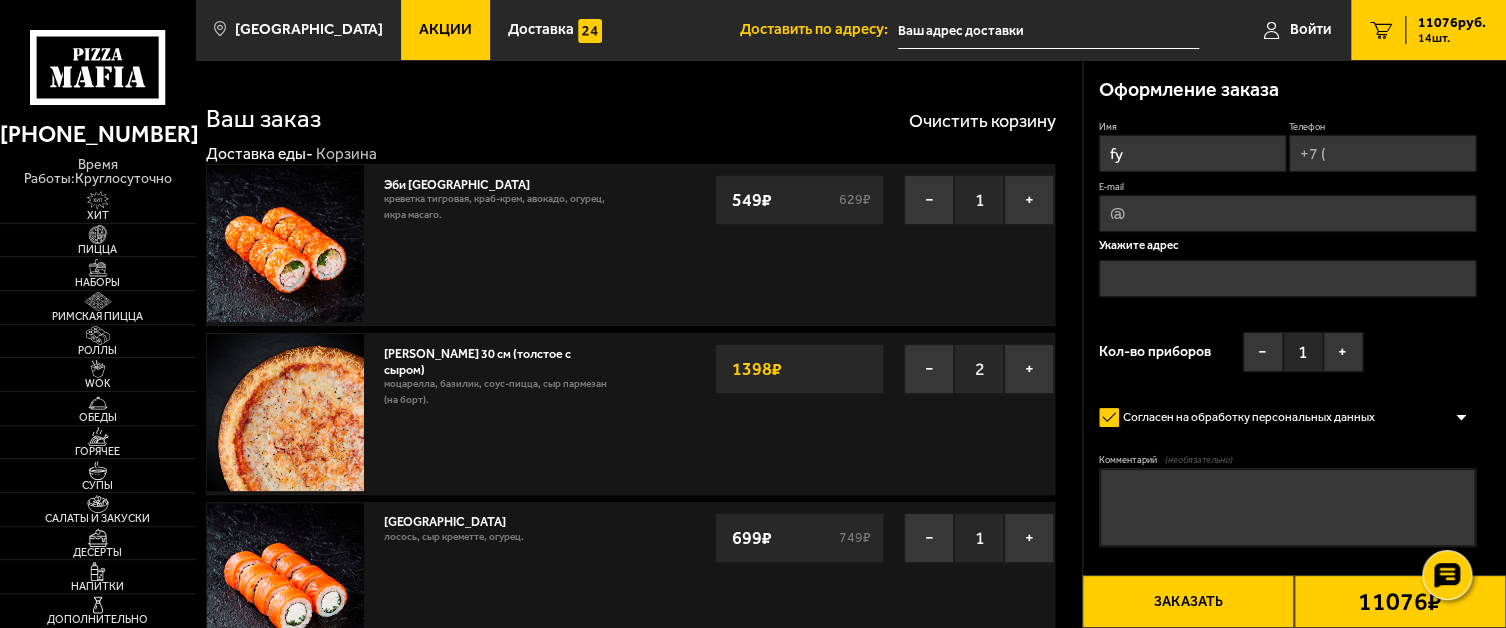 type on "f" 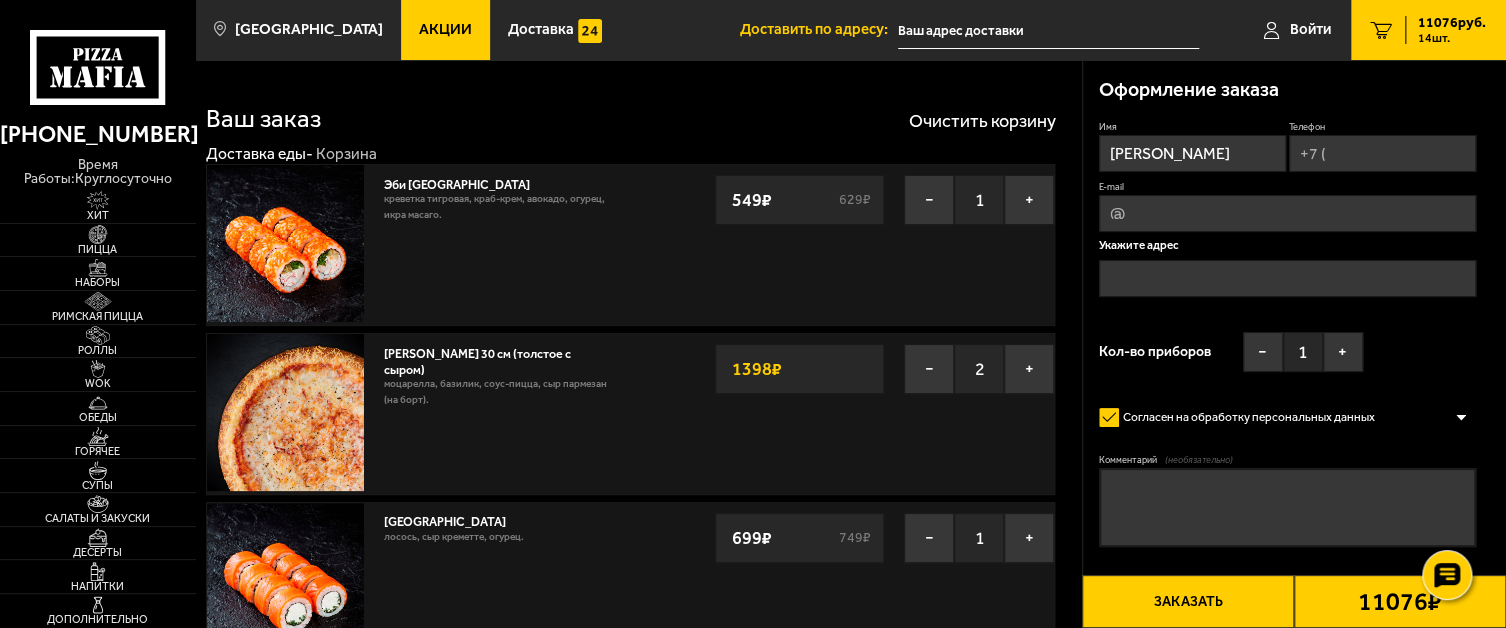 type on "андрей" 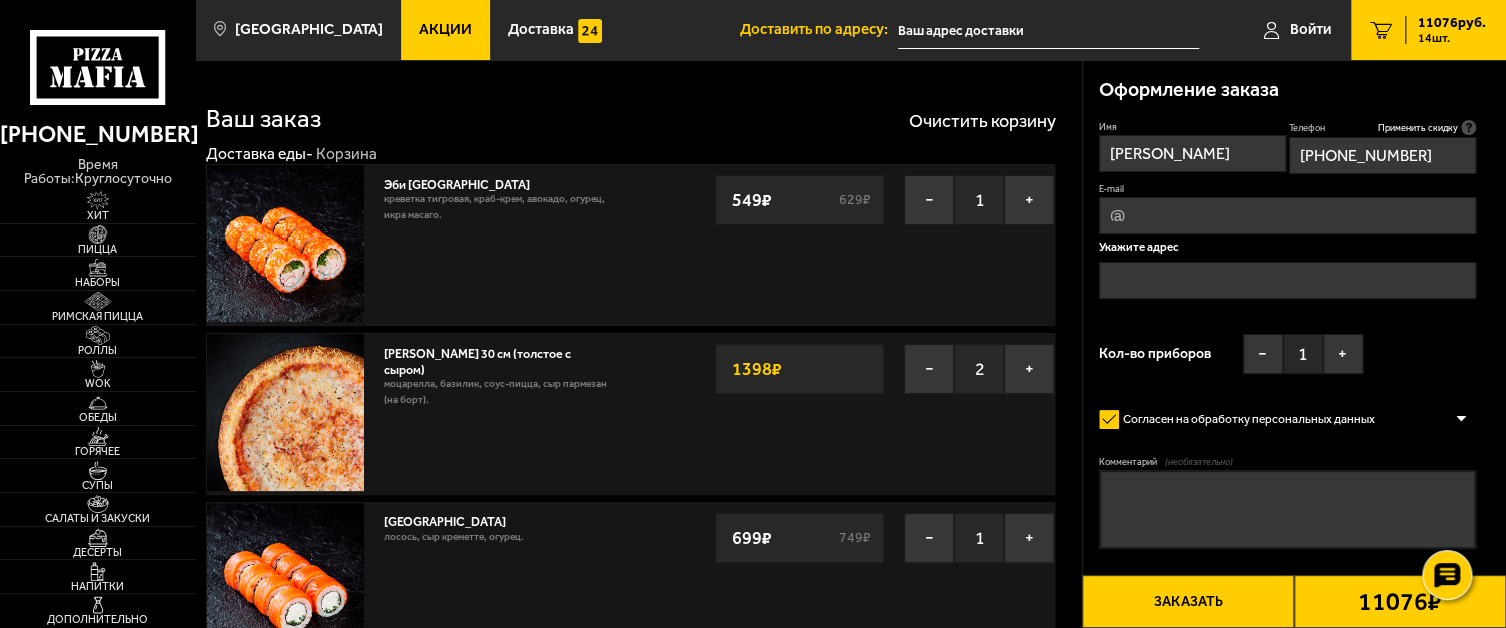 type on "+7 (931) 002-25-45" 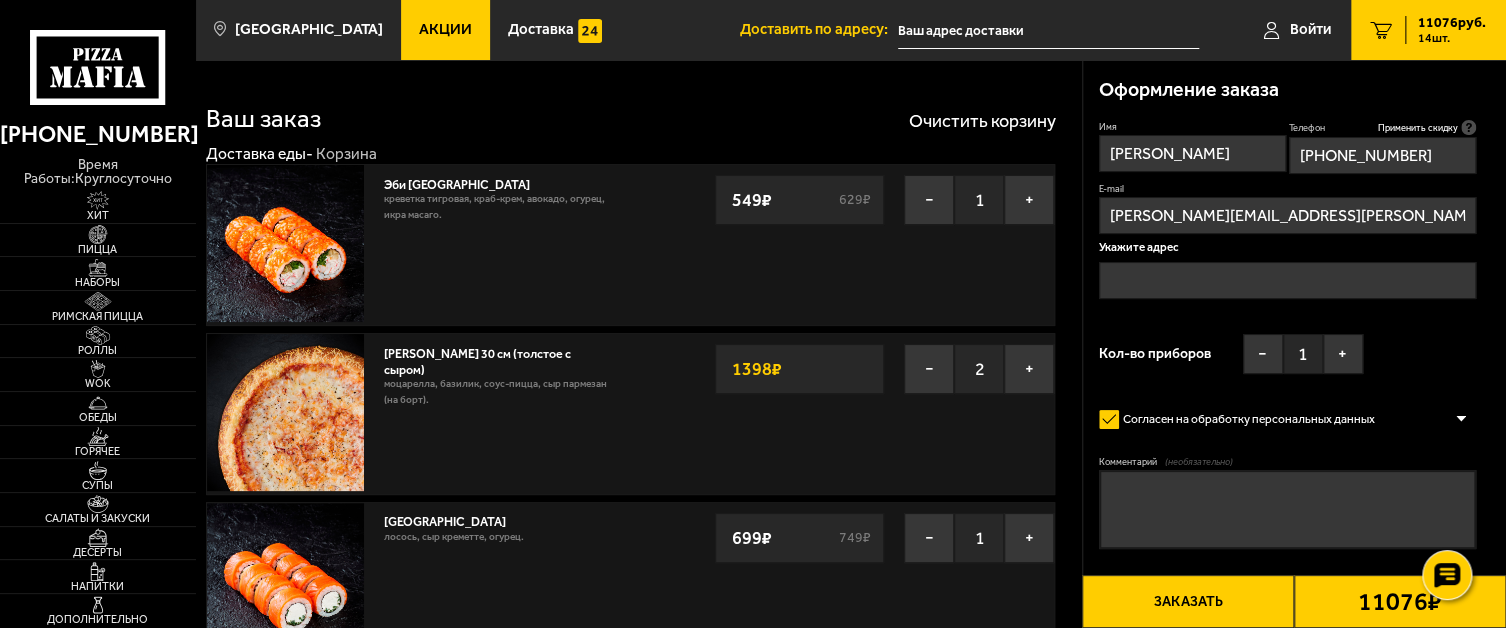 click at bounding box center (1287, 280) 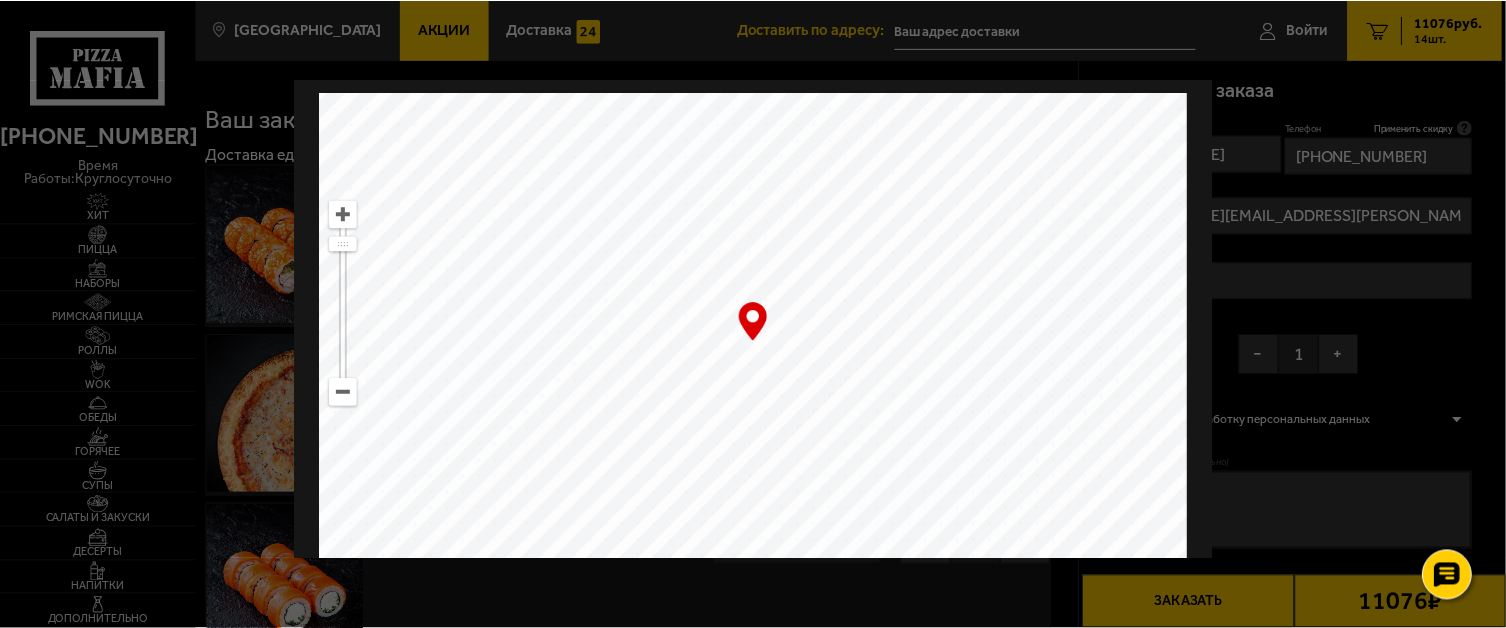 scroll, scrollTop: 146, scrollLeft: 0, axis: vertical 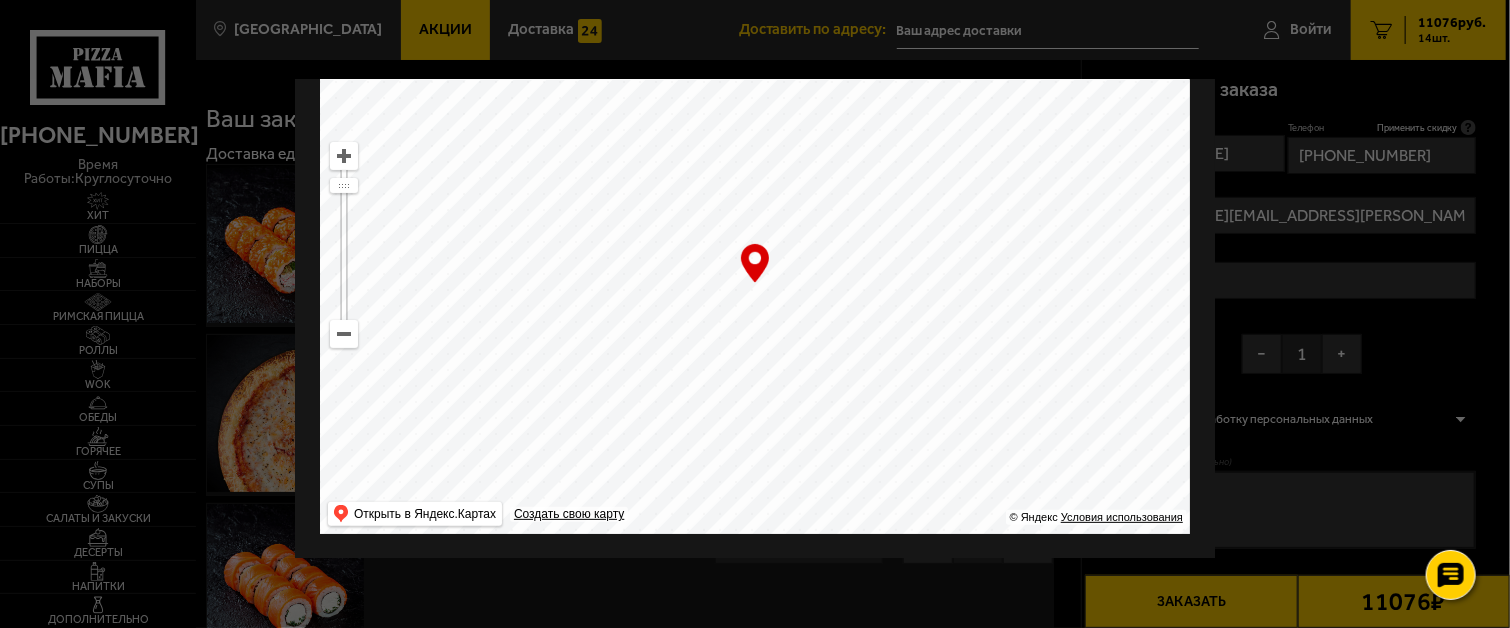 click at bounding box center [344, 334] 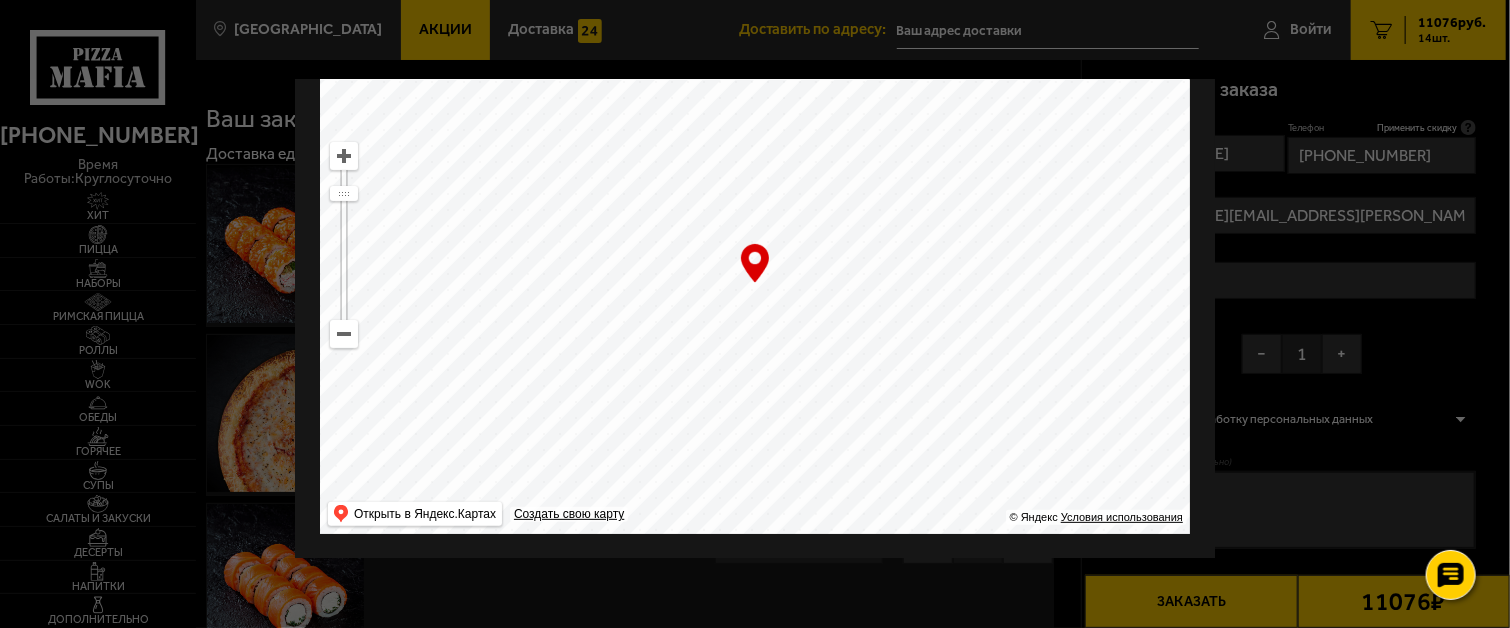 drag, startPoint x: 699, startPoint y: 361, endPoint x: 680, endPoint y: 98, distance: 263.68542 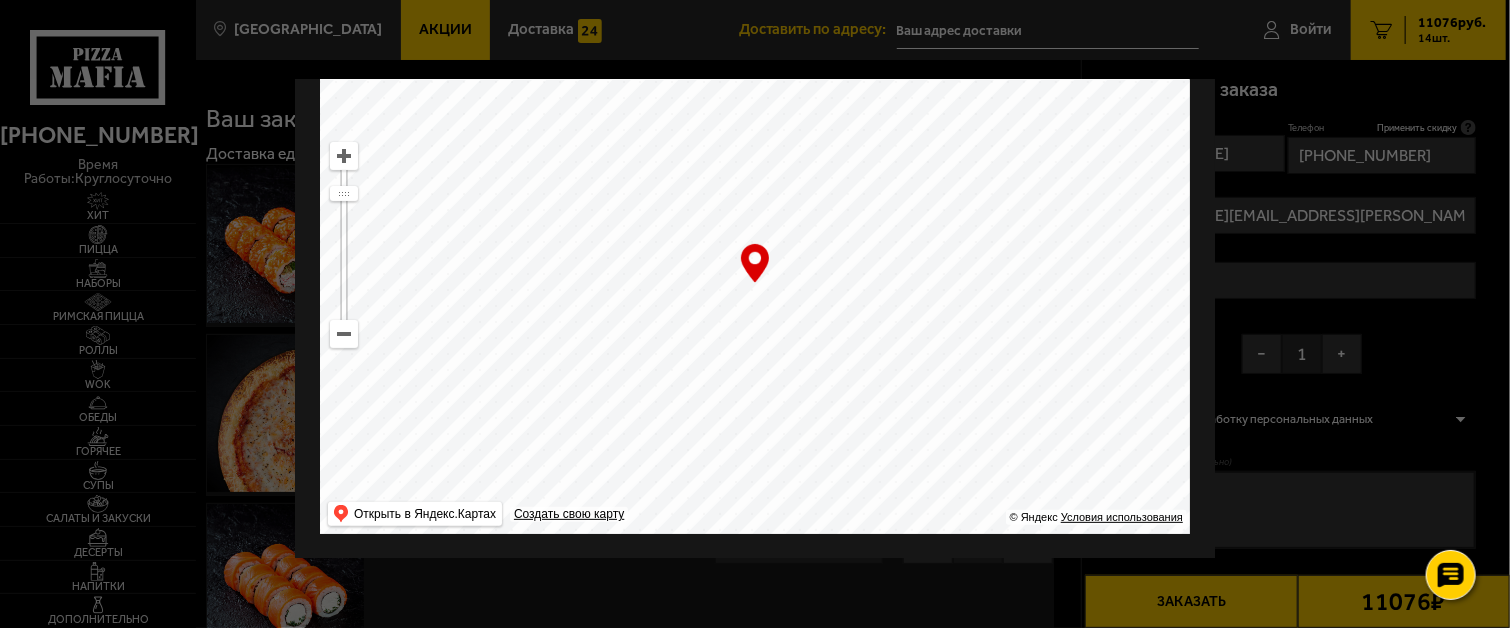 click at bounding box center [344, 334] 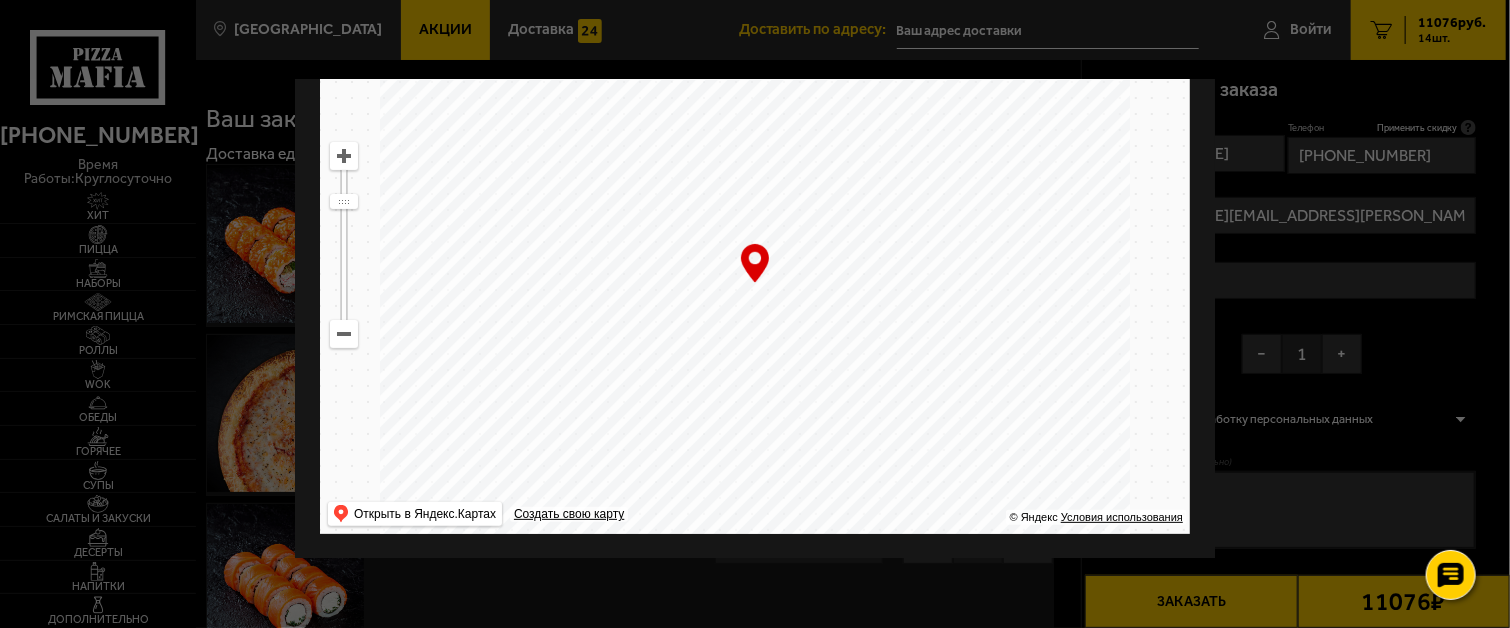 click at bounding box center [344, 334] 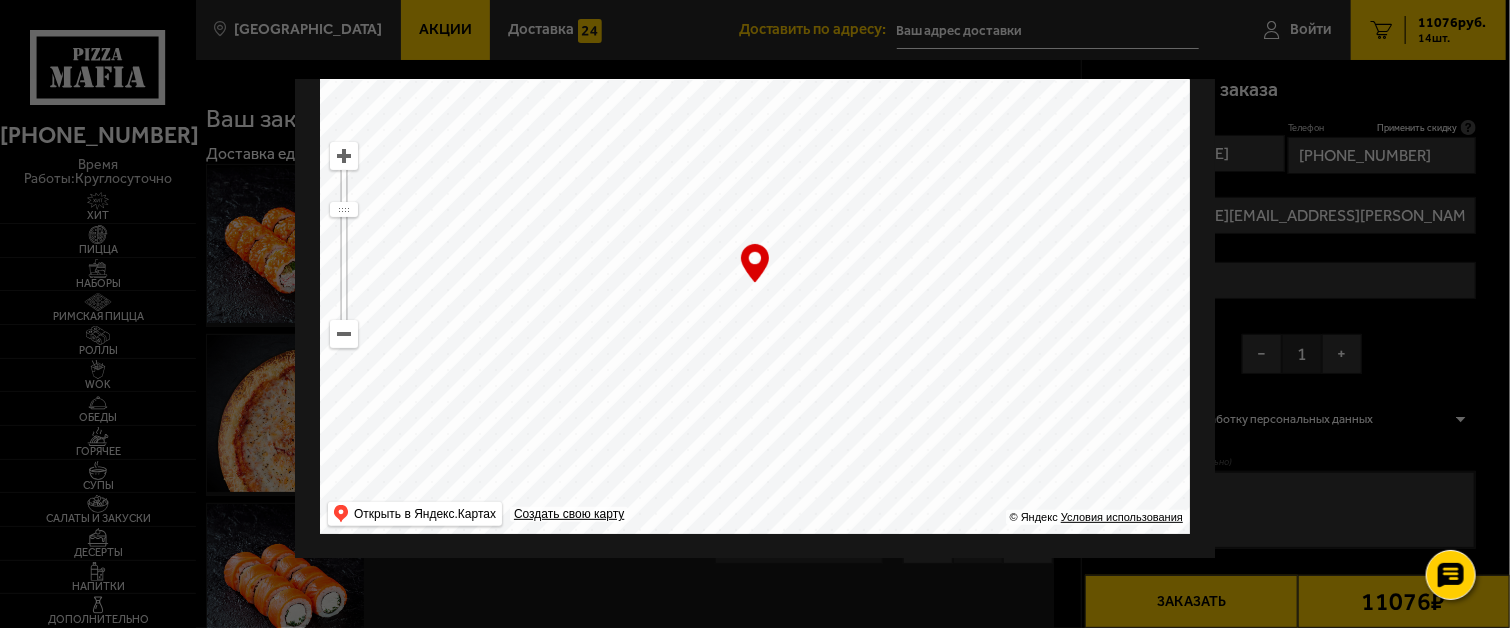 drag, startPoint x: 682, startPoint y: 301, endPoint x: 690, endPoint y: 214, distance: 87.36704 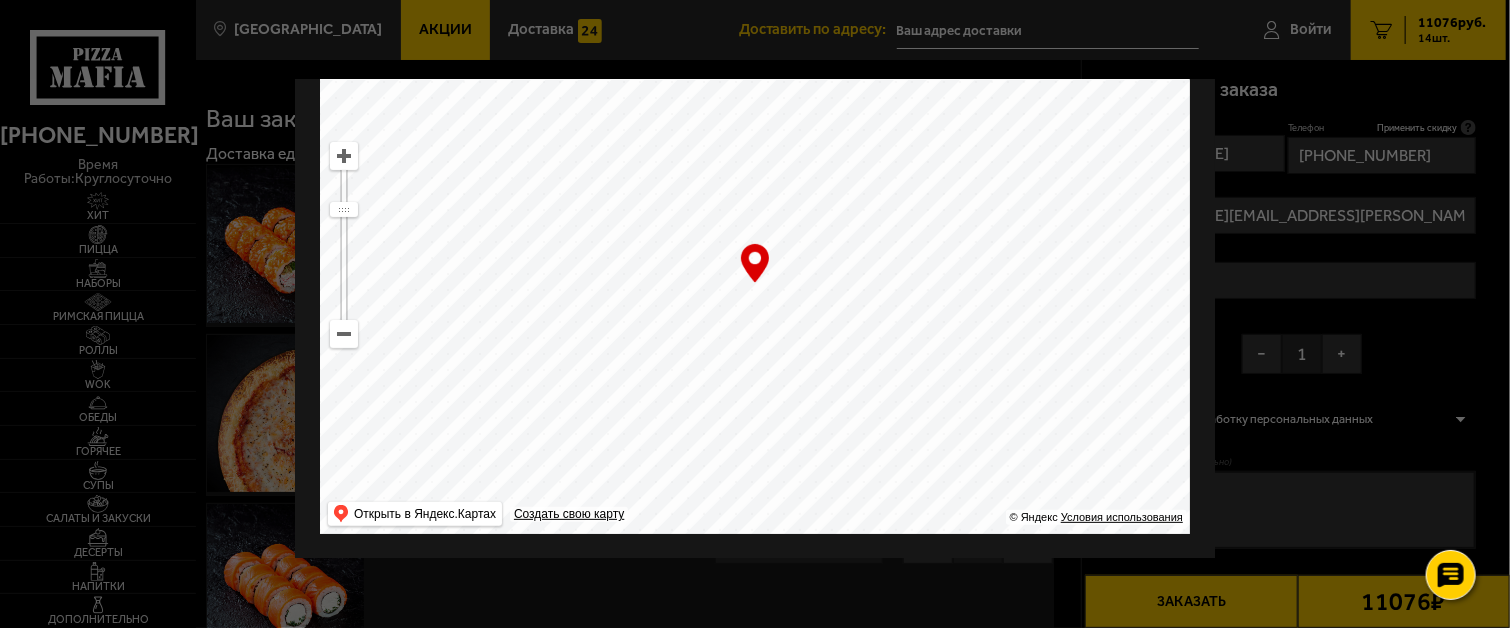 drag, startPoint x: 788, startPoint y: 462, endPoint x: 763, endPoint y: 246, distance: 217.44194 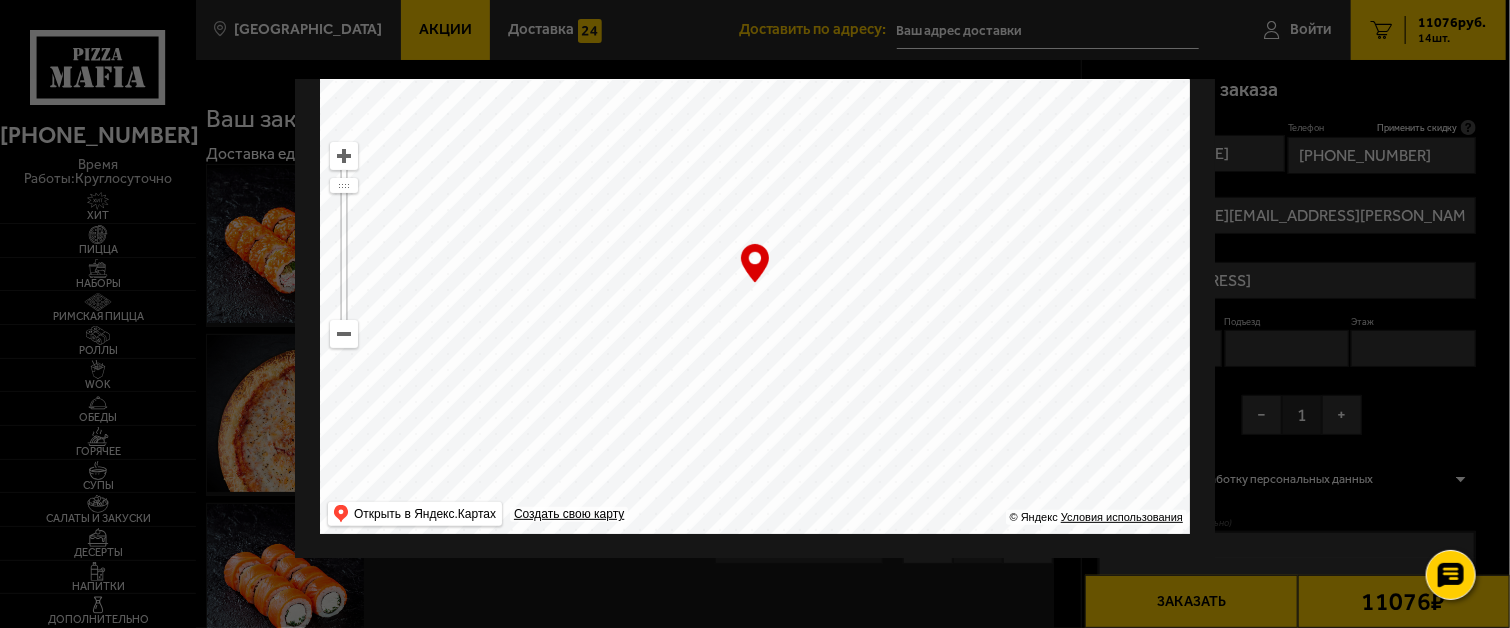 drag, startPoint x: 776, startPoint y: 436, endPoint x: 764, endPoint y: 200, distance: 236.30489 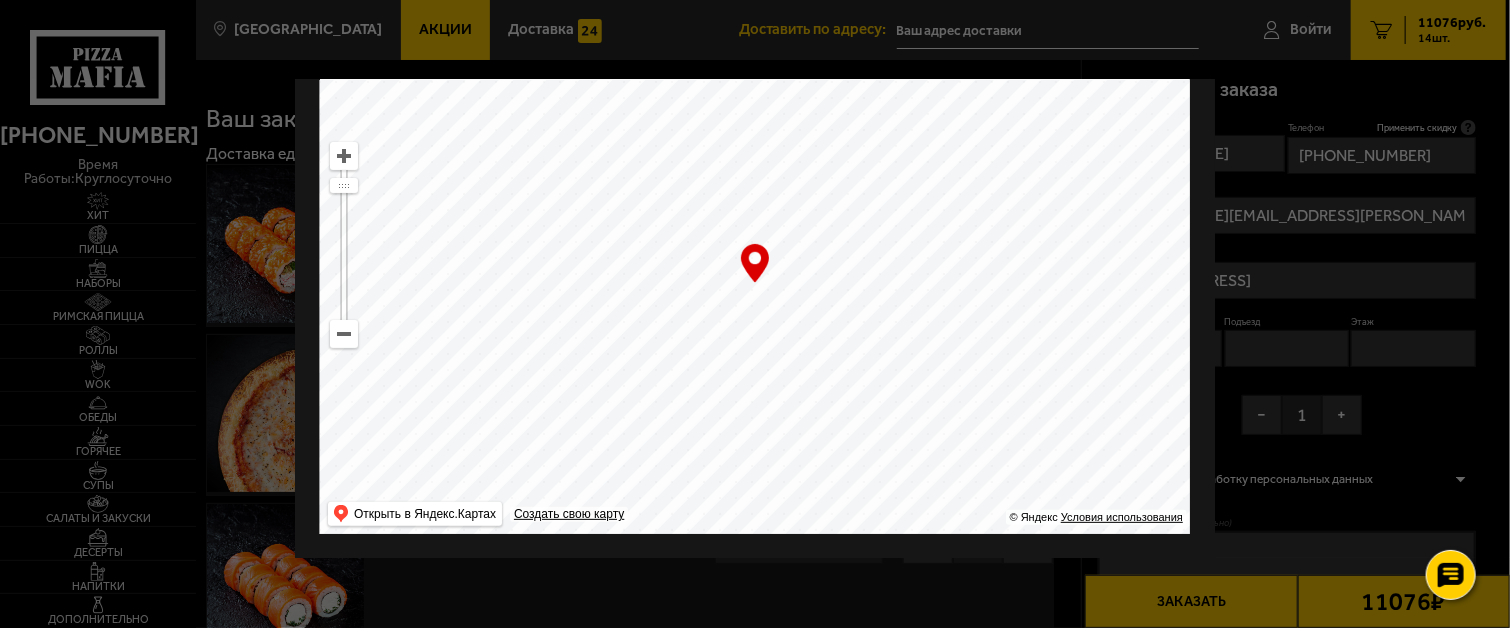 drag, startPoint x: 810, startPoint y: 429, endPoint x: 783, endPoint y: 189, distance: 241.51398 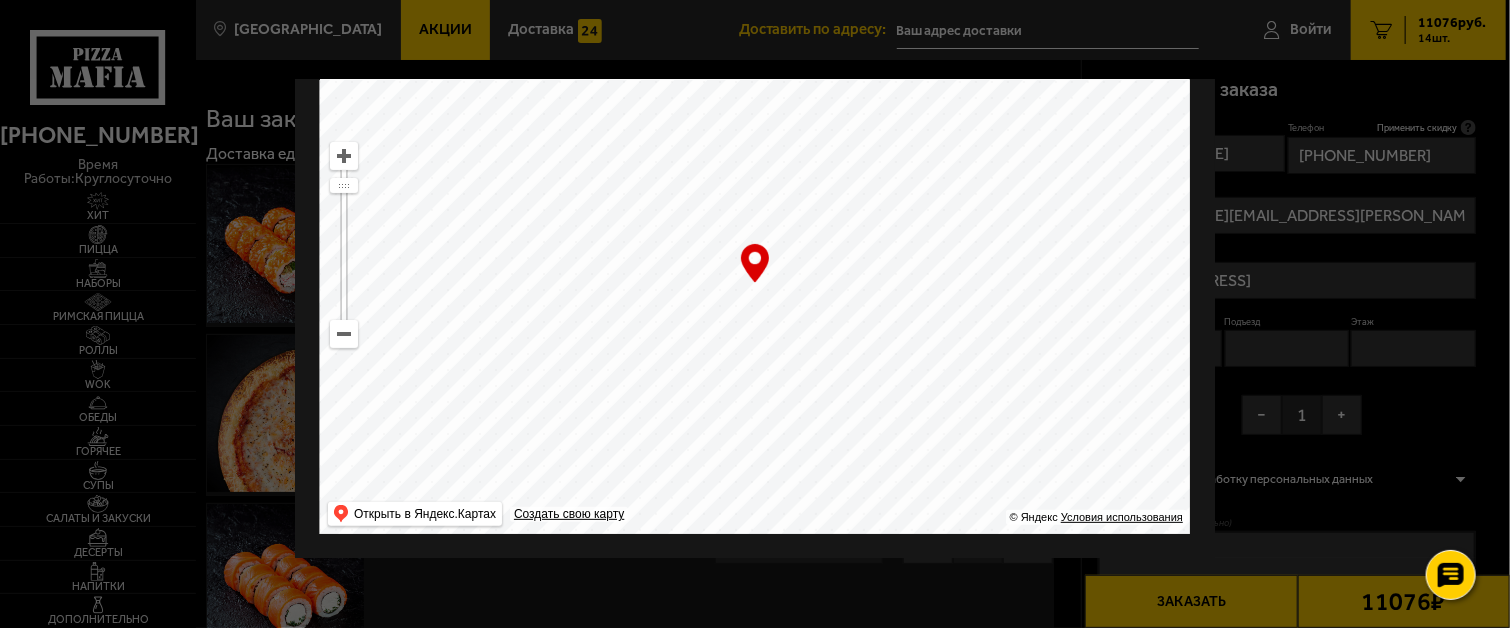 drag, startPoint x: 808, startPoint y: 397, endPoint x: 839, endPoint y: 178, distance: 221.18318 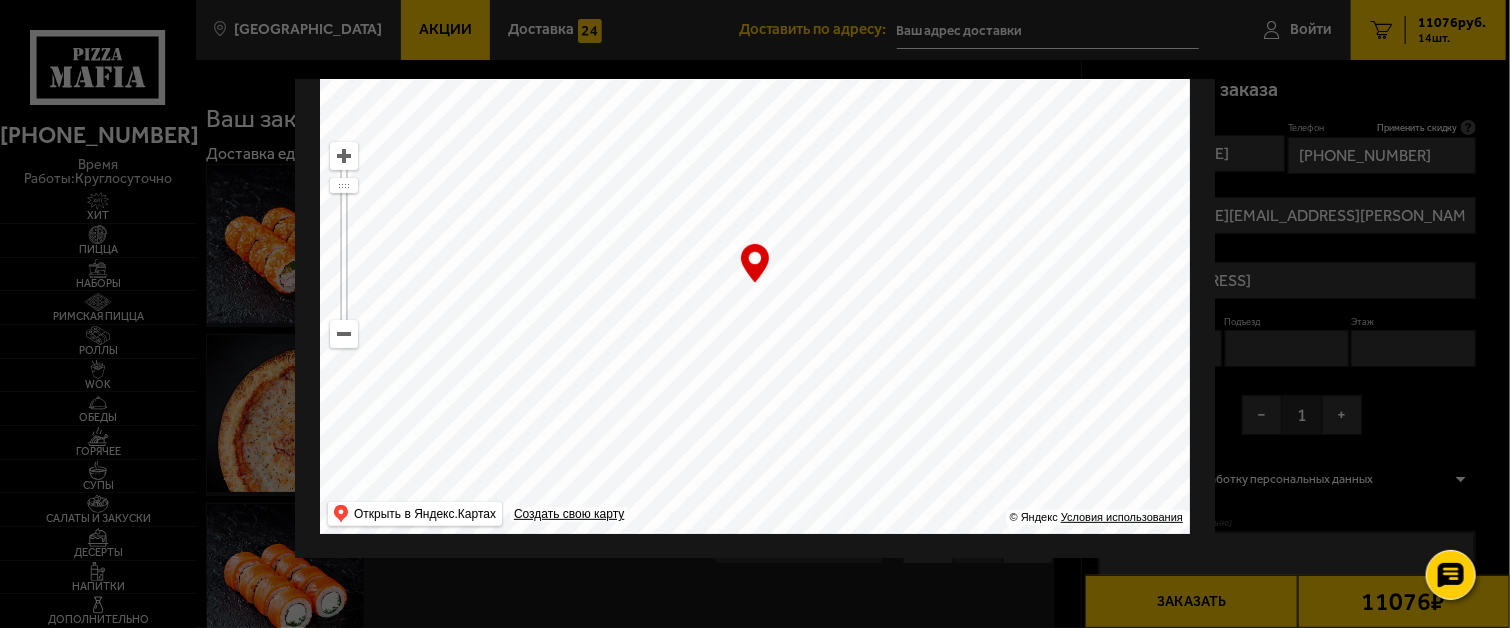 drag, startPoint x: 807, startPoint y: 407, endPoint x: 800, endPoint y: 205, distance: 202.12125 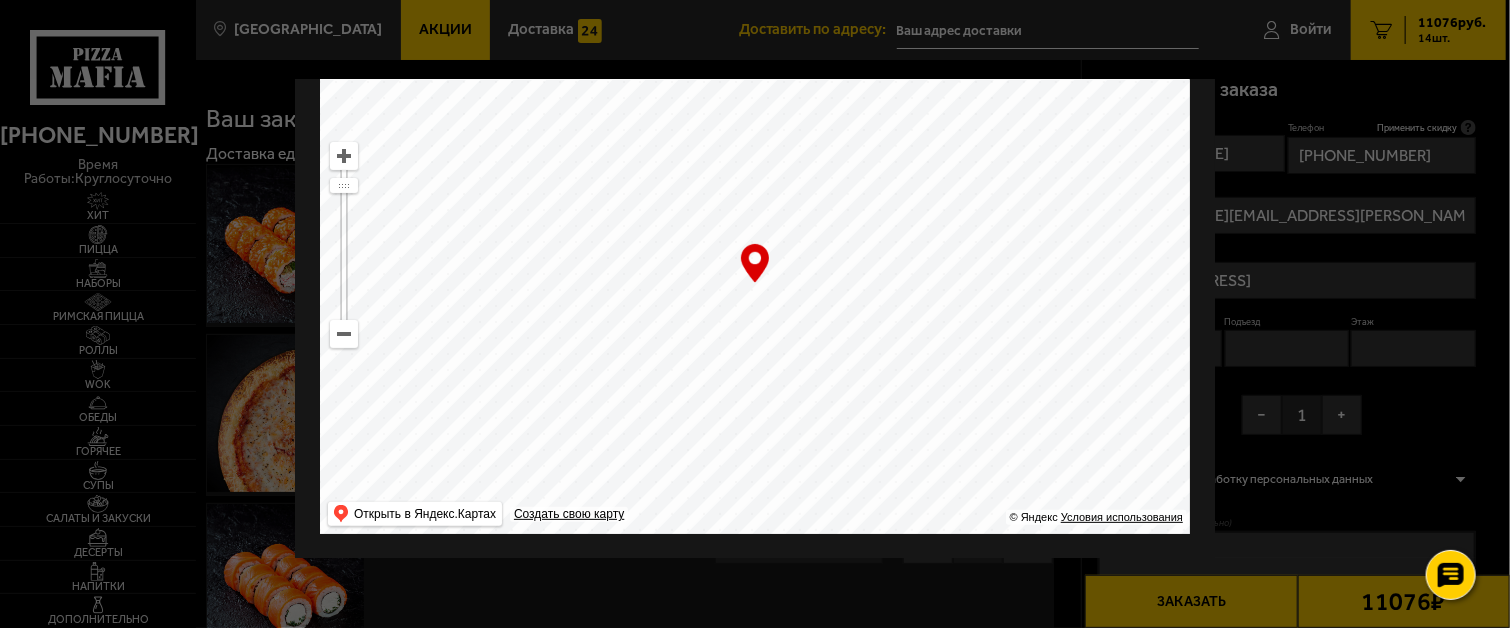 drag, startPoint x: 831, startPoint y: 402, endPoint x: 769, endPoint y: 184, distance: 226.6451 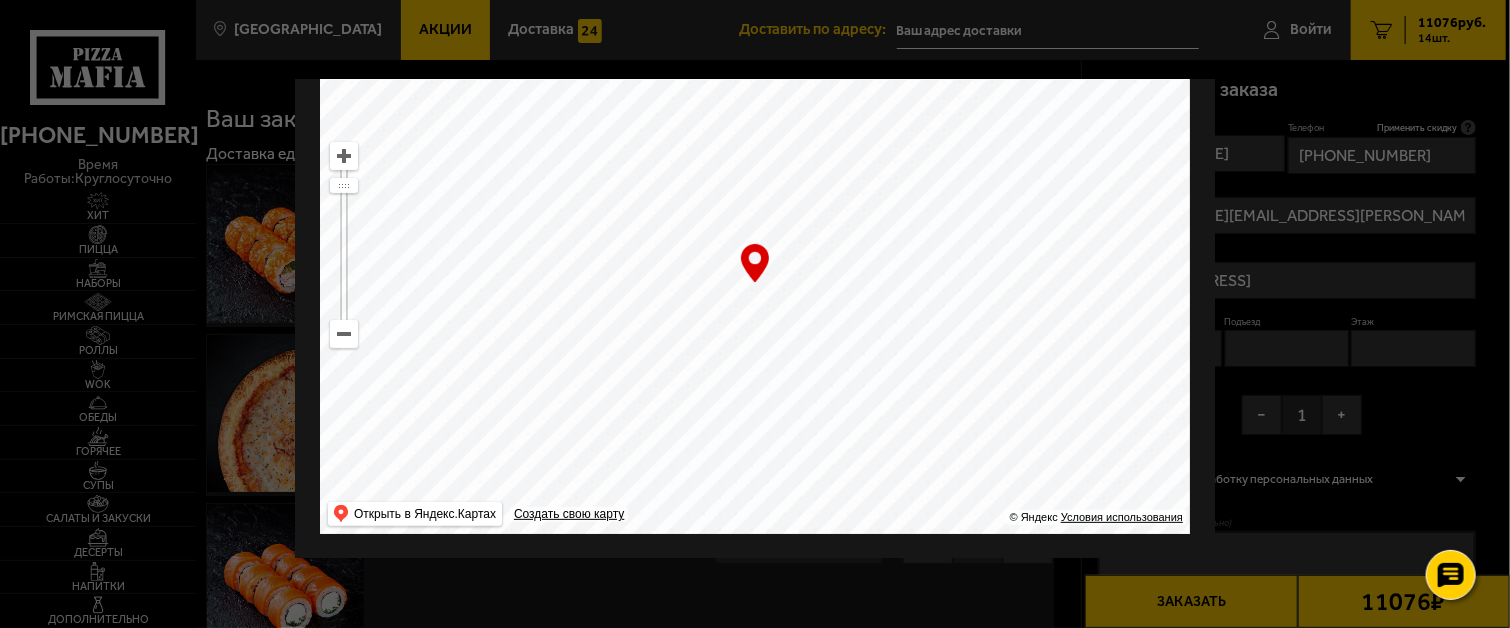 drag, startPoint x: 794, startPoint y: 415, endPoint x: 867, endPoint y: 223, distance: 205.40935 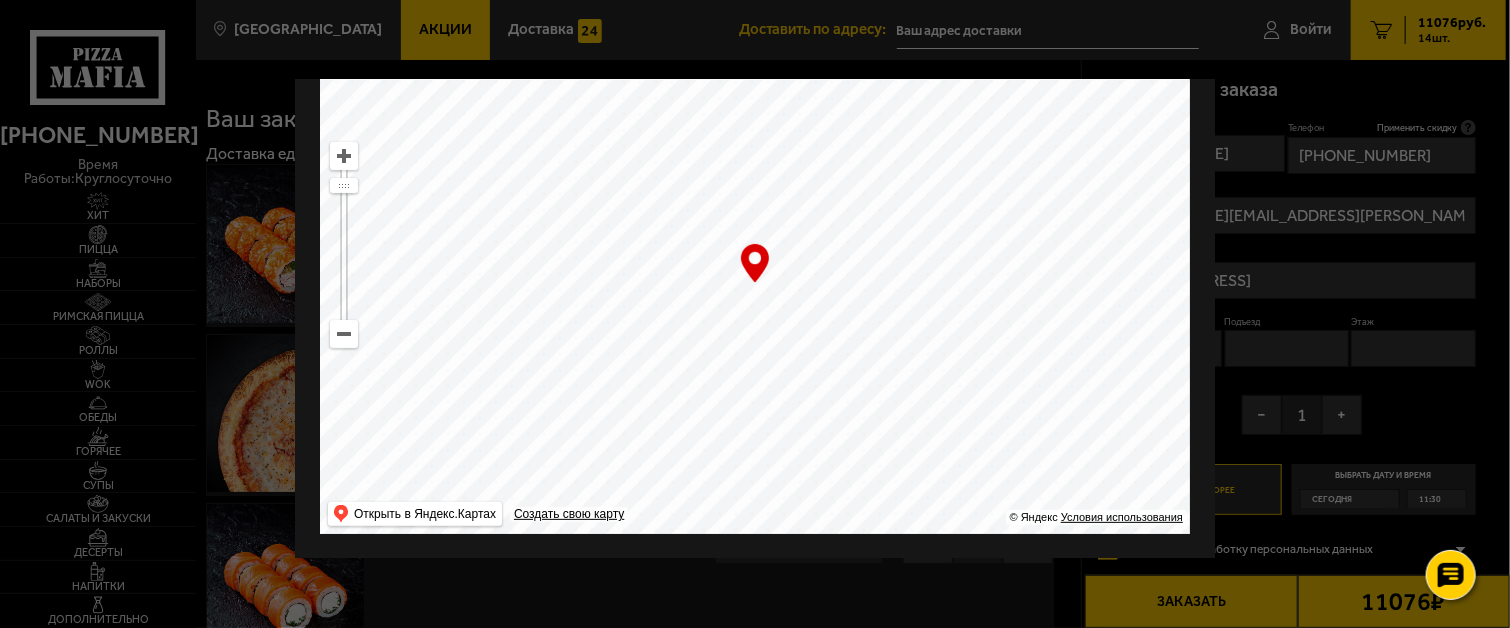 drag, startPoint x: 809, startPoint y: 421, endPoint x: 810, endPoint y: 178, distance: 243.00206 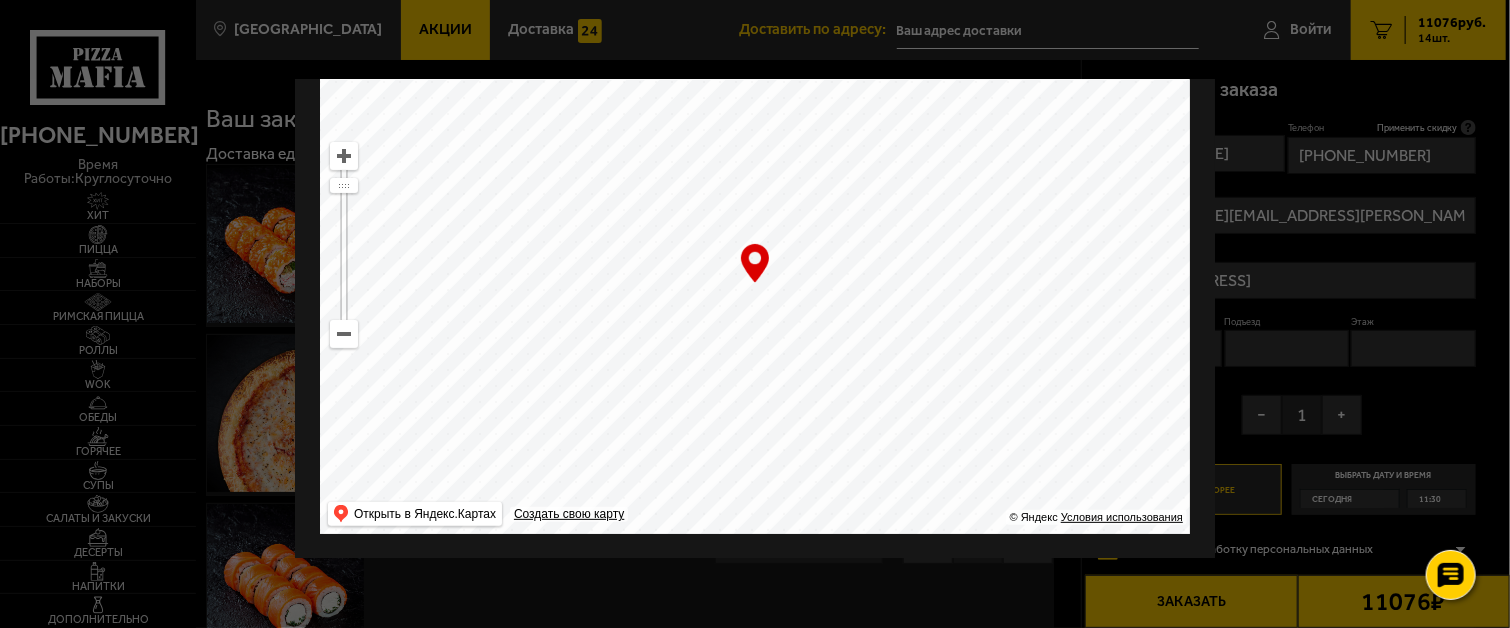 drag, startPoint x: 845, startPoint y: 363, endPoint x: 796, endPoint y: 129, distance: 239.0753 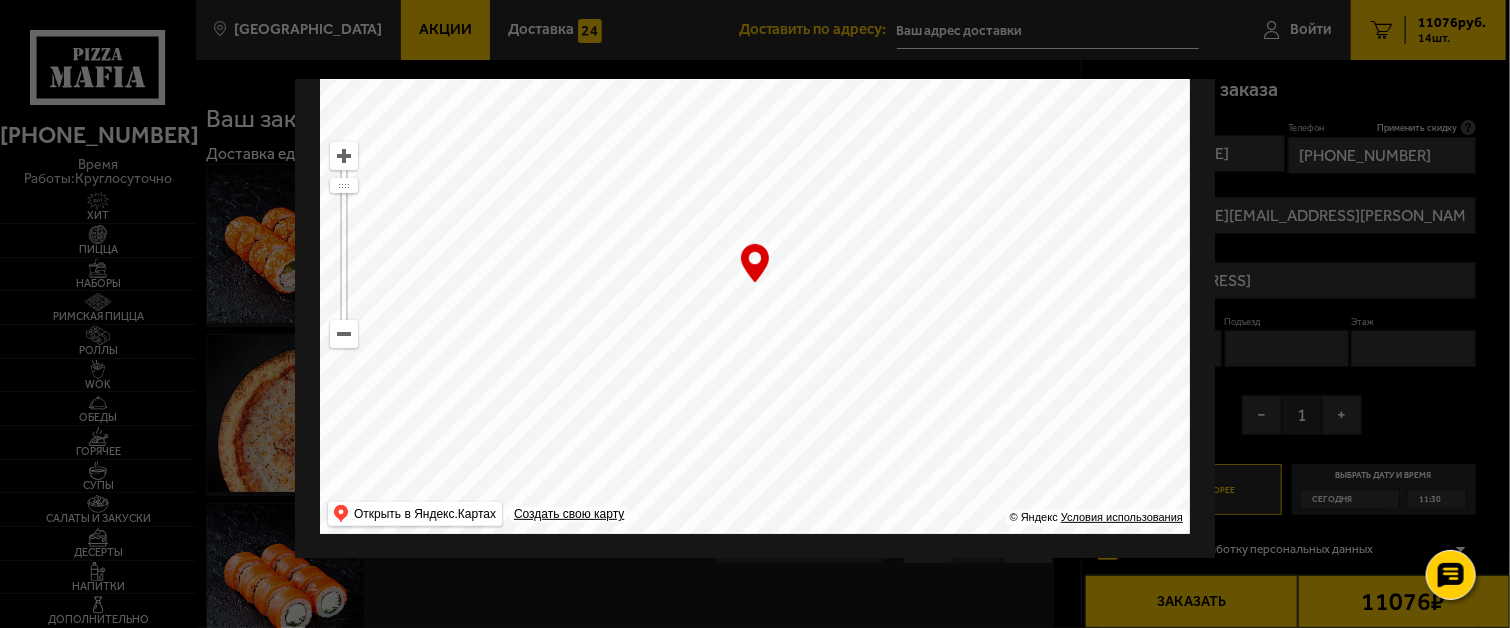 type on "площадь Победы, соор1" 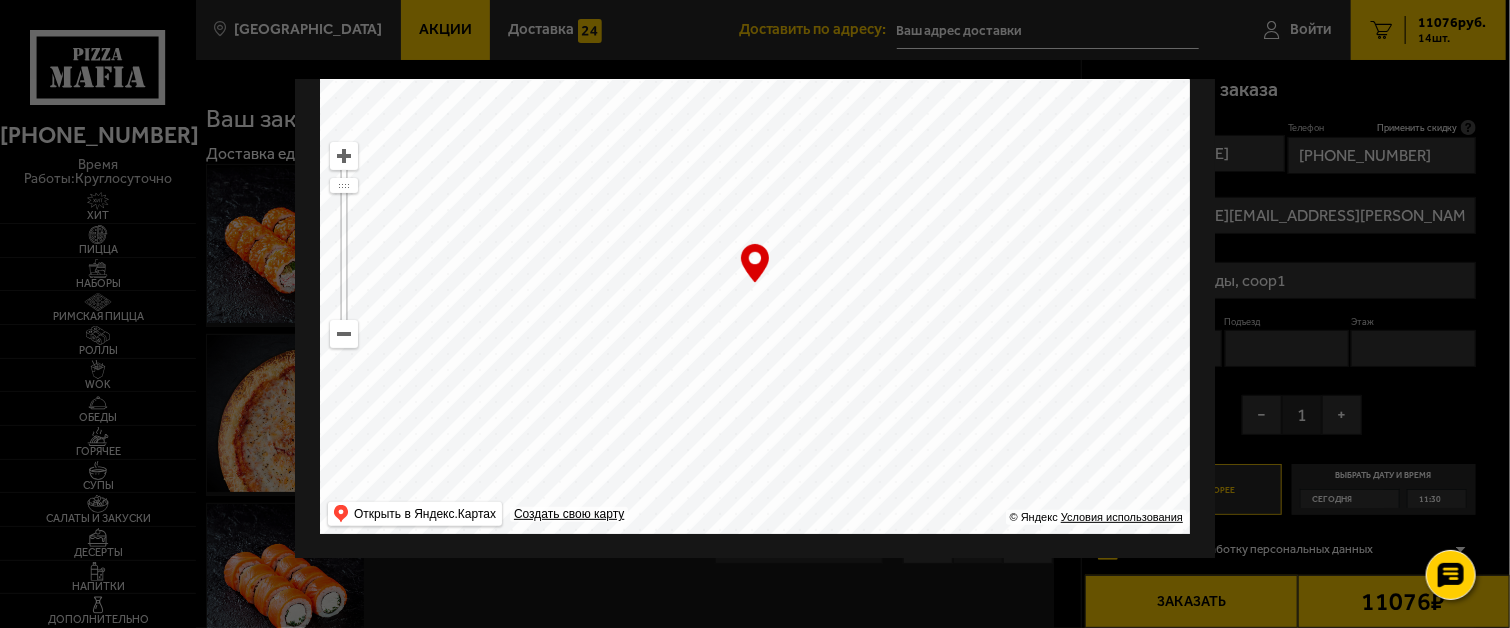 drag, startPoint x: 822, startPoint y: 381, endPoint x: 804, endPoint y: 172, distance: 209.77368 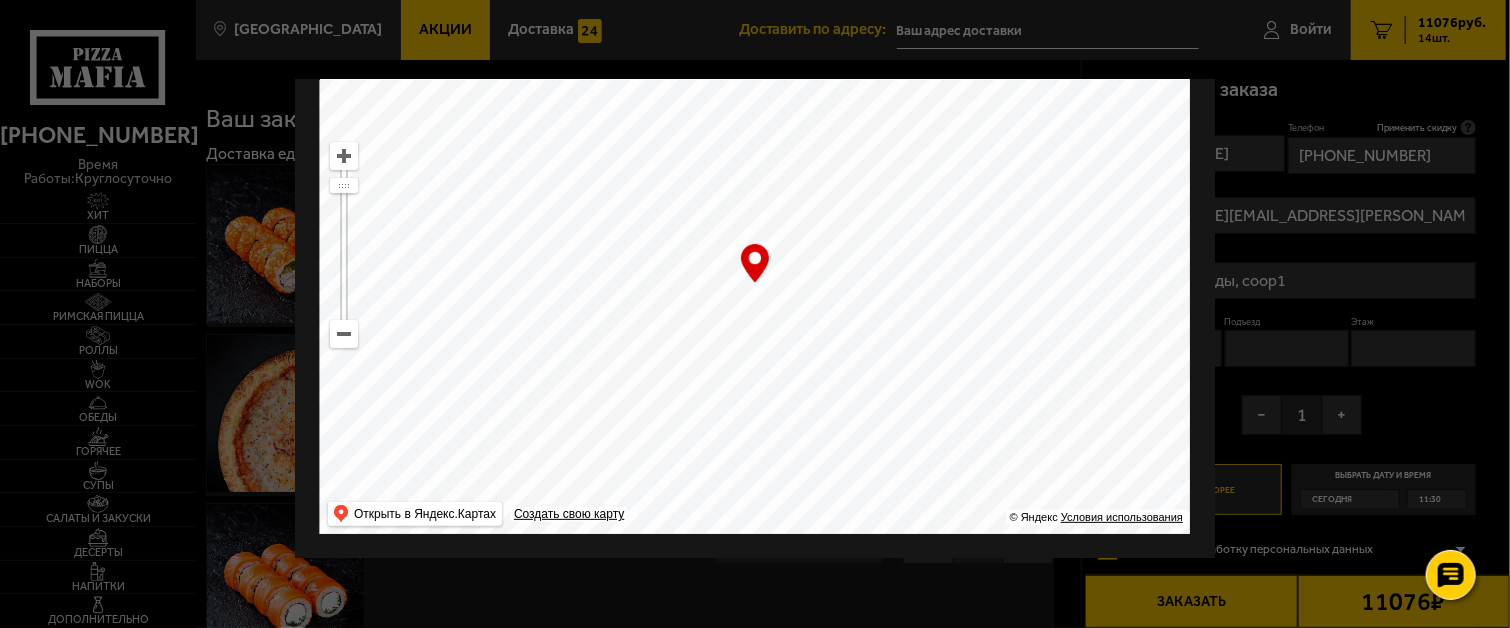 drag, startPoint x: 784, startPoint y: 377, endPoint x: 784, endPoint y: 170, distance: 207 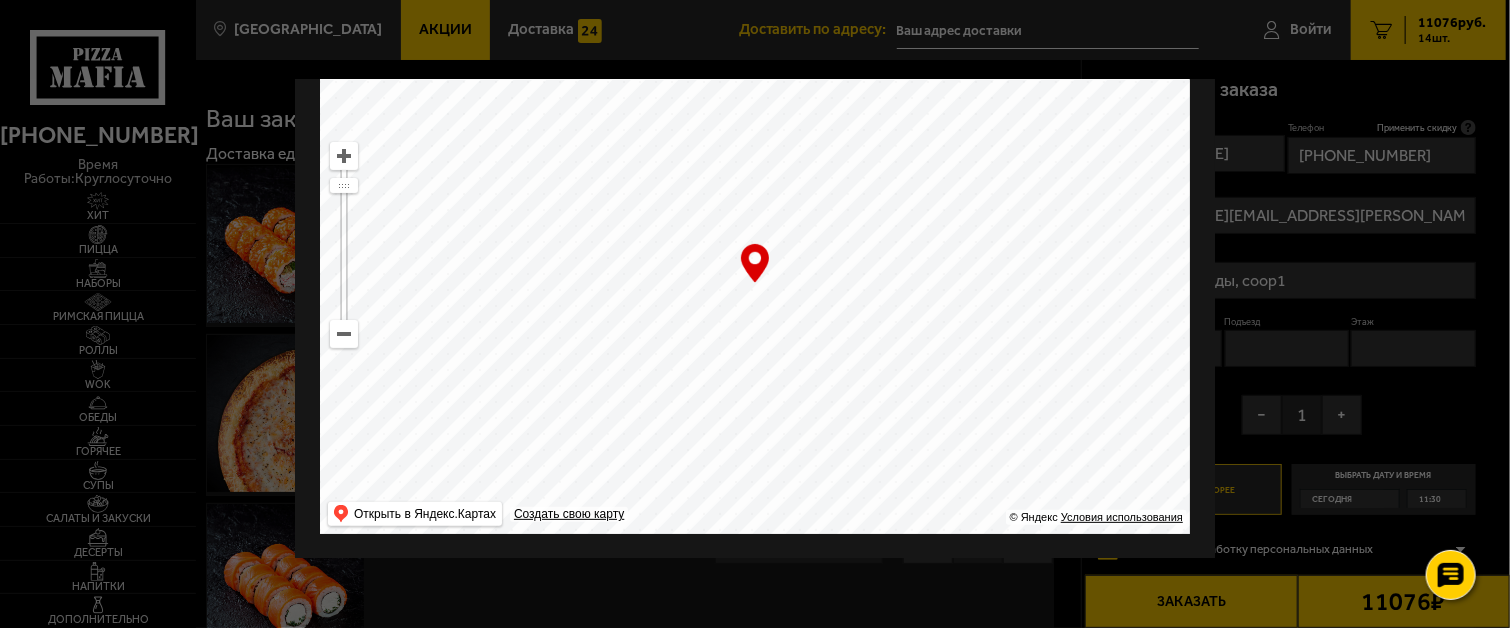 drag, startPoint x: 817, startPoint y: 372, endPoint x: 816, endPoint y: 139, distance: 233.00215 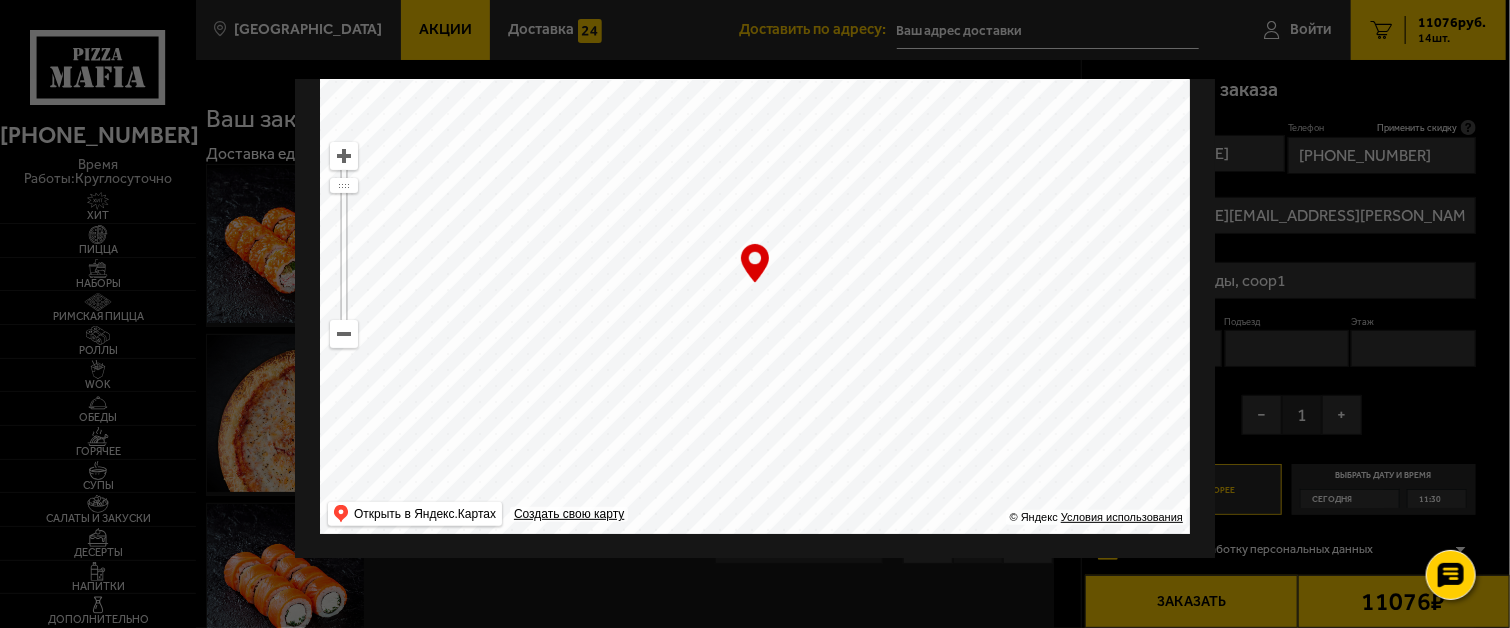 drag, startPoint x: 836, startPoint y: 367, endPoint x: 776, endPoint y: 178, distance: 198.29523 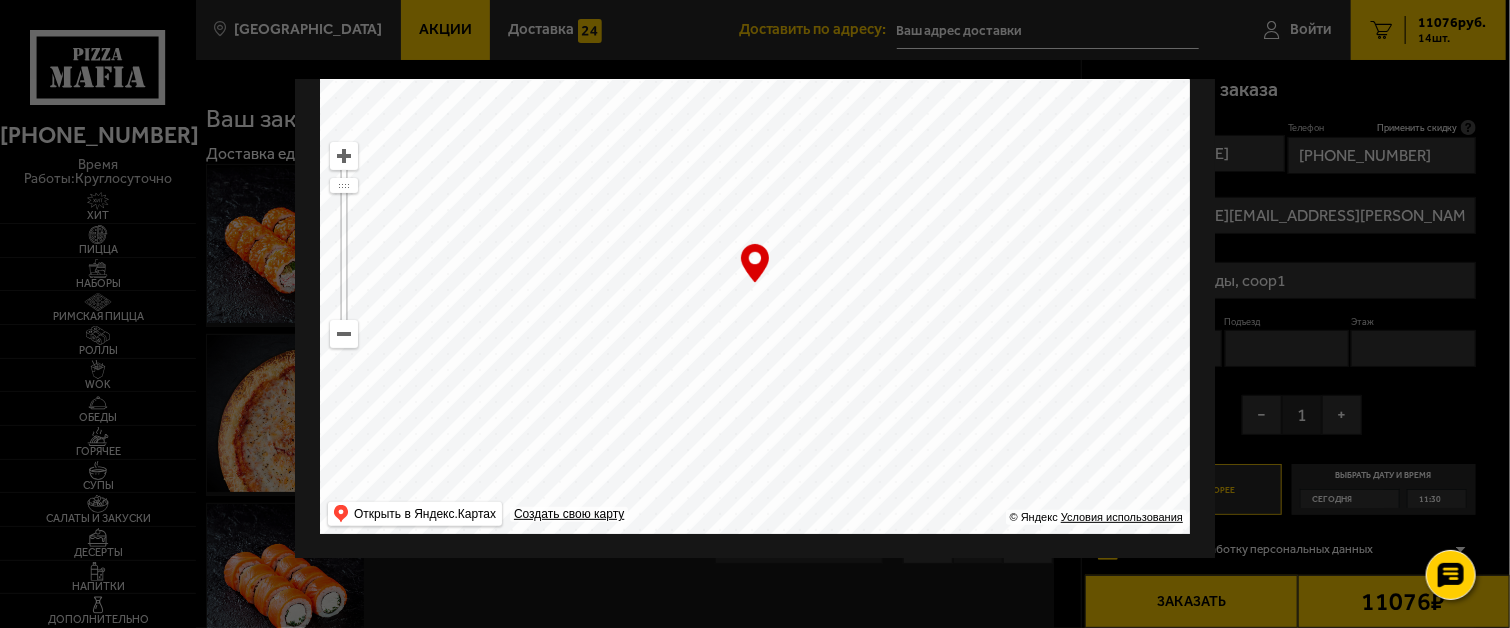 drag, startPoint x: 849, startPoint y: 353, endPoint x: 799, endPoint y: 203, distance: 158.11388 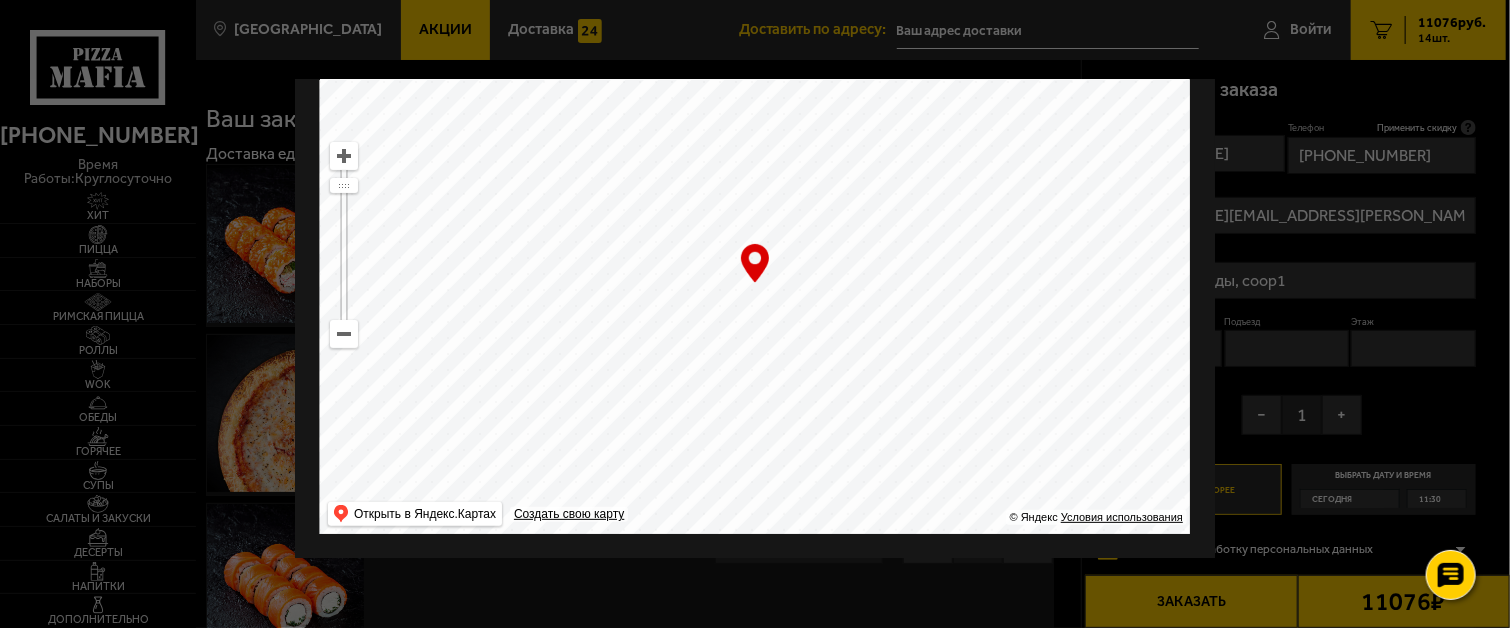 drag, startPoint x: 866, startPoint y: 275, endPoint x: 797, endPoint y: 366, distance: 114.20158 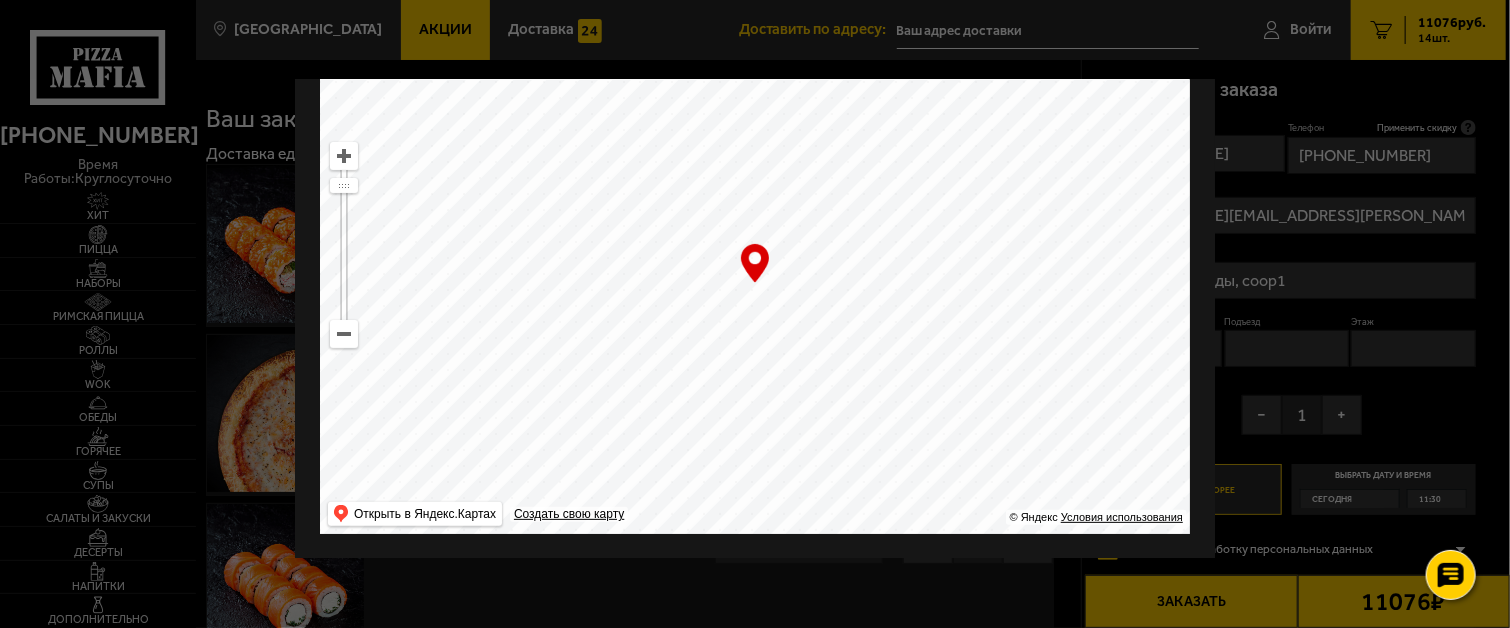 type on "Пушкинский район, посёлок Шушары, Пулковское шоссе, 60к1" 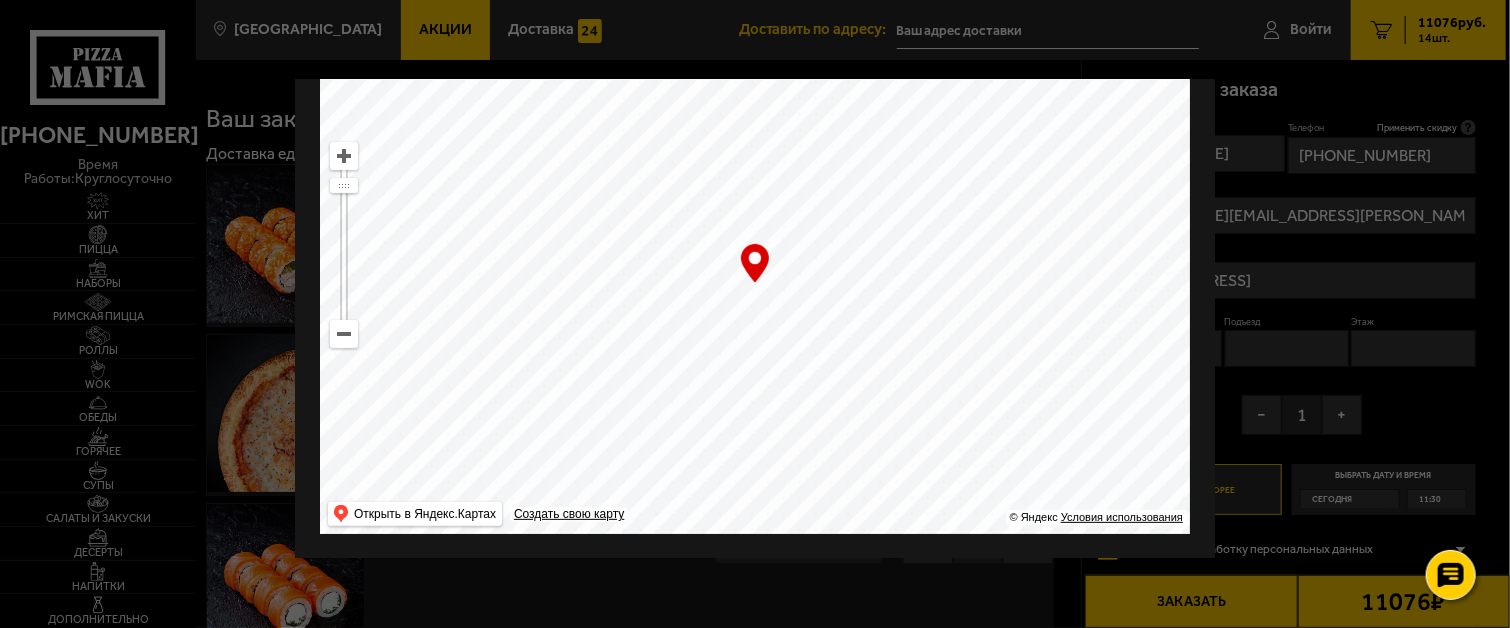 click on "… © Яндекс   Условия использования Открыть в Яндекс.Картах Создать свою карту" at bounding box center (755, 284) 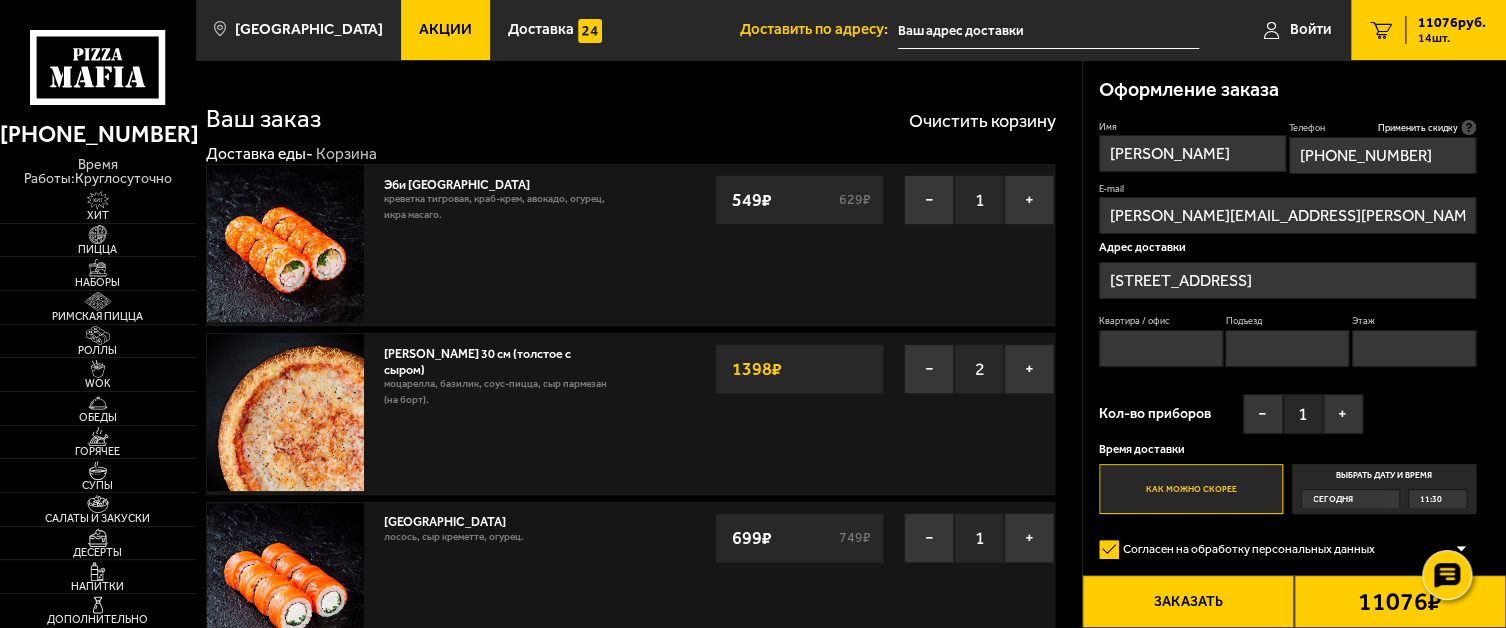 click on "Пушкинский район, посёлок Шушары, Пулковское шоссе, 60к1" at bounding box center (1287, 280) 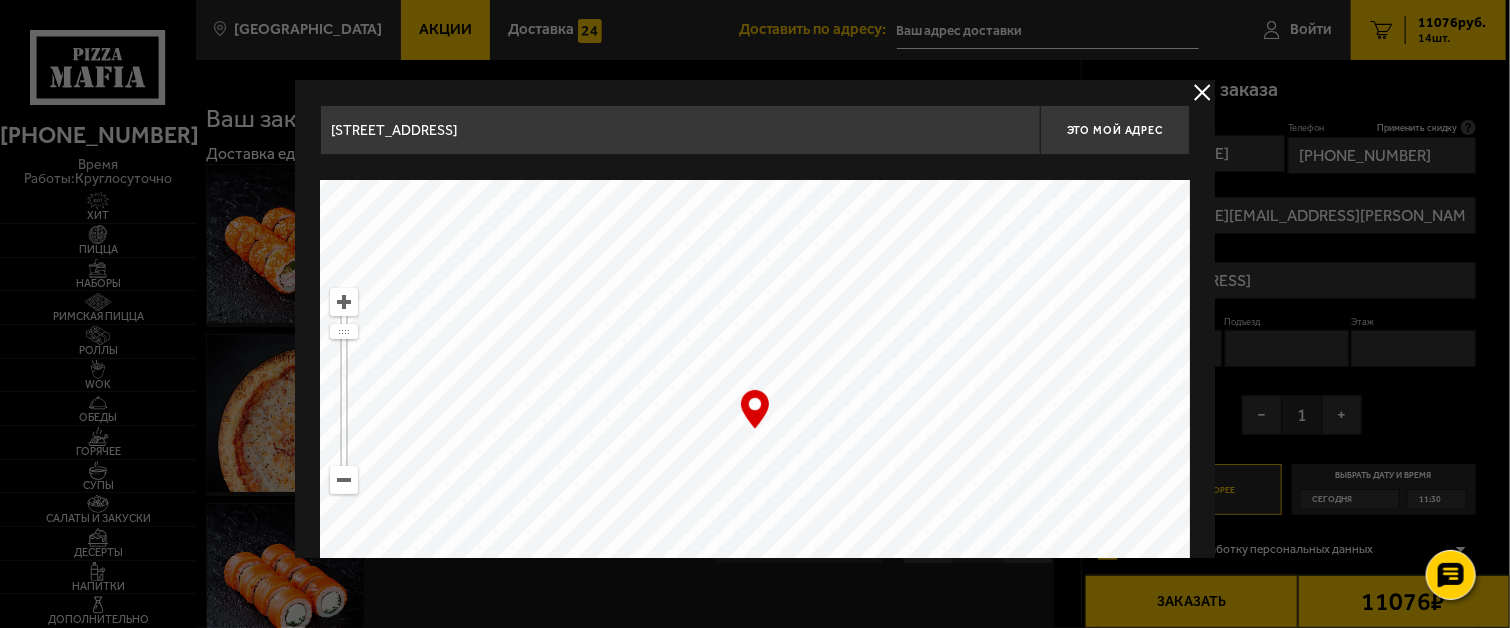 click at bounding box center [1202, 92] 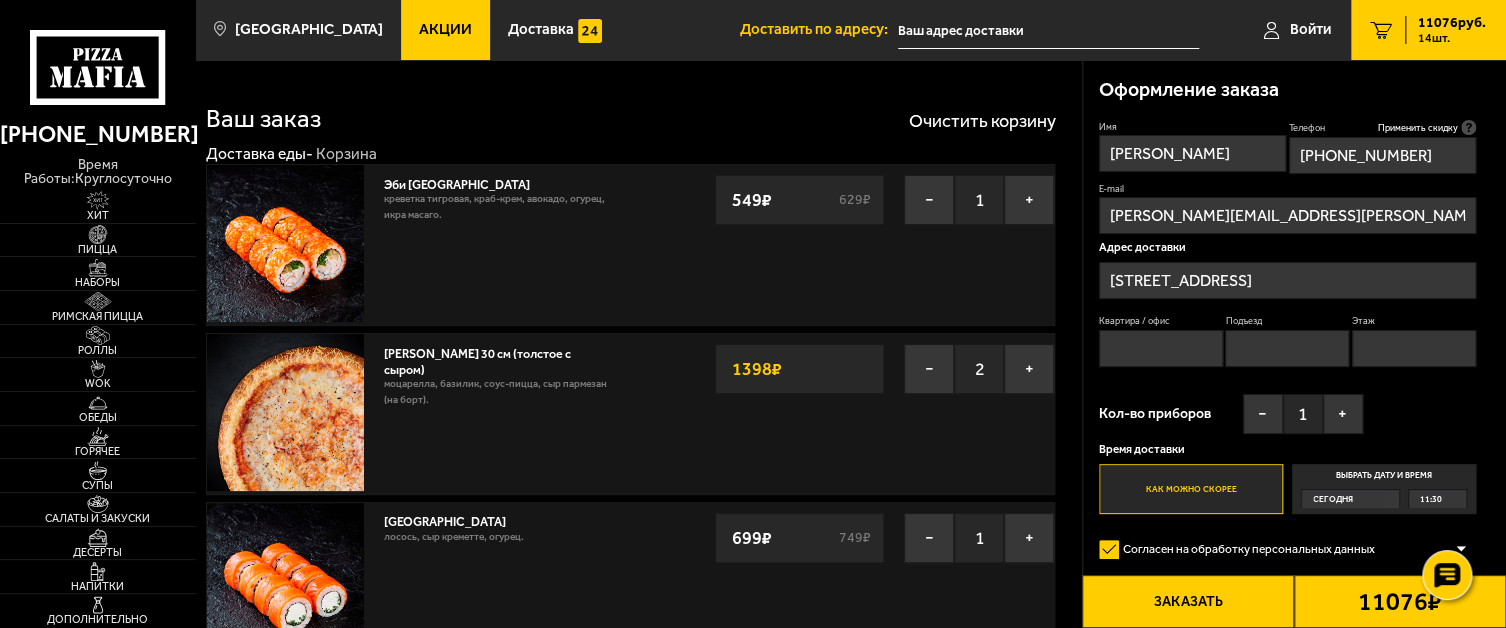 click on "Квартира / офис" at bounding box center [1161, 348] 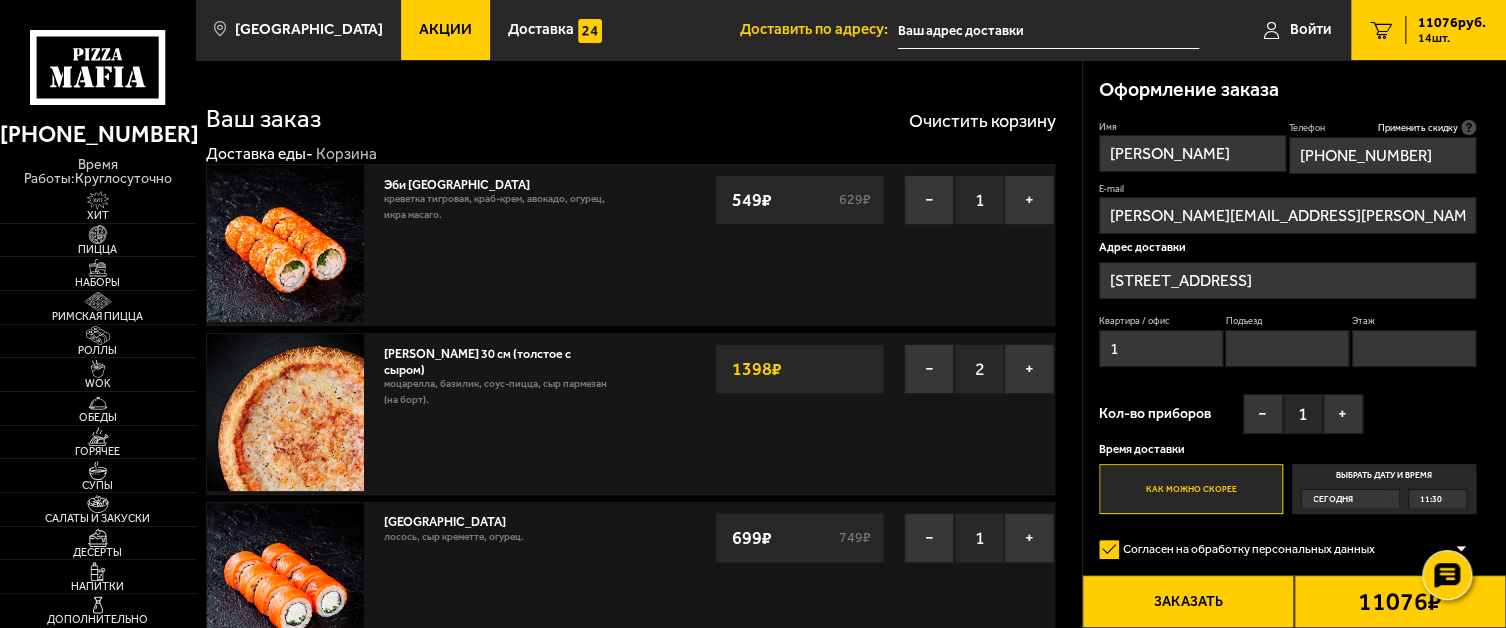 type on "1" 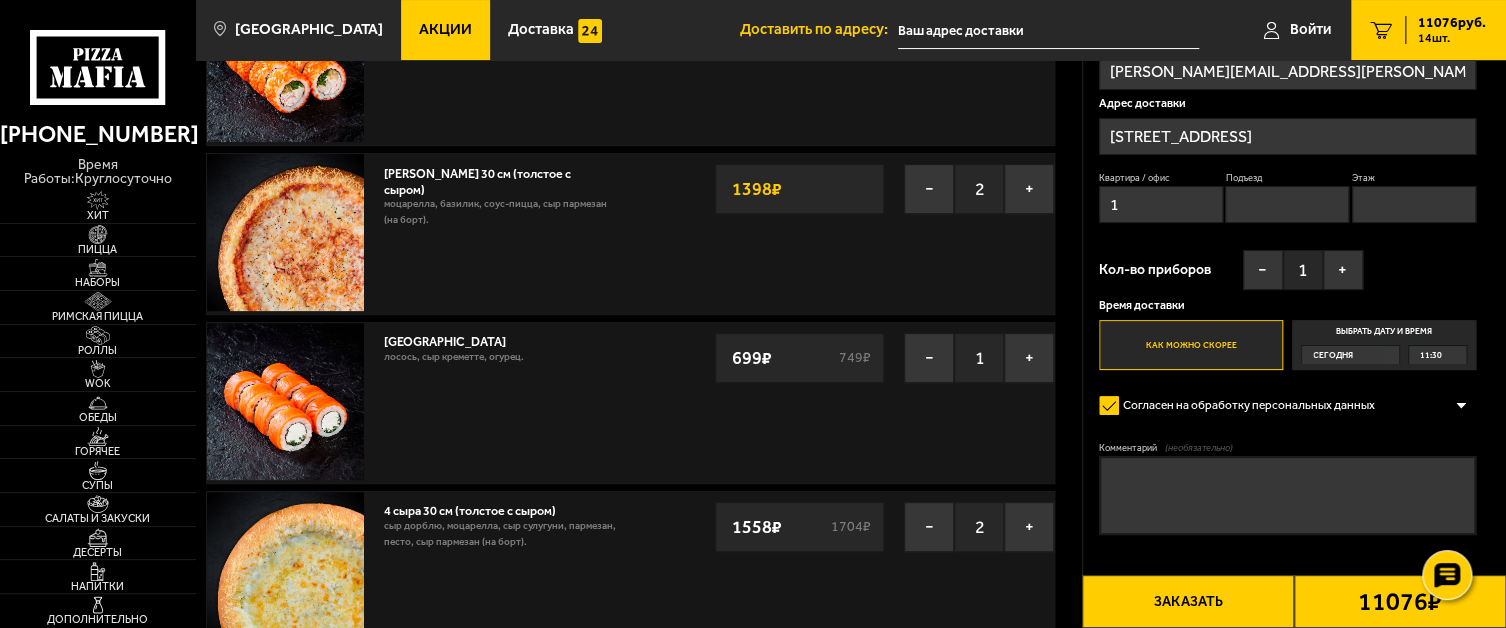 scroll, scrollTop: 200, scrollLeft: 0, axis: vertical 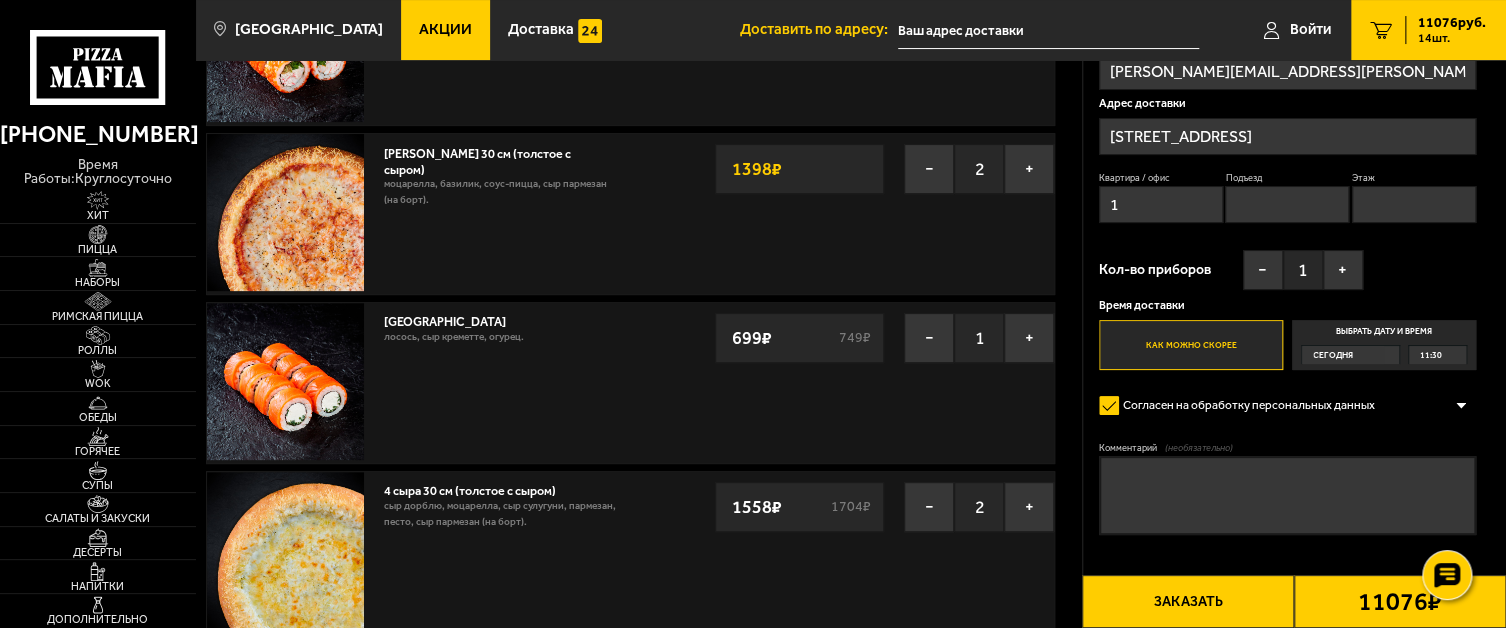 click on "11:30" at bounding box center [1437, 355] 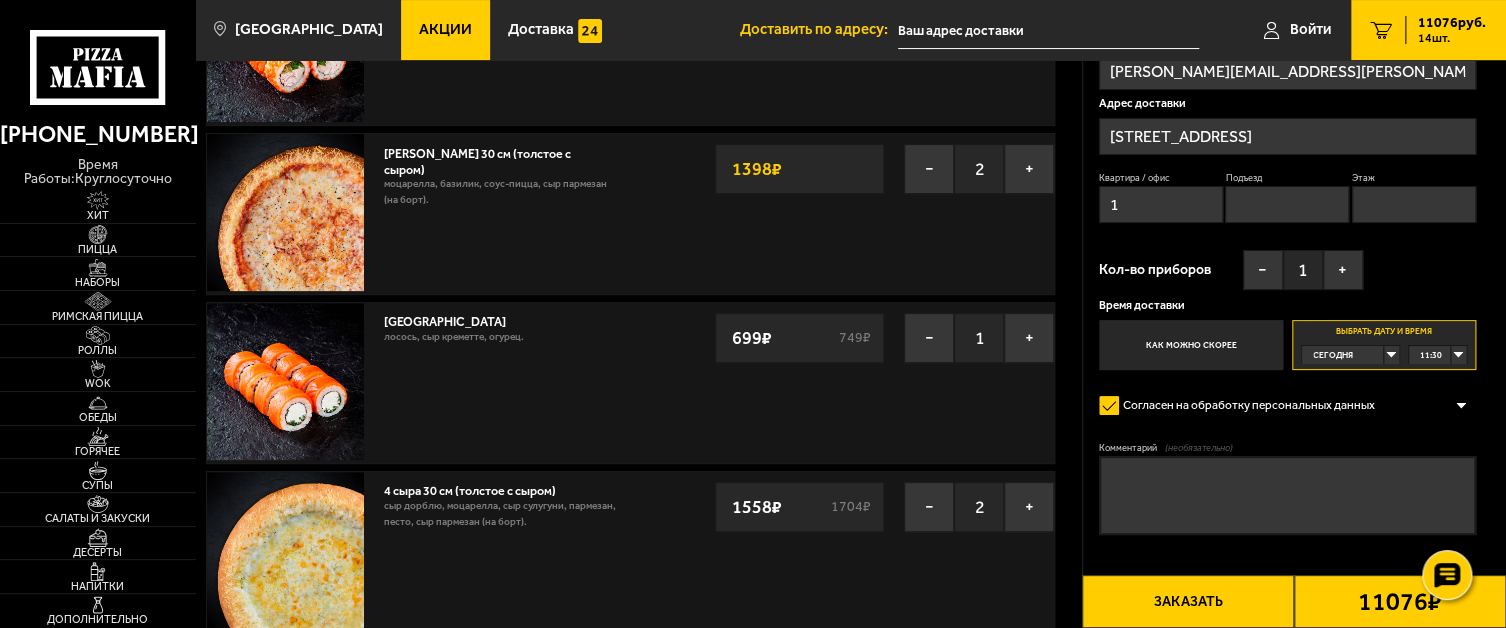 click on "11:30" at bounding box center (1431, 355) 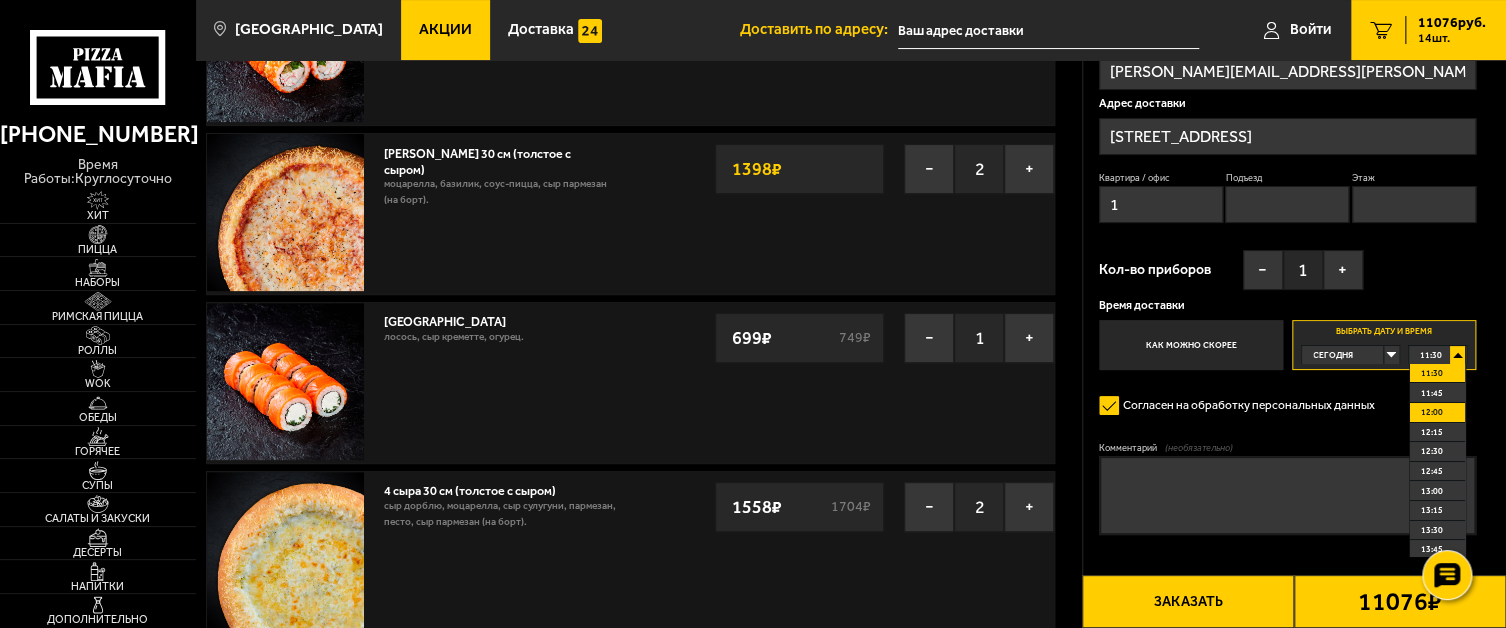 click on "12:00" at bounding box center (1432, 412) 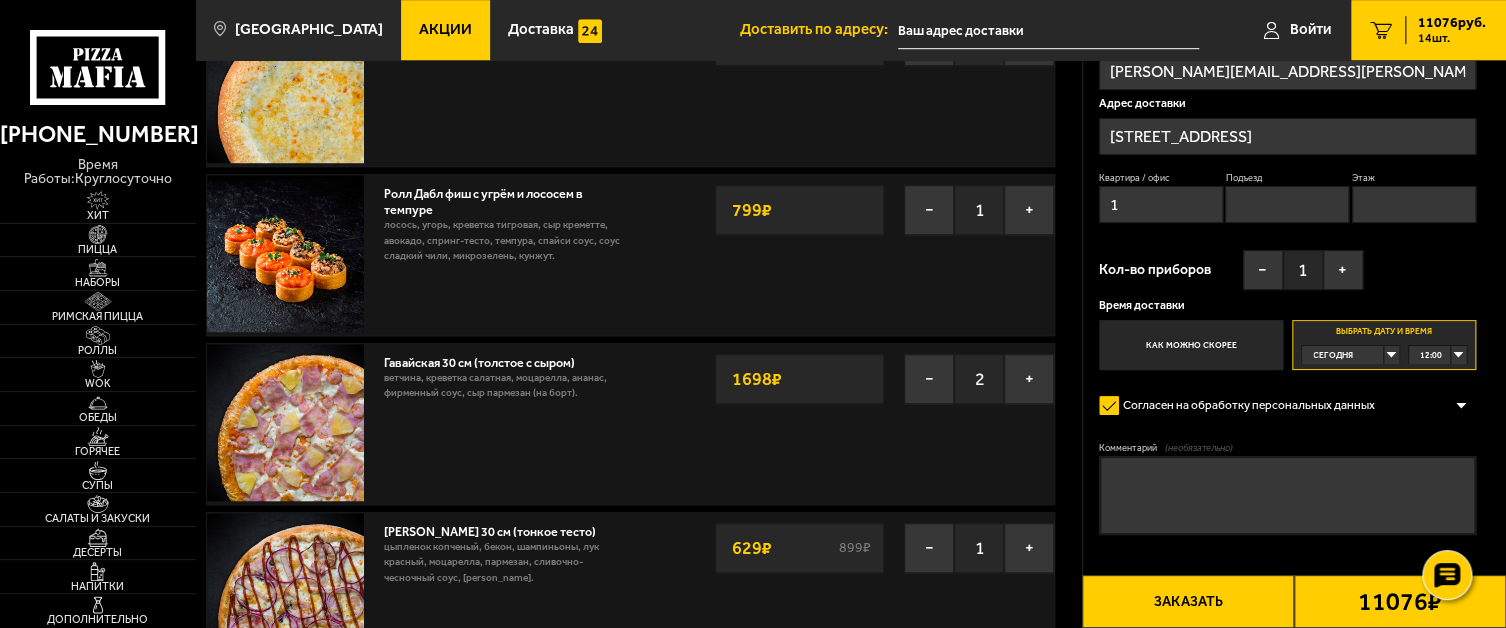 scroll, scrollTop: 700, scrollLeft: 0, axis: vertical 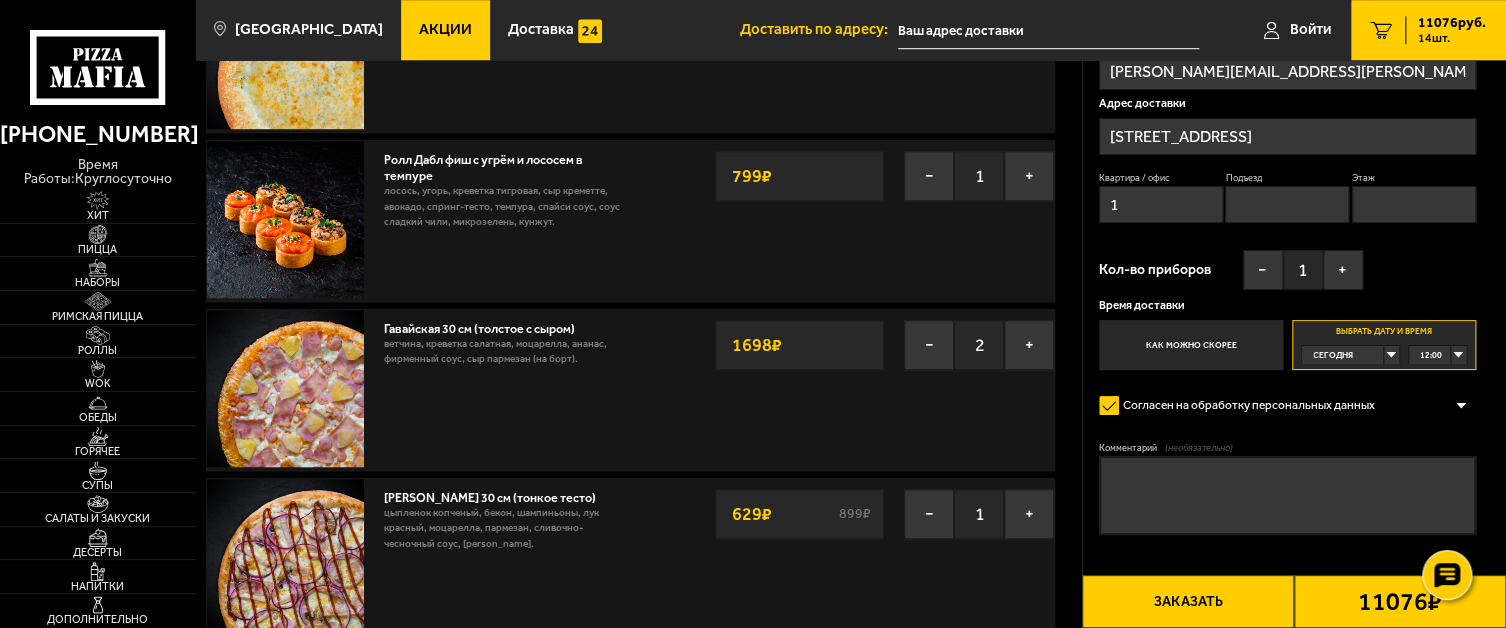 click on "Комментарий   (необязательно)" at bounding box center [1287, 495] 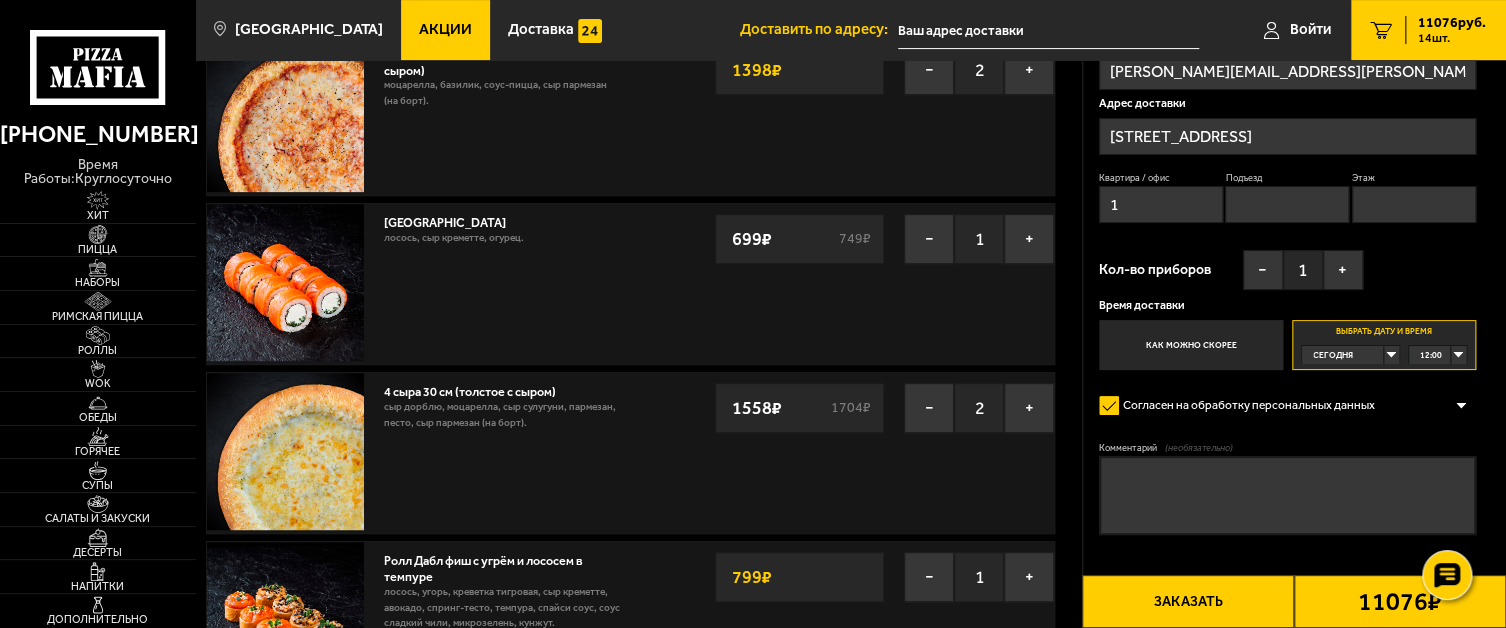 scroll, scrollTop: 300, scrollLeft: 0, axis: vertical 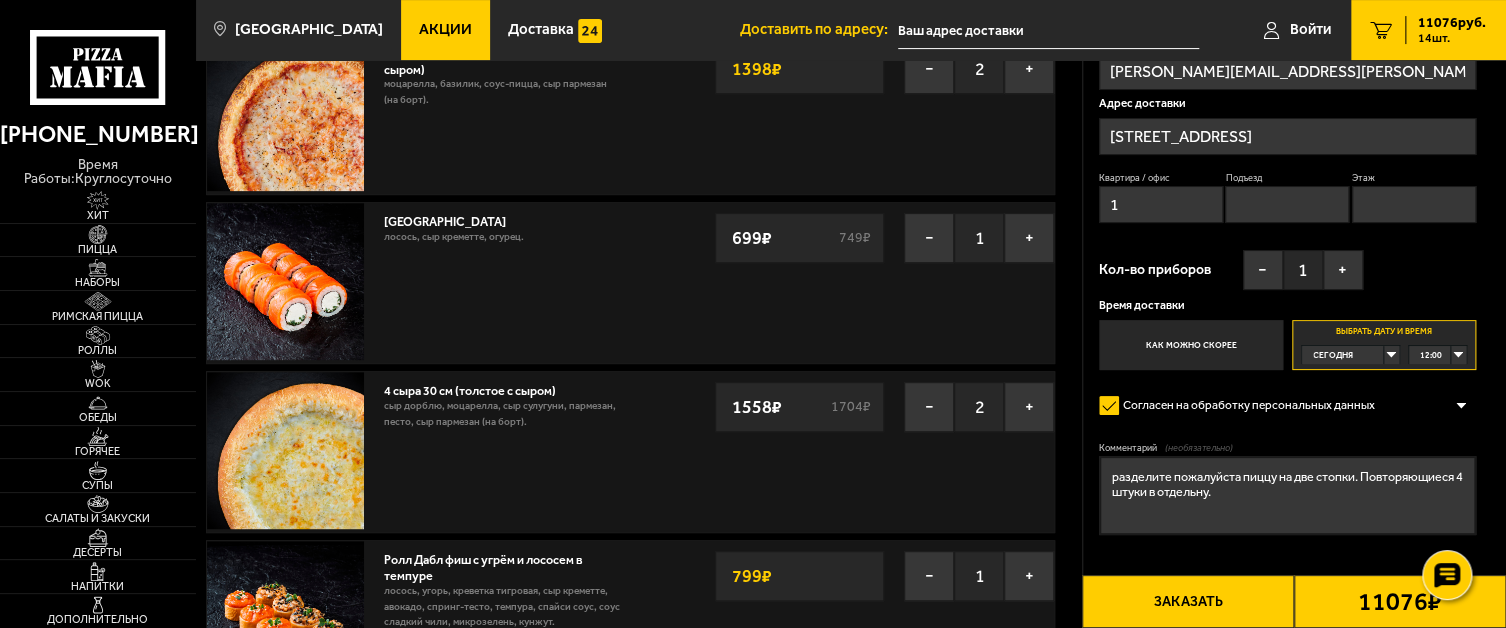 drag, startPoint x: 1183, startPoint y: 493, endPoint x: 1180, endPoint y: 523, distance: 30.149628 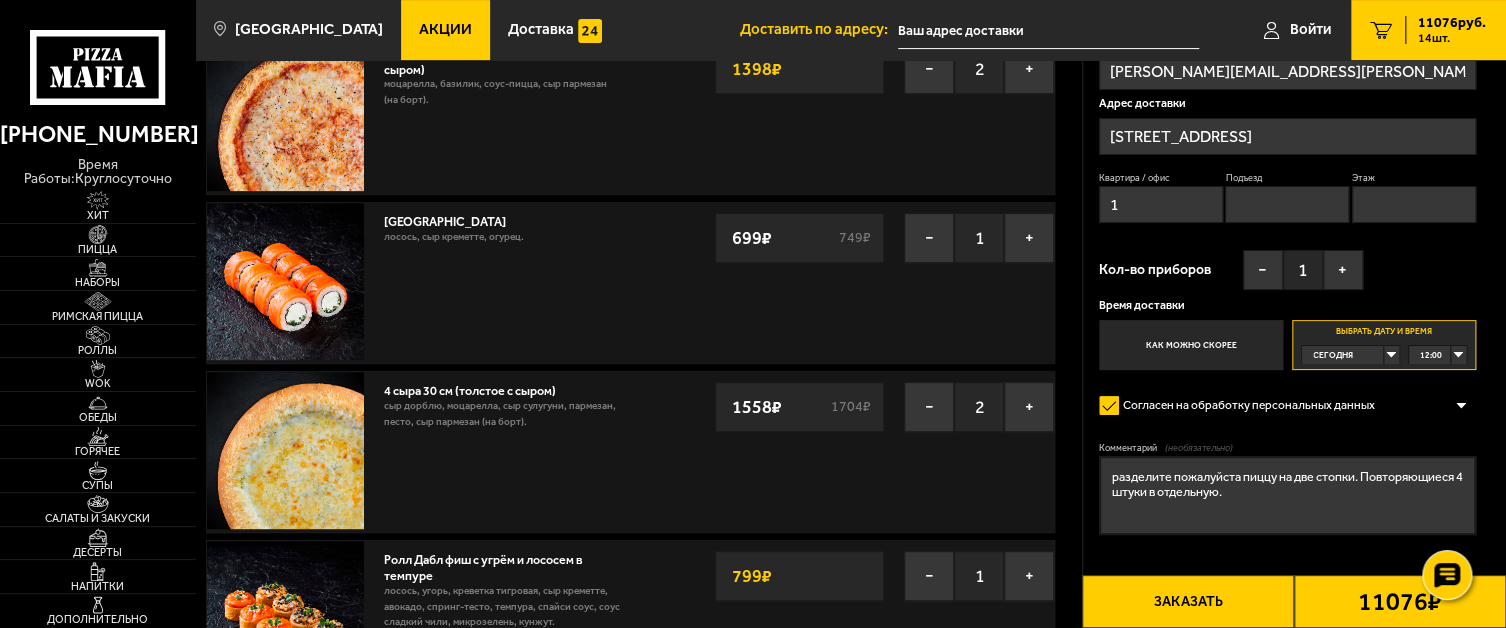 click on "разделите пожалуйста пиццу на две стопки. Повторяющиеся 4 штуки в отдельную." at bounding box center (1287, 495) 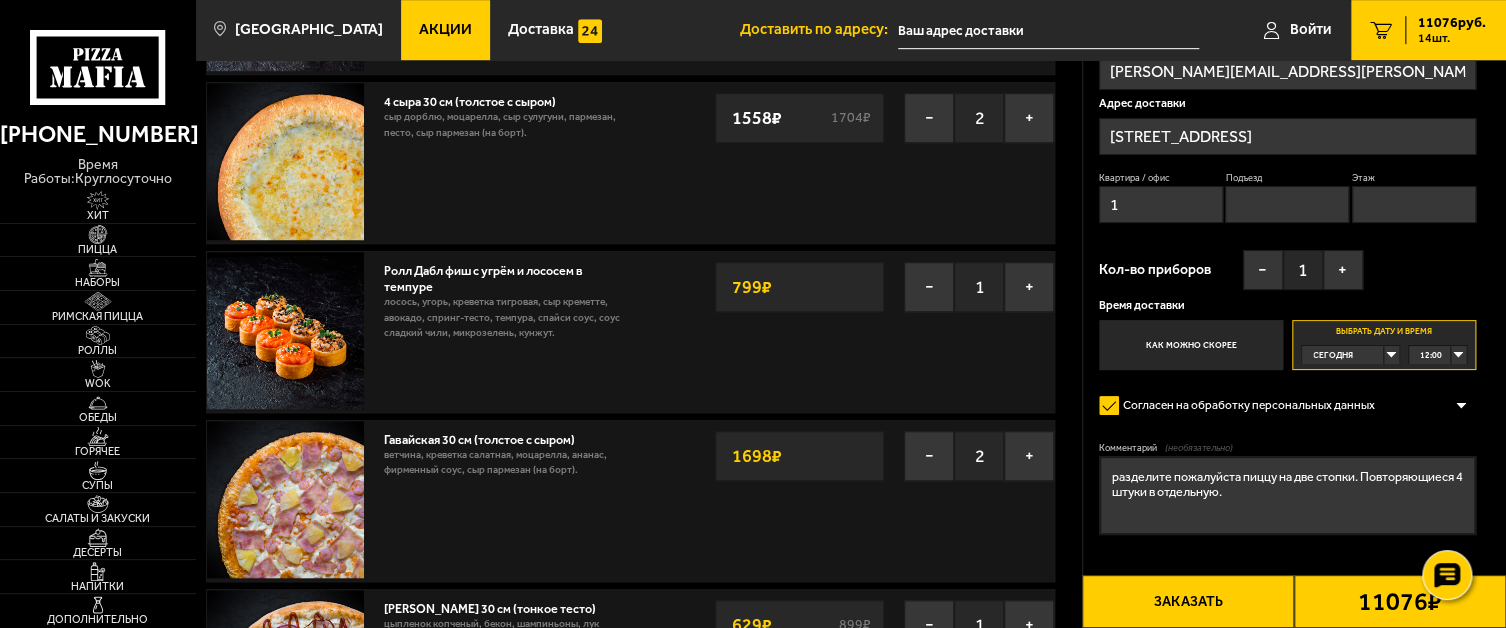 scroll, scrollTop: 600, scrollLeft: 0, axis: vertical 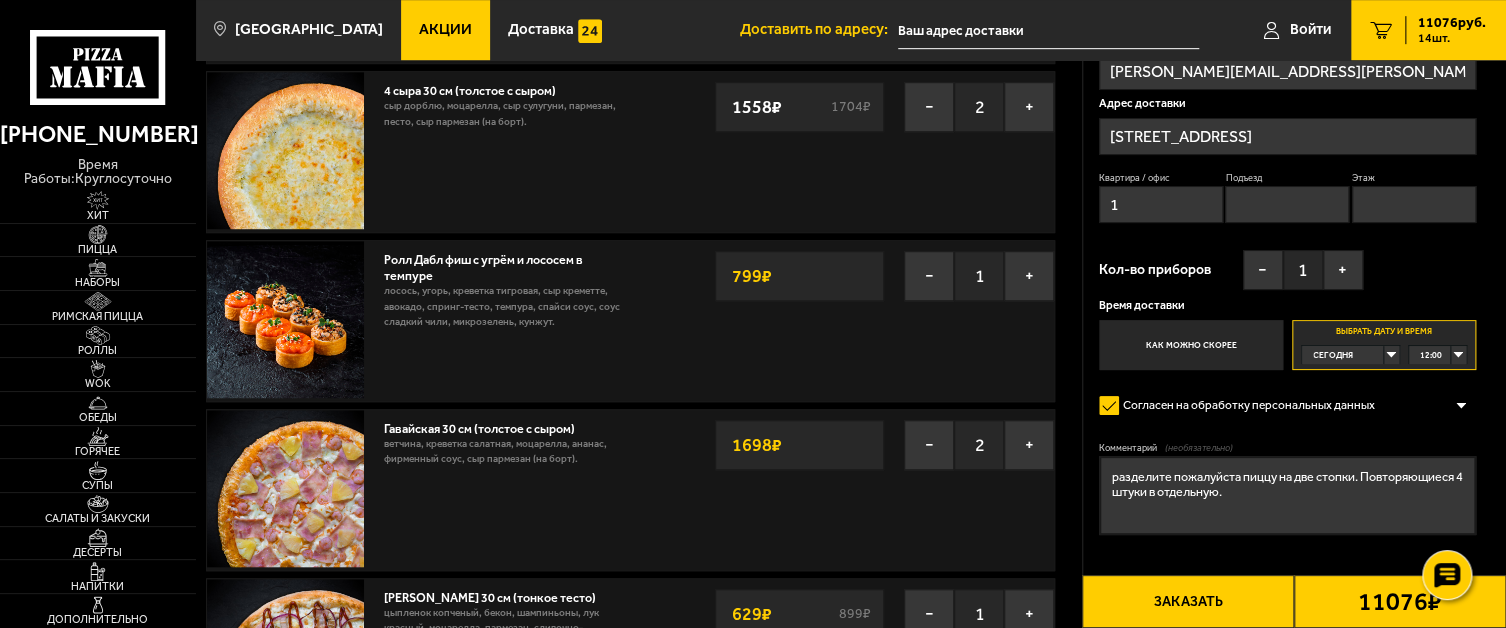 type on "разделите пожалуйста пиццу на две стопки. Повторяющиеся 4 штуки в отдельную." 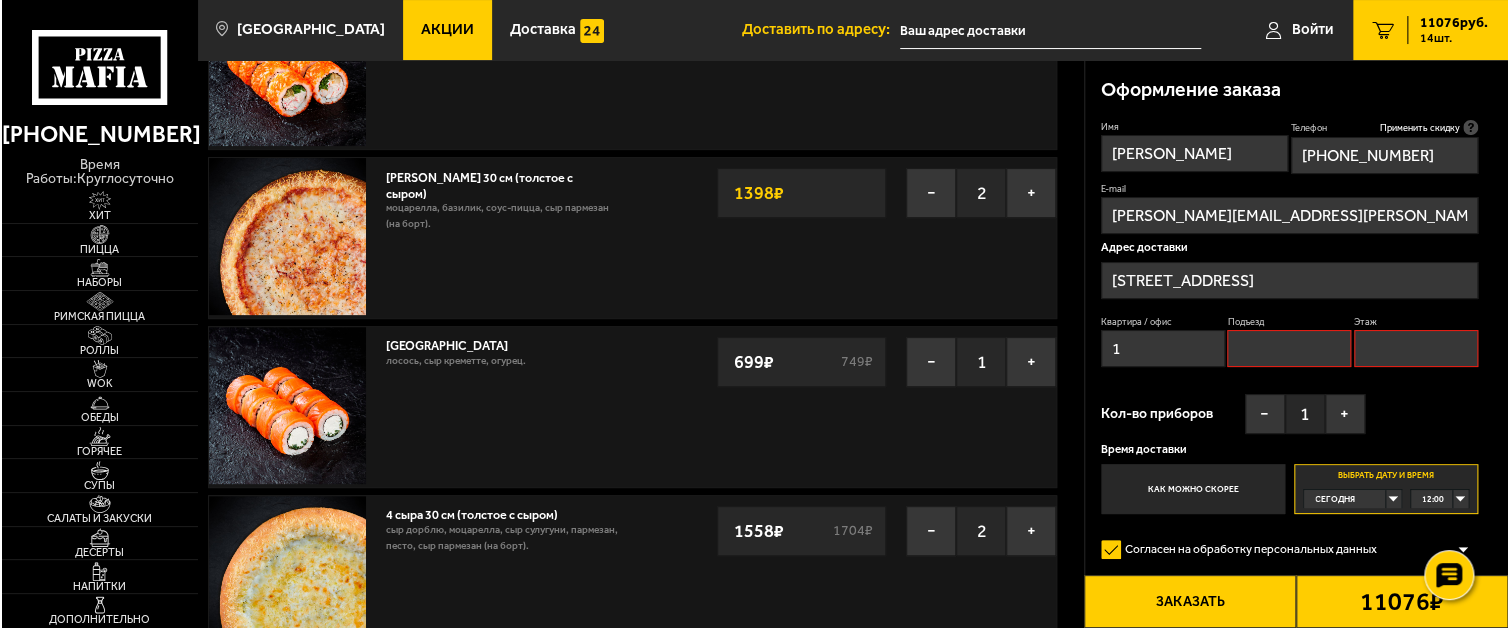 scroll, scrollTop: 170, scrollLeft: 0, axis: vertical 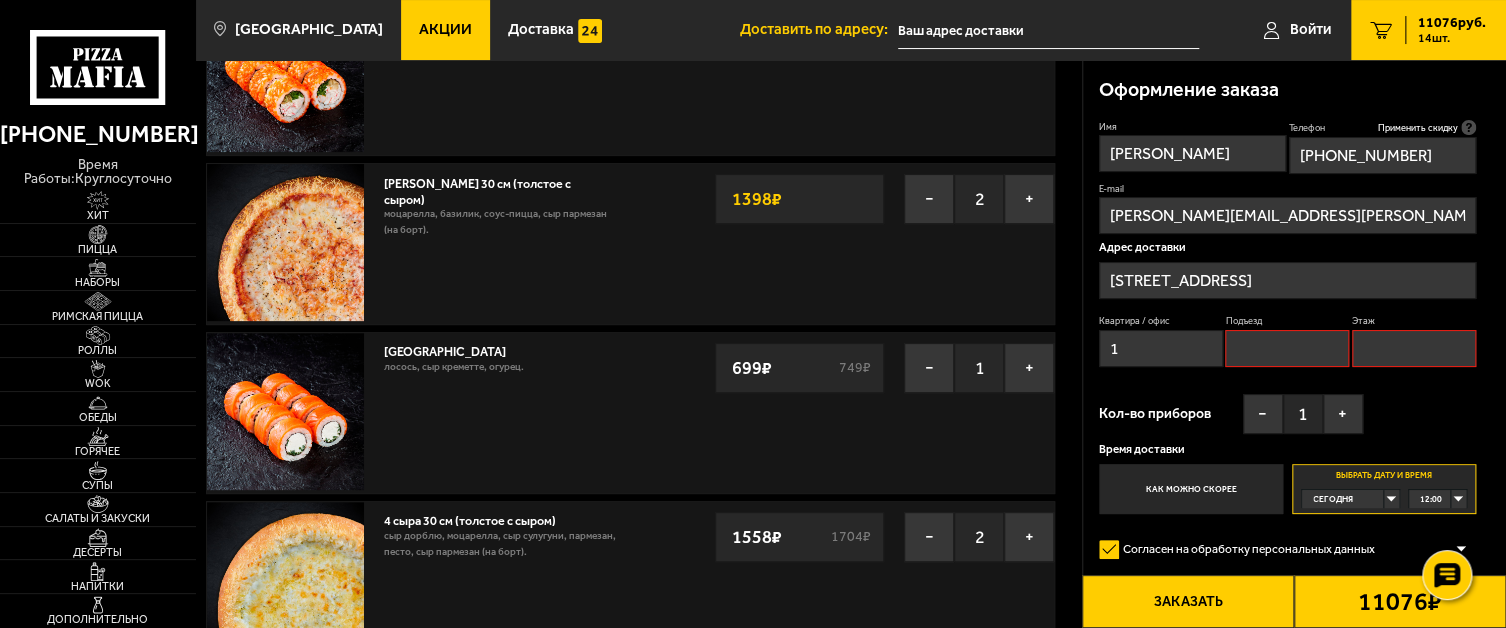 click on "Подъезд" at bounding box center [1287, 348] 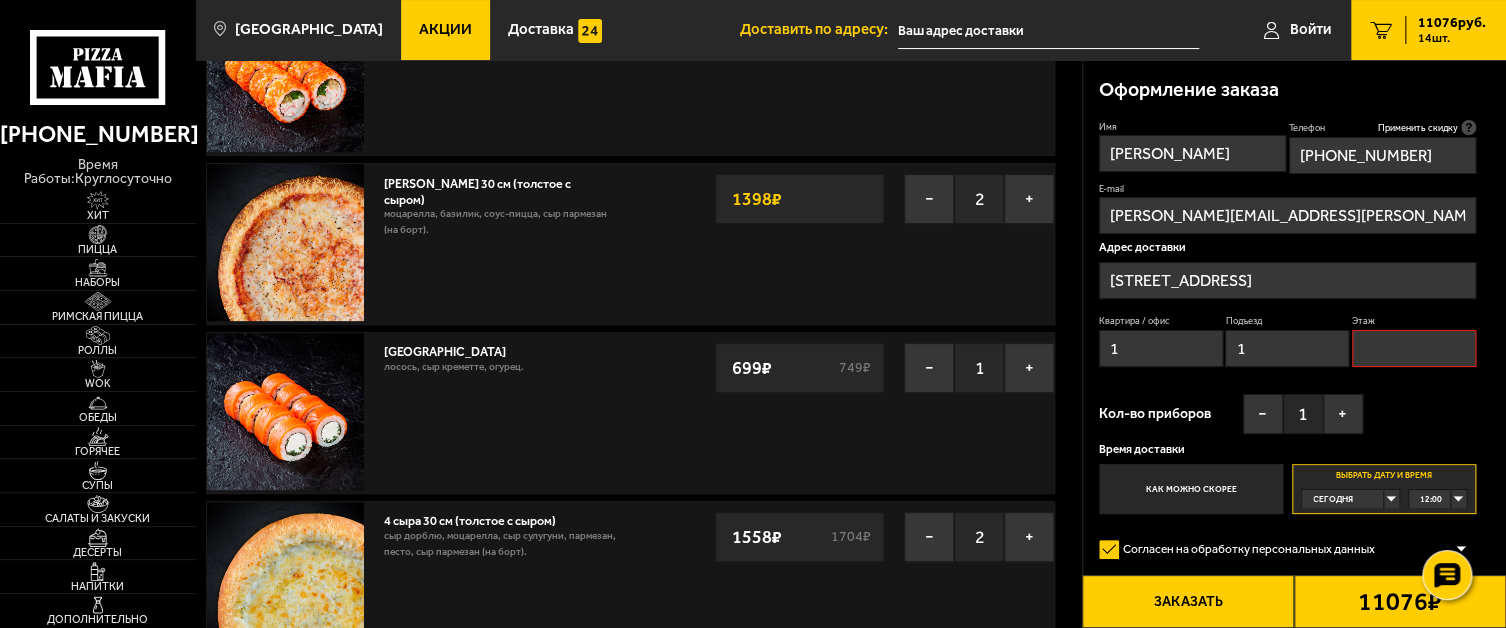 type on "1" 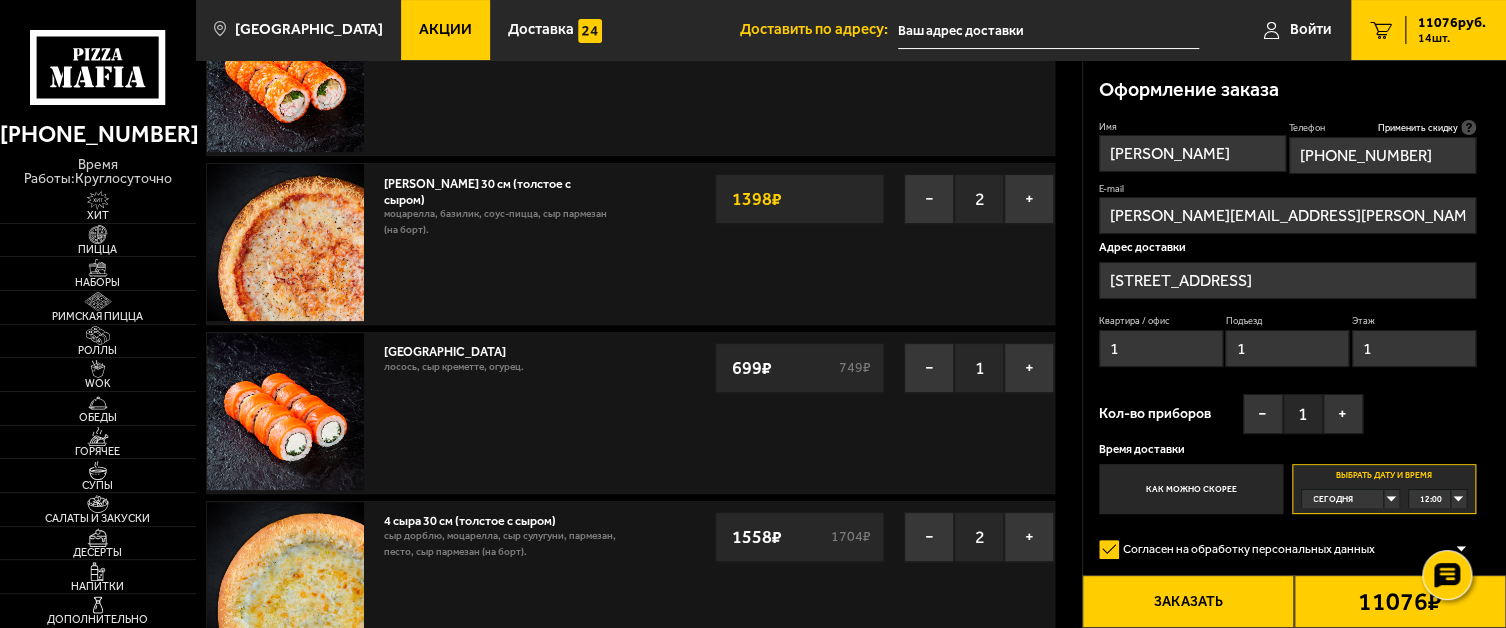 type on "1" 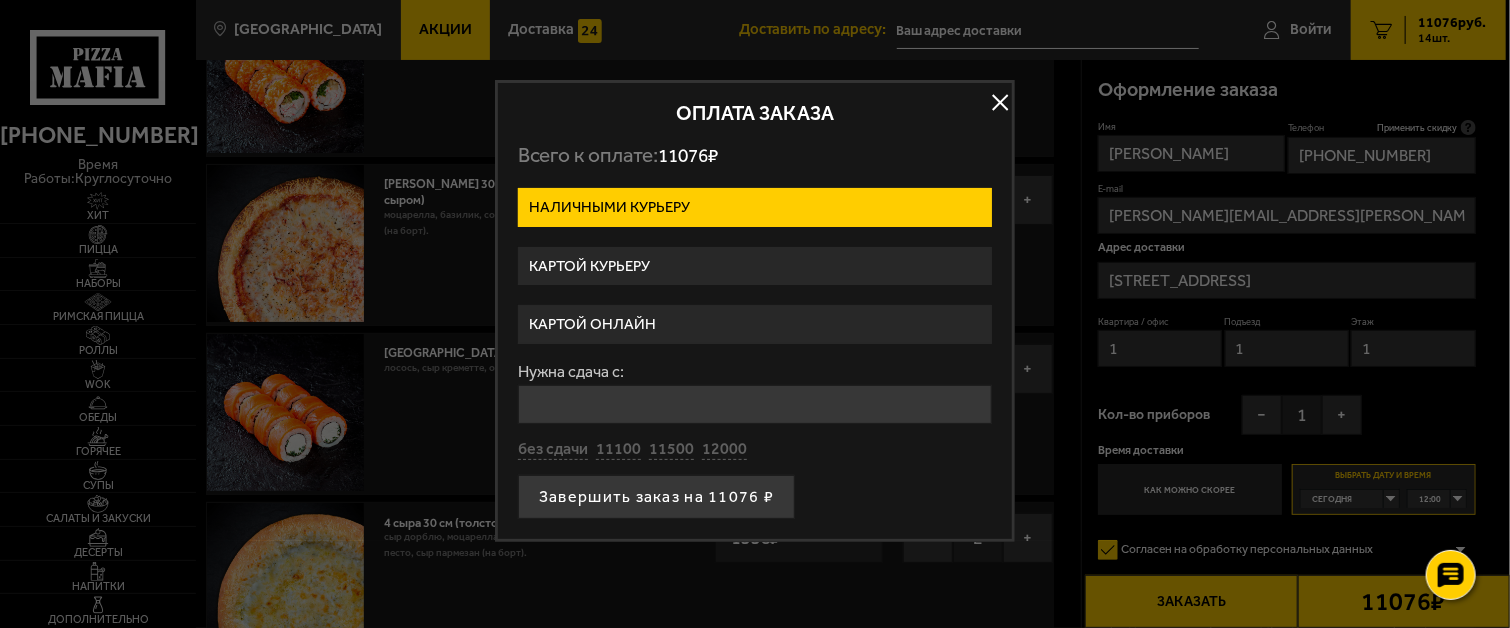 click on "Картой курьеру" at bounding box center (755, 266) 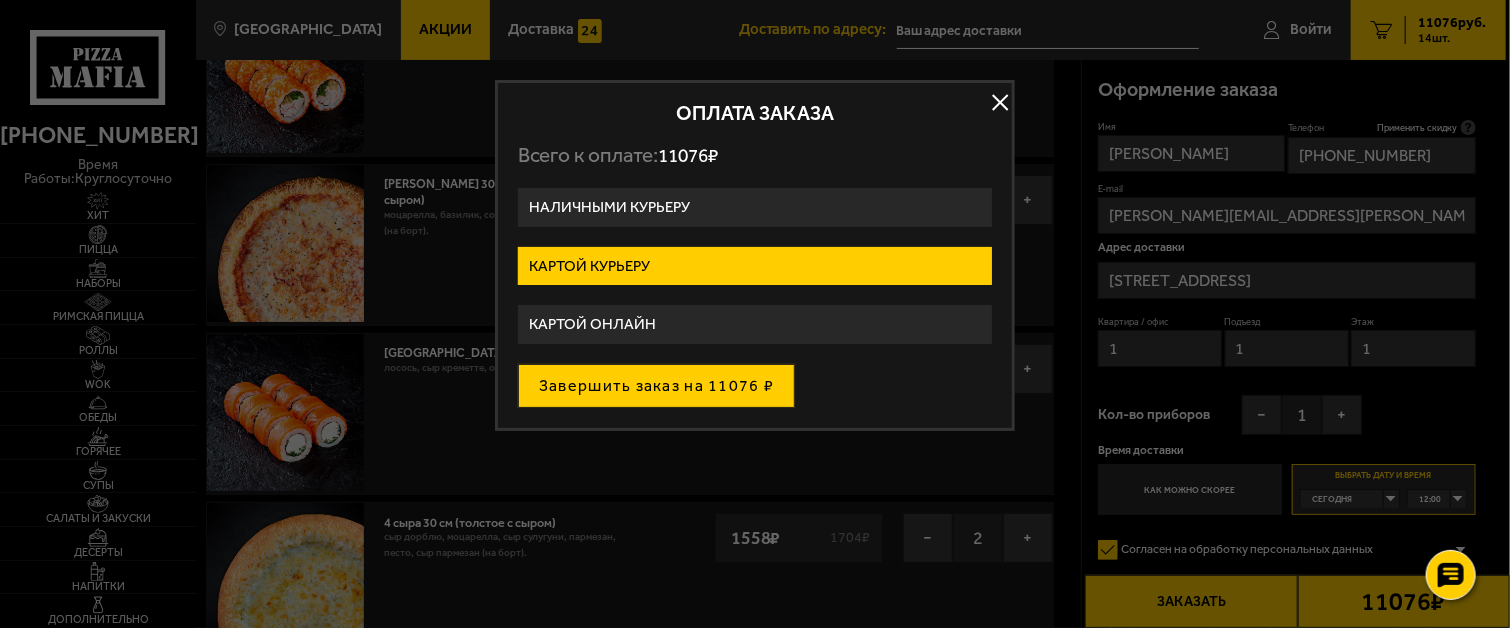 click on "Завершить заказ на 11076 ₽" at bounding box center [656, 386] 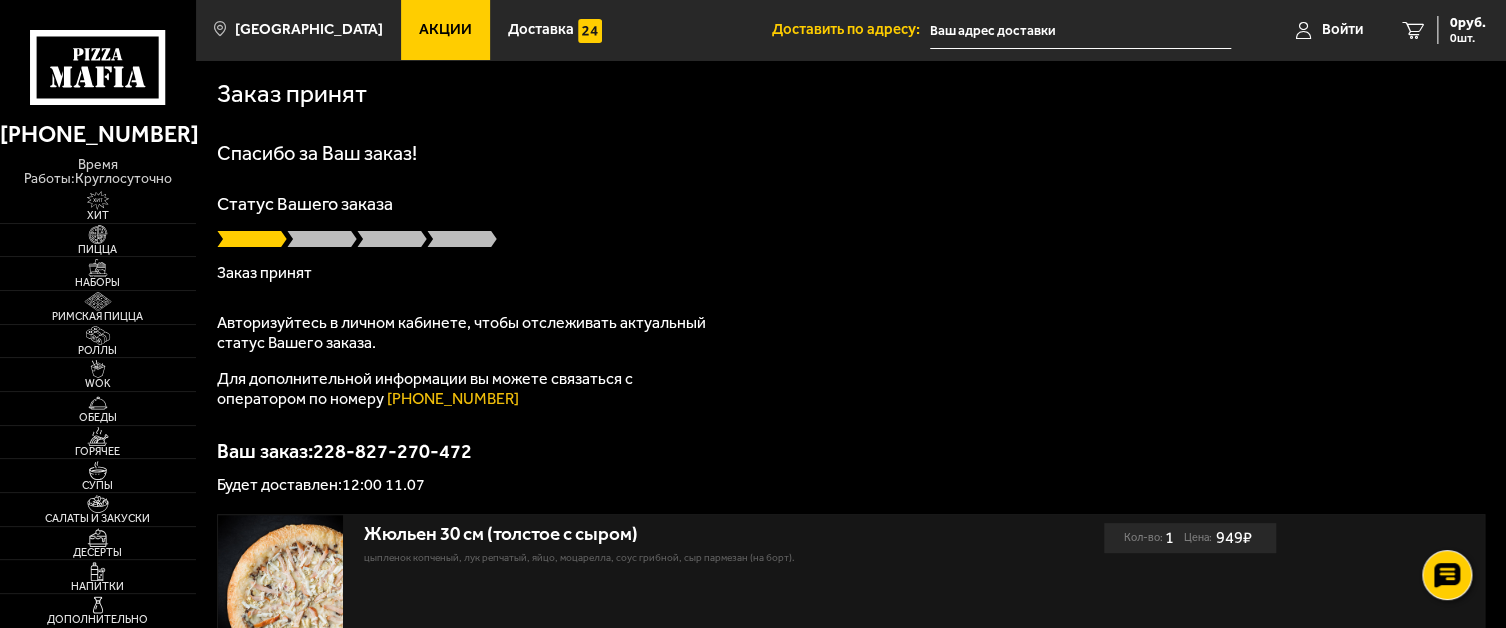 scroll, scrollTop: 0, scrollLeft: 0, axis: both 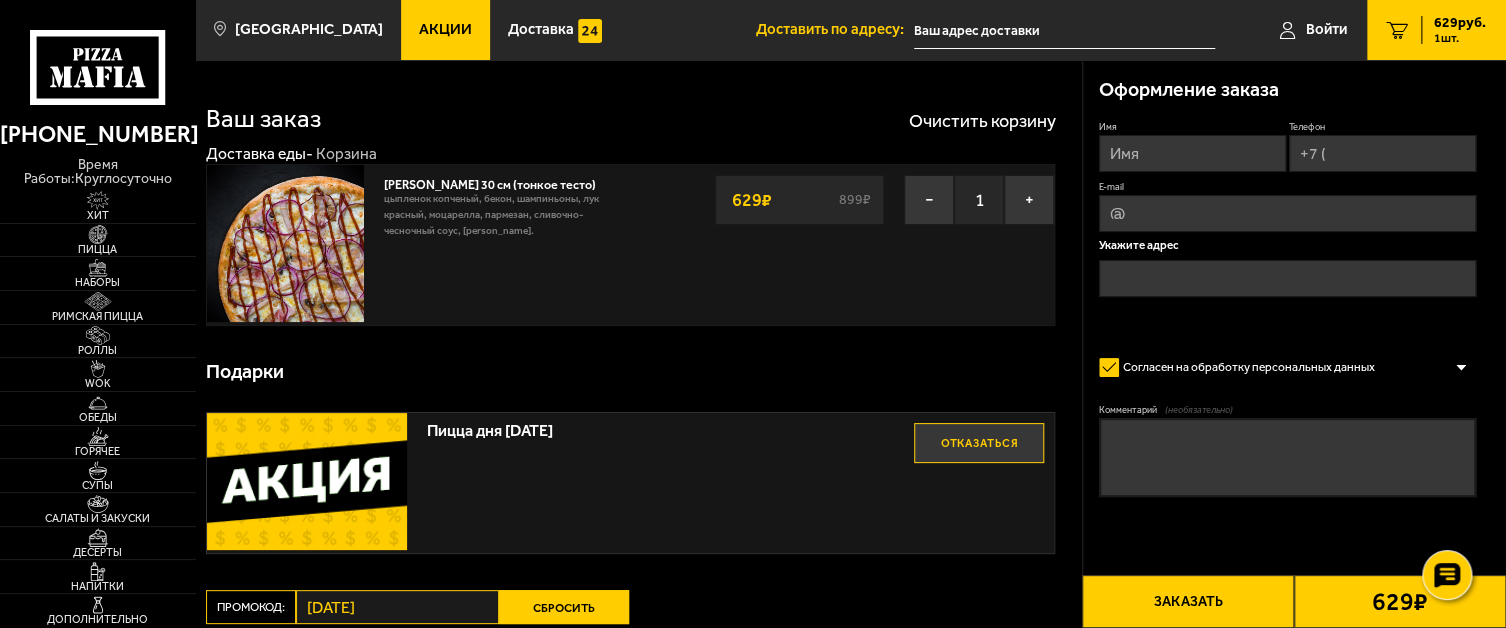 click on "1  шт." at bounding box center (1460, 38) 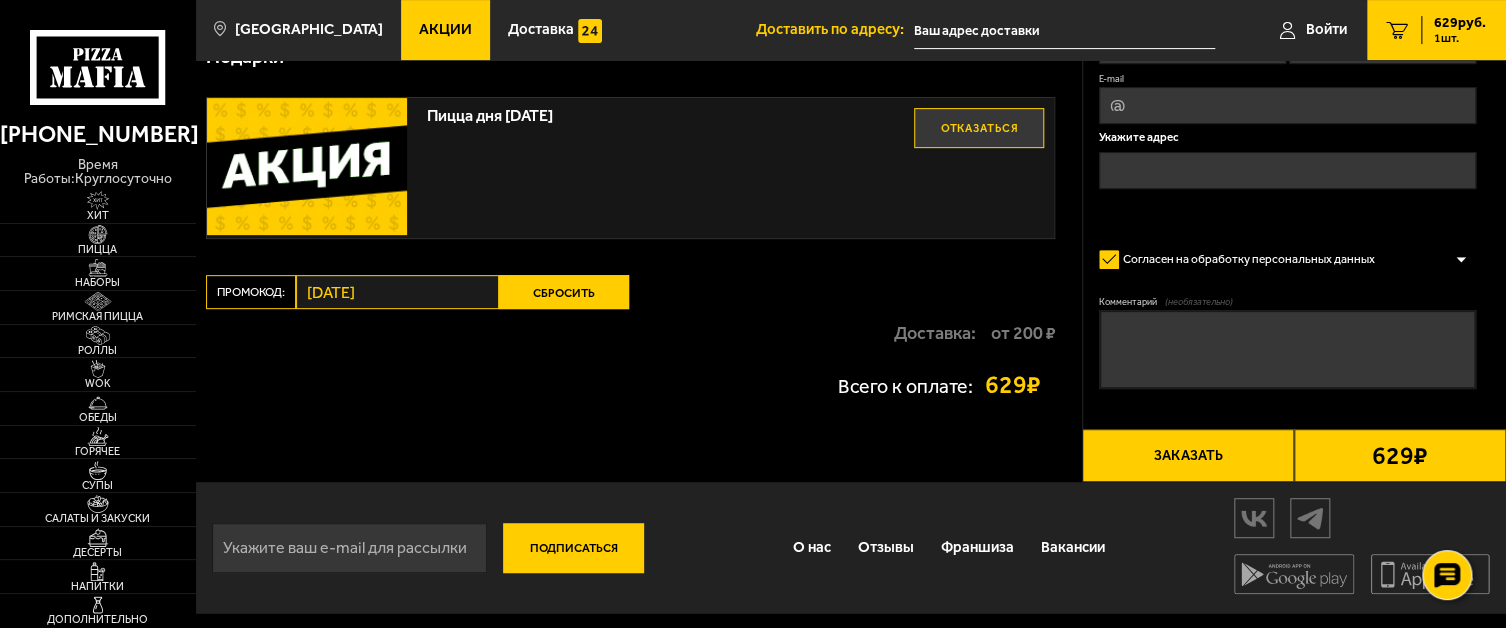 scroll, scrollTop: 0, scrollLeft: 0, axis: both 